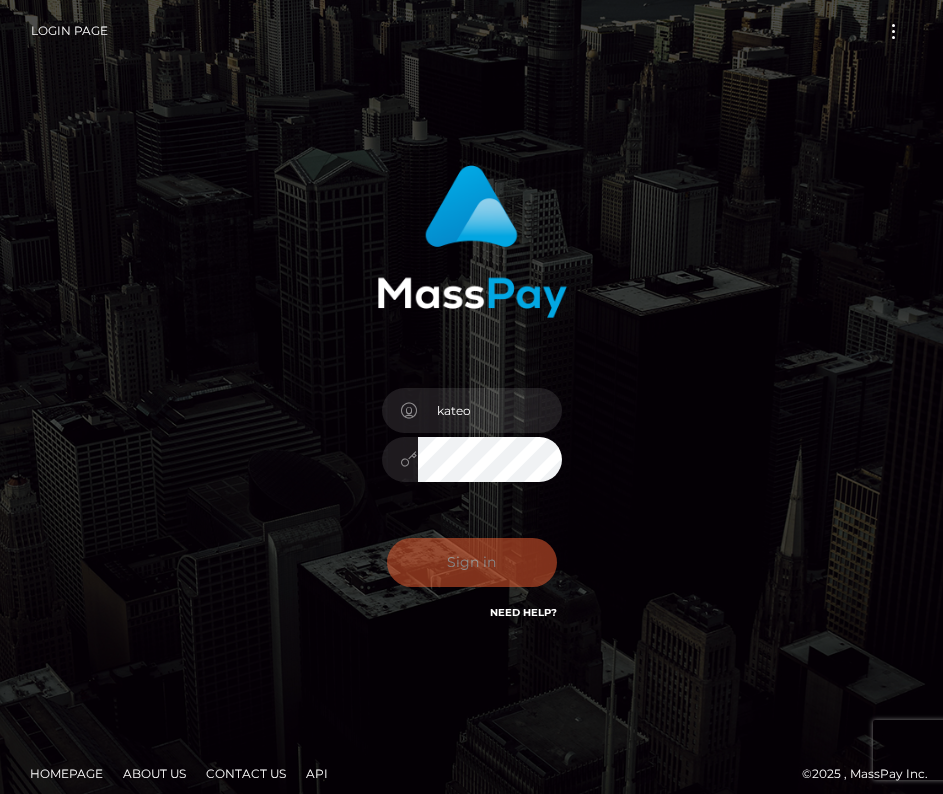 scroll, scrollTop: 0, scrollLeft: 0, axis: both 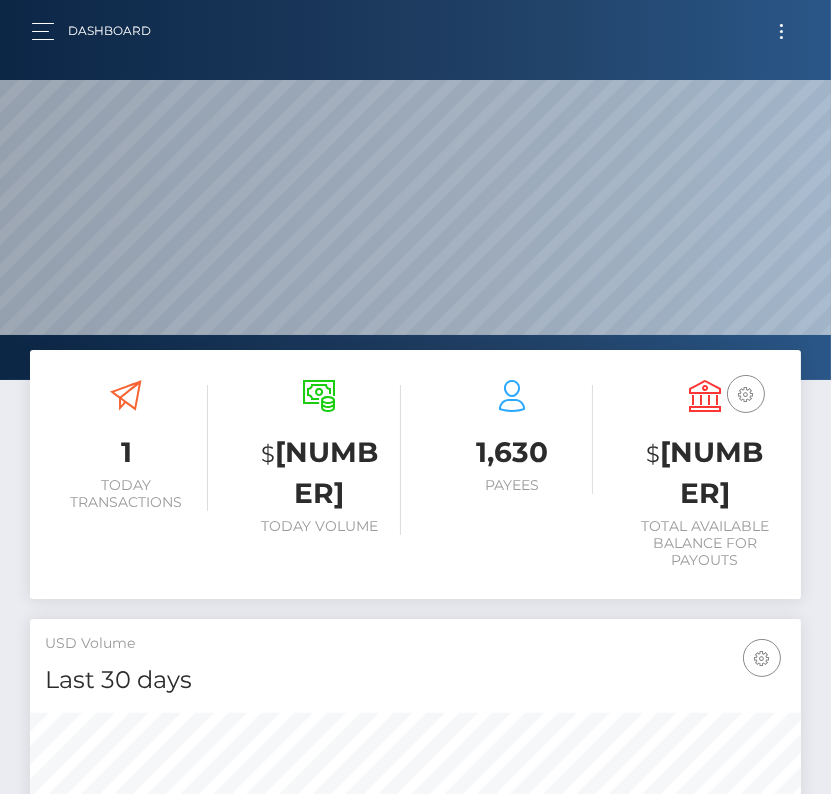 click at bounding box center (781, 31) 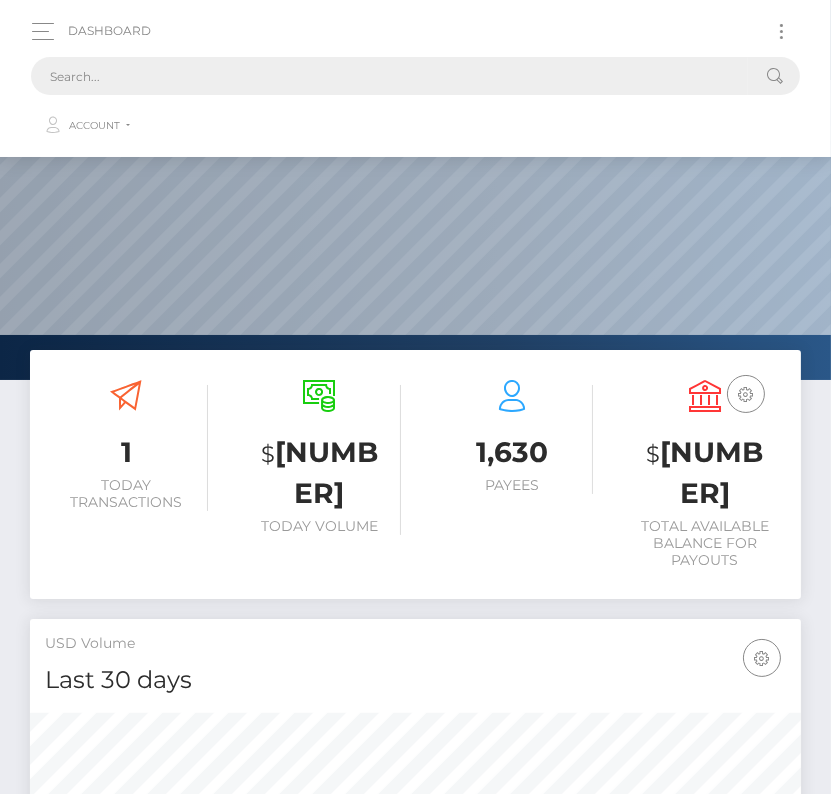 click at bounding box center [389, 76] 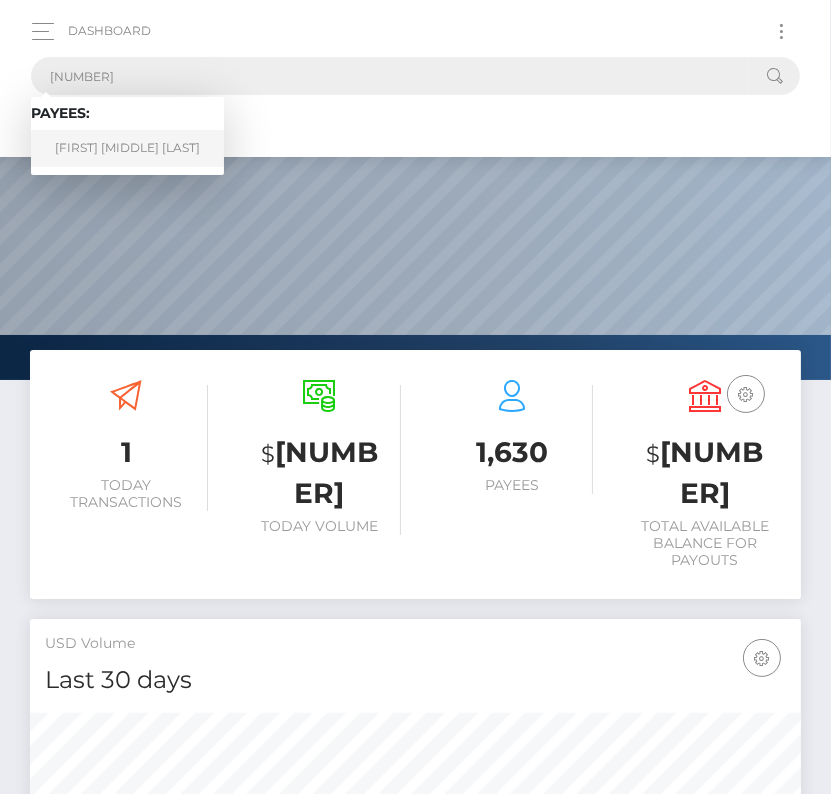 type on "2912559" 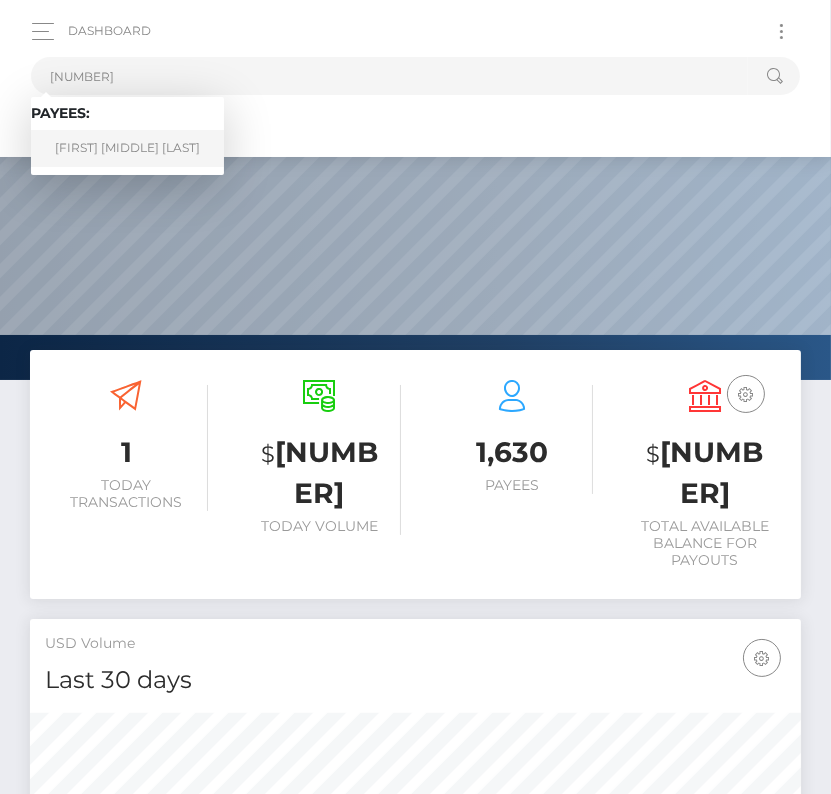 click on "Joey Angel Youngken" at bounding box center (127, 148) 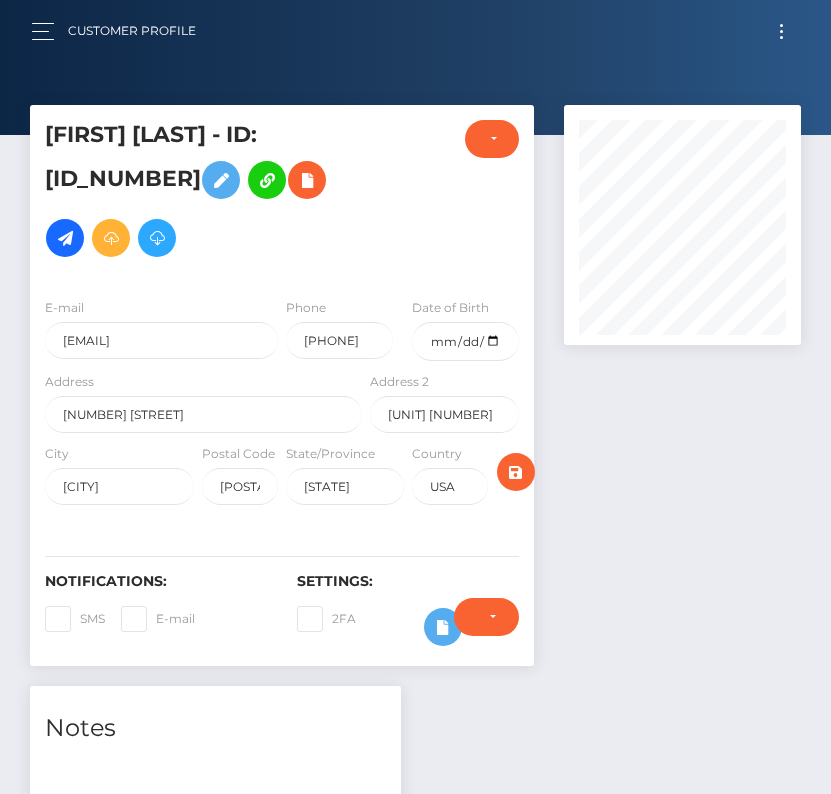 scroll, scrollTop: 0, scrollLeft: 0, axis: both 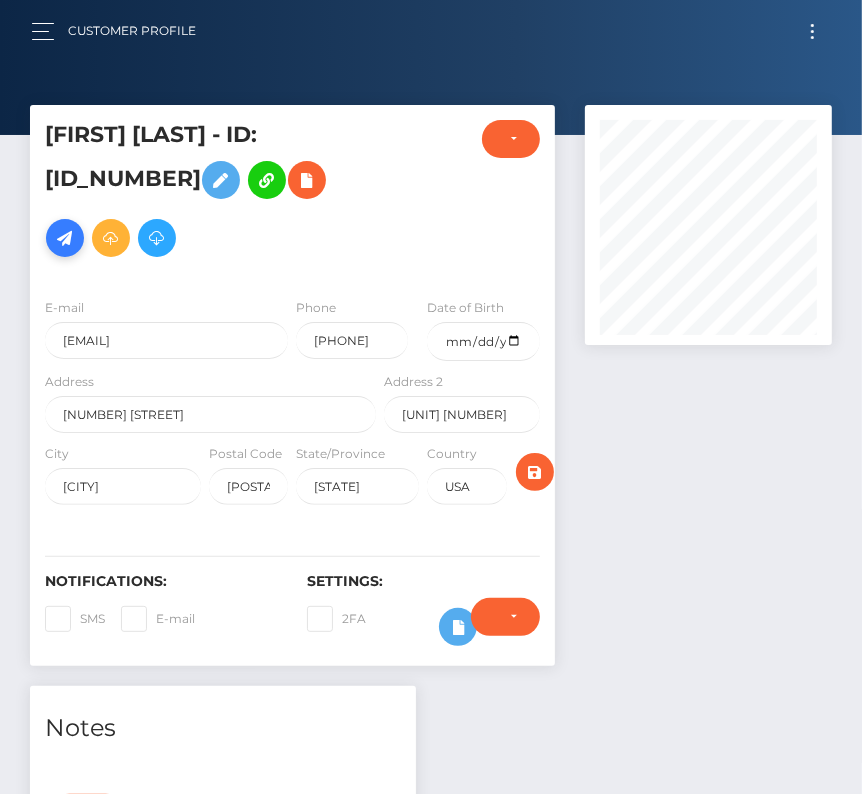 click at bounding box center (65, 238) 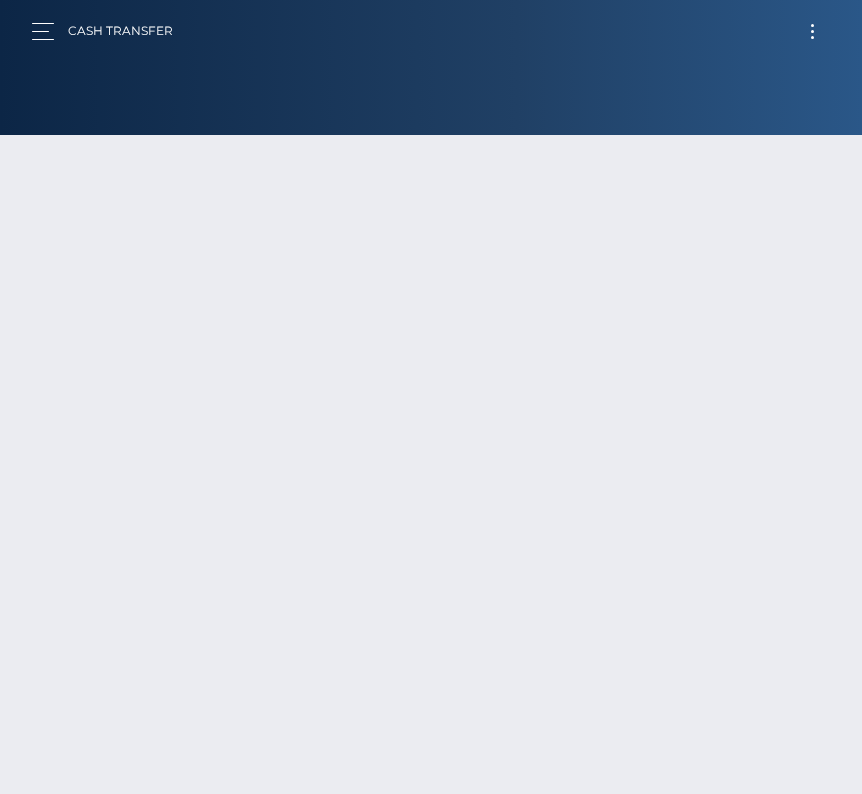 scroll, scrollTop: 0, scrollLeft: 0, axis: both 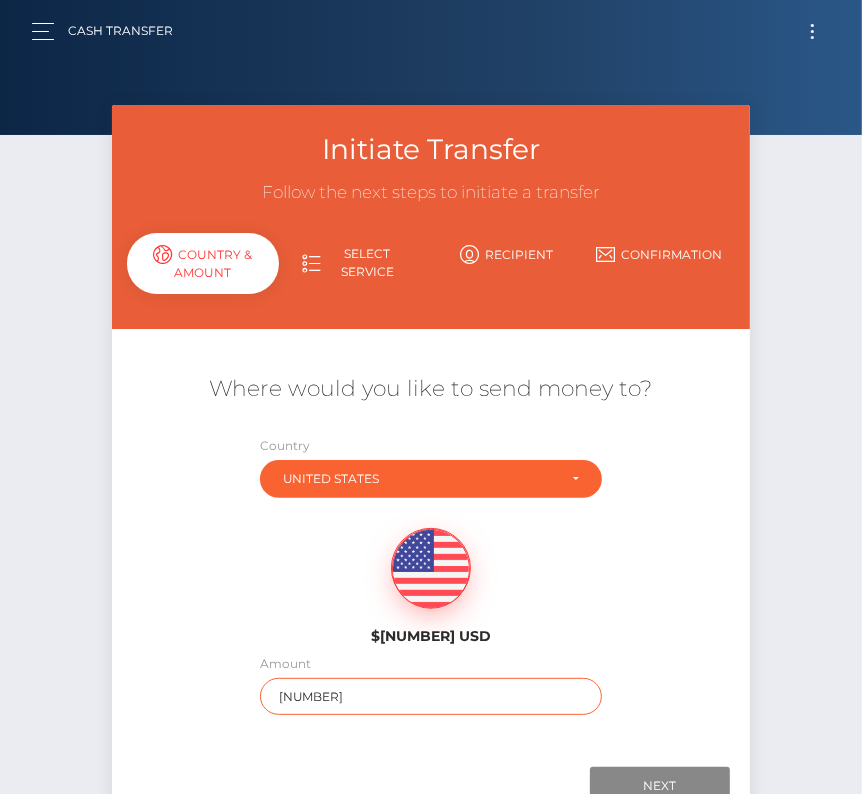 click on "[NUMBER]" at bounding box center (431, 696) 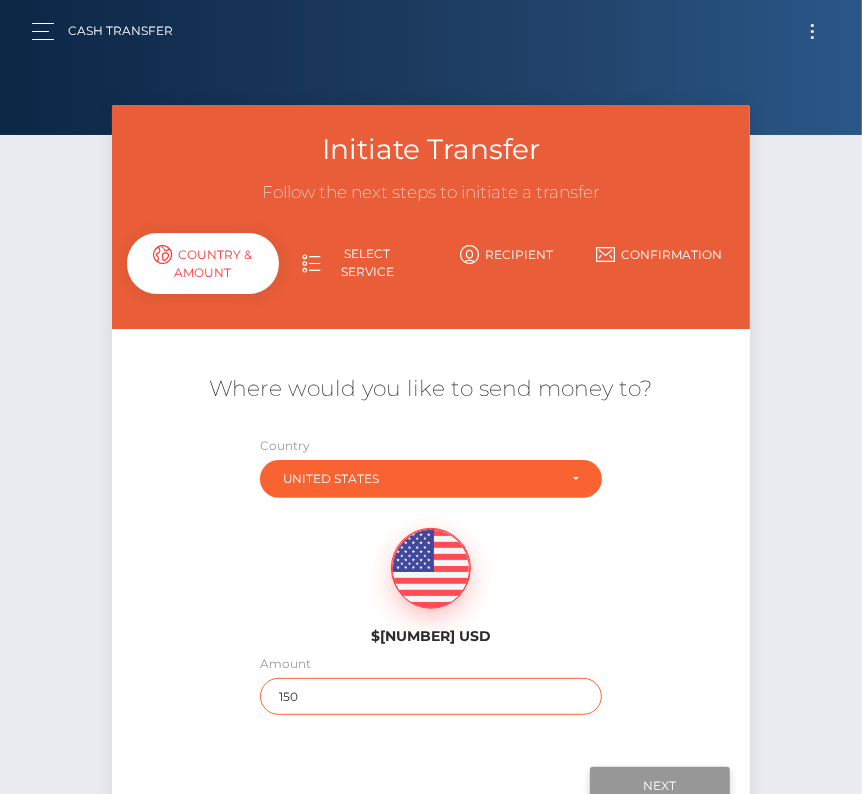 type on "150" 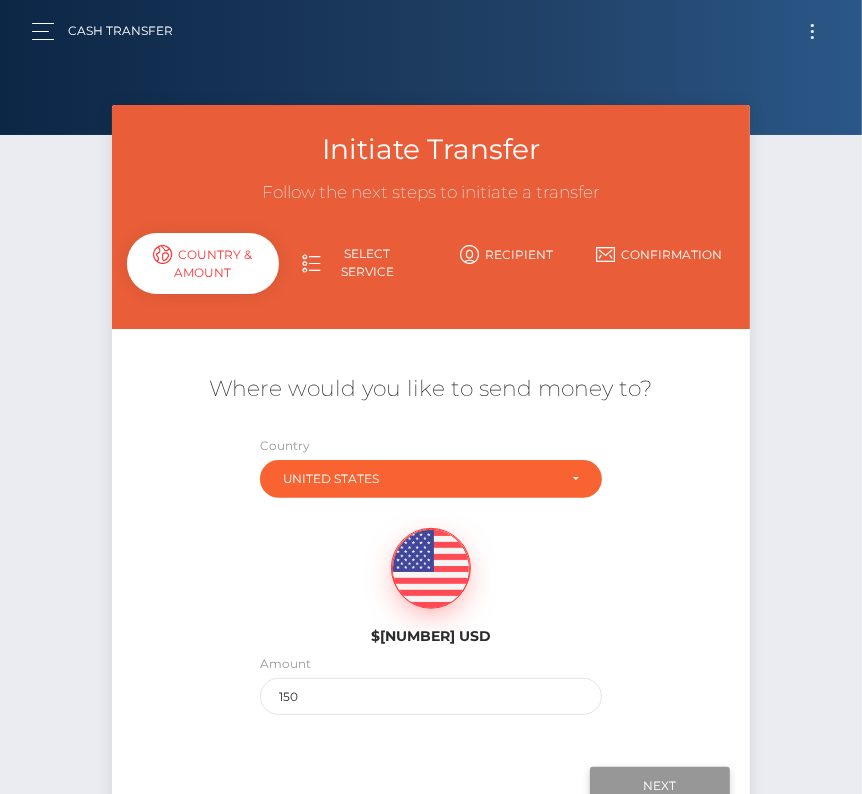 click on "Next" at bounding box center [660, 786] 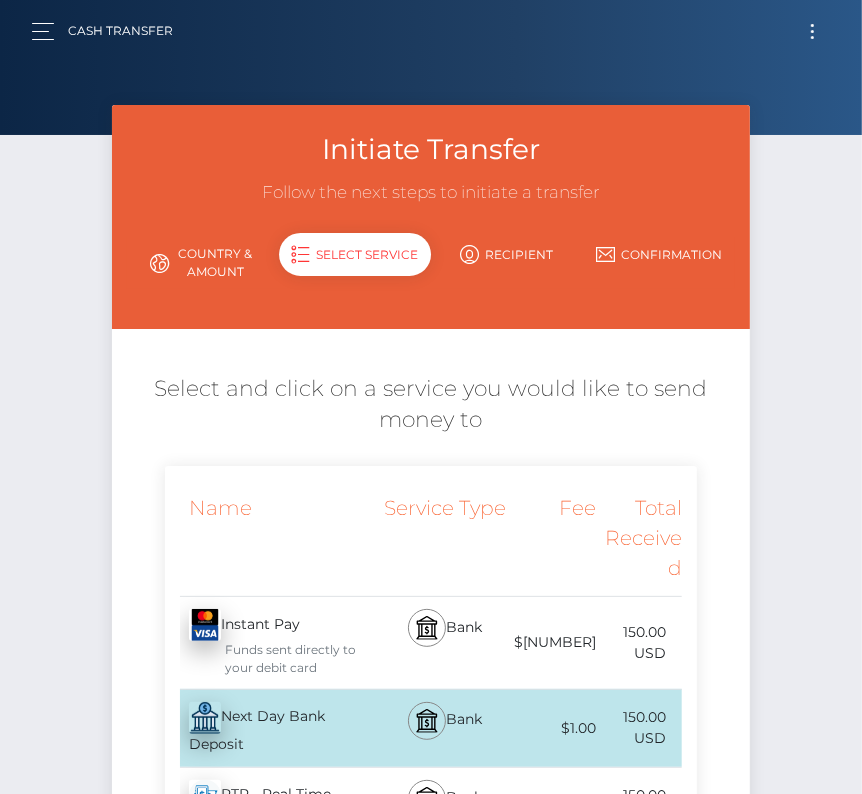 click on "Next Day Bank Deposit  - USD" at bounding box center (272, 728) 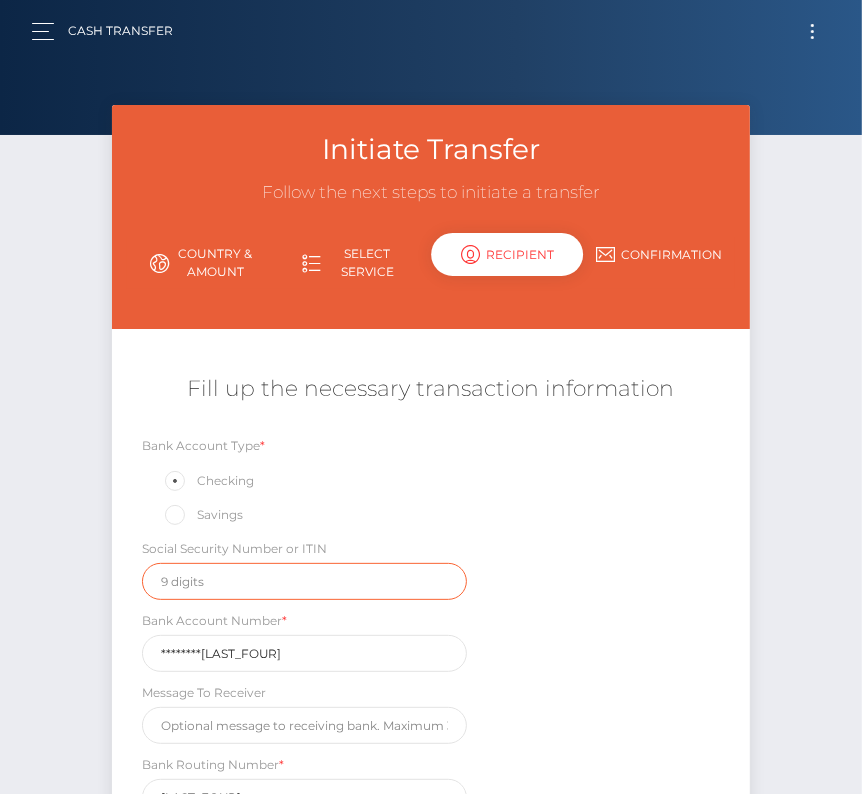 click at bounding box center (304, 581) 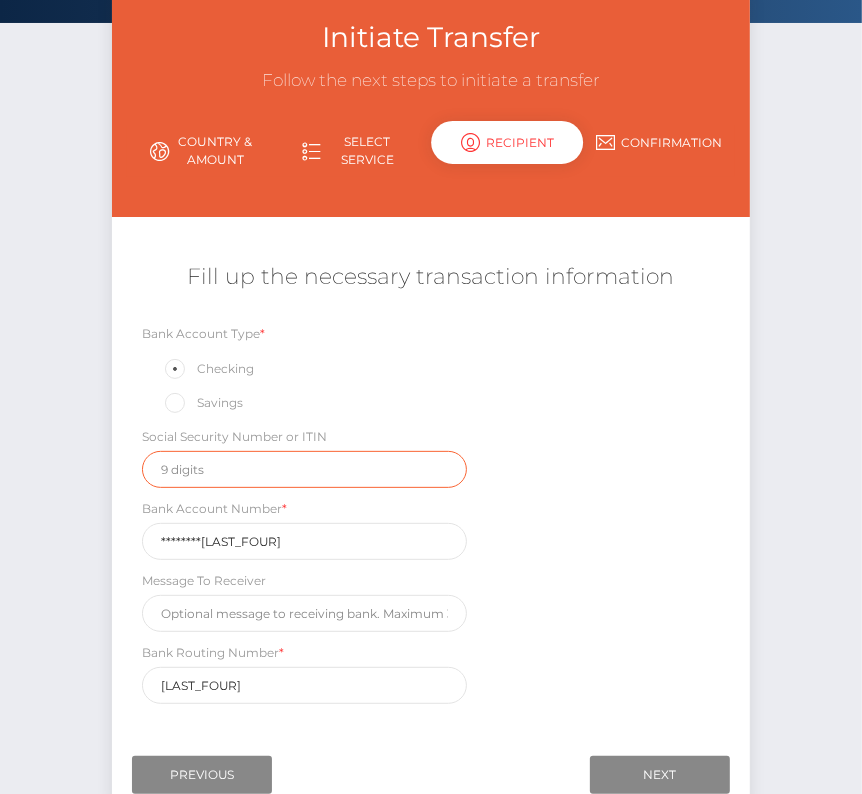 scroll, scrollTop: 133, scrollLeft: 0, axis: vertical 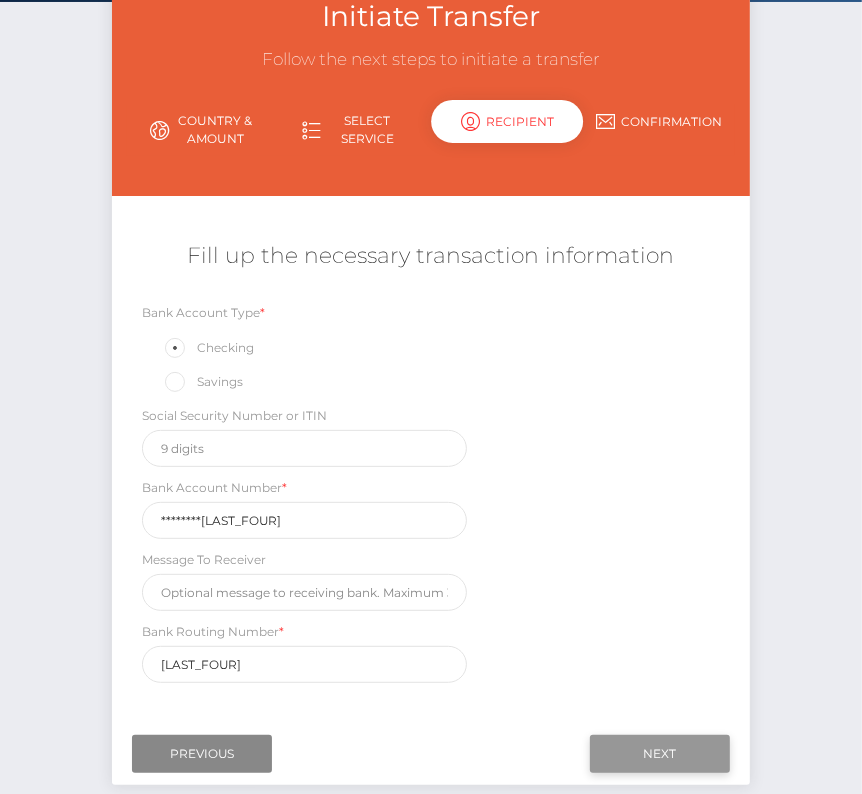 click on "Next" at bounding box center (660, 754) 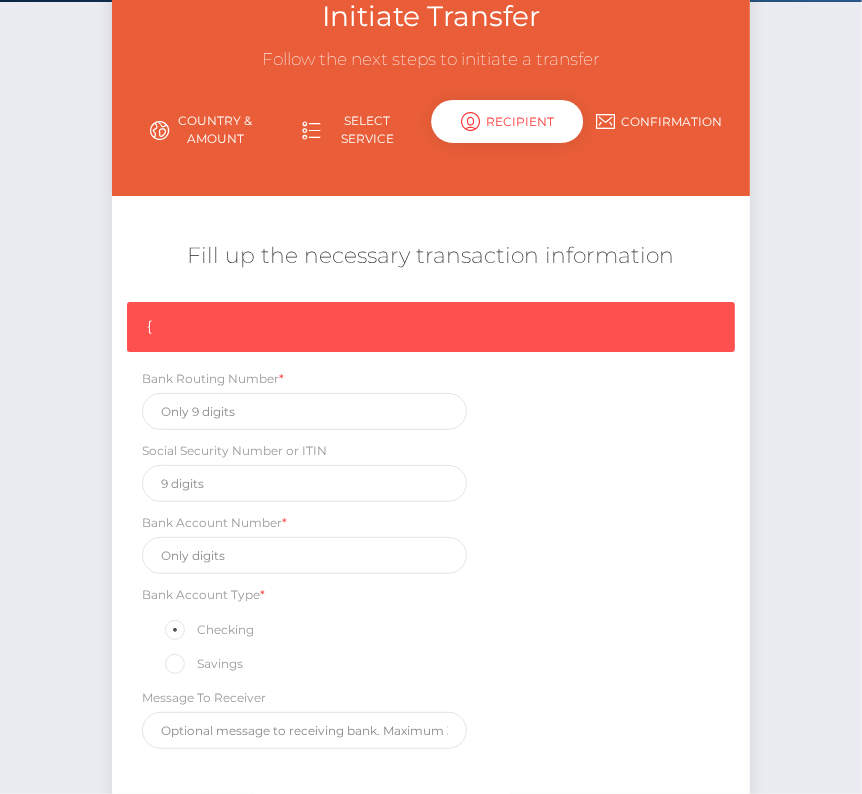 scroll, scrollTop: 169, scrollLeft: 0, axis: vertical 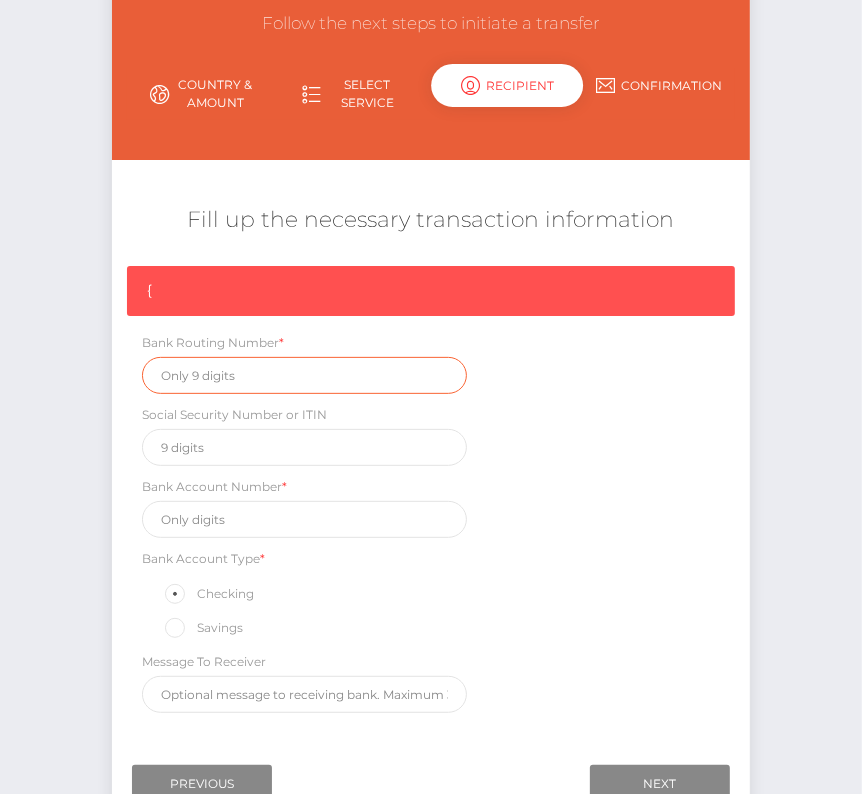 click at bounding box center (304, 375) 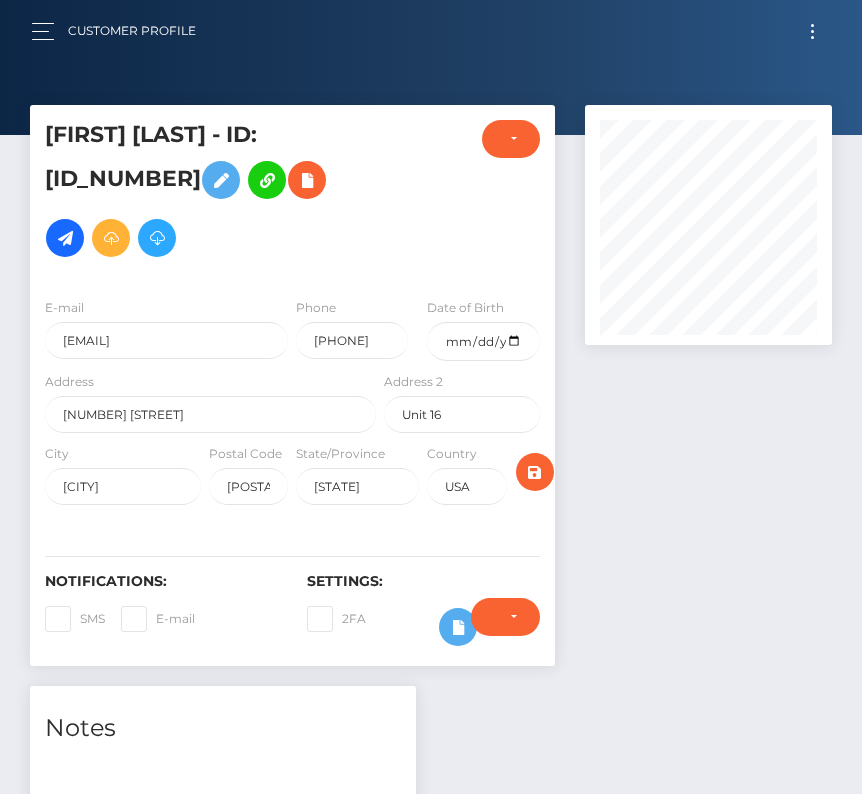 scroll, scrollTop: 0, scrollLeft: 0, axis: both 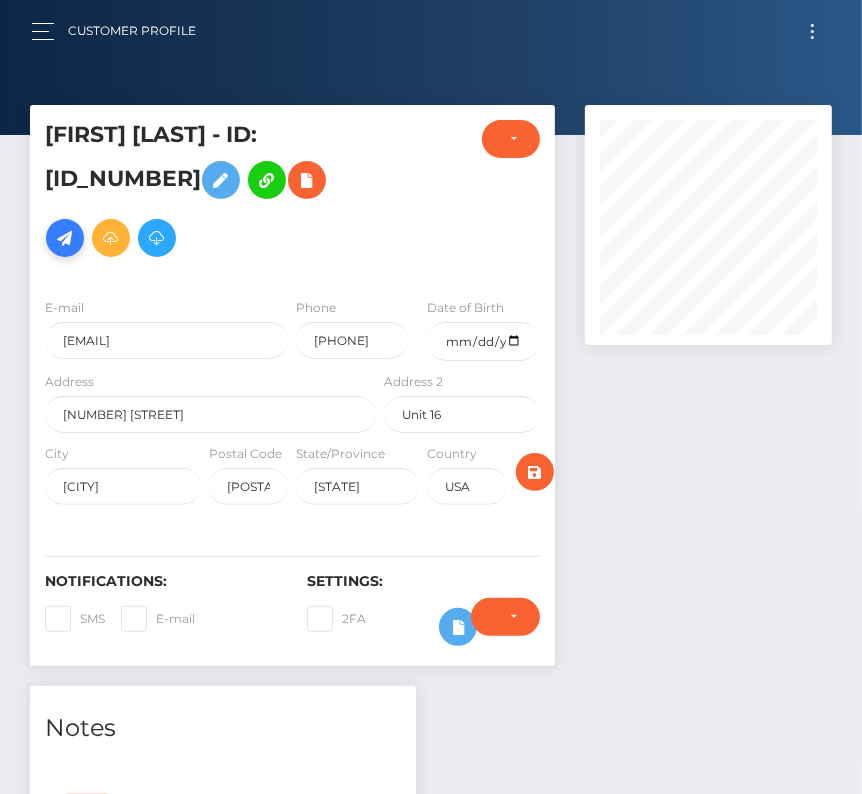 click at bounding box center (65, 238) 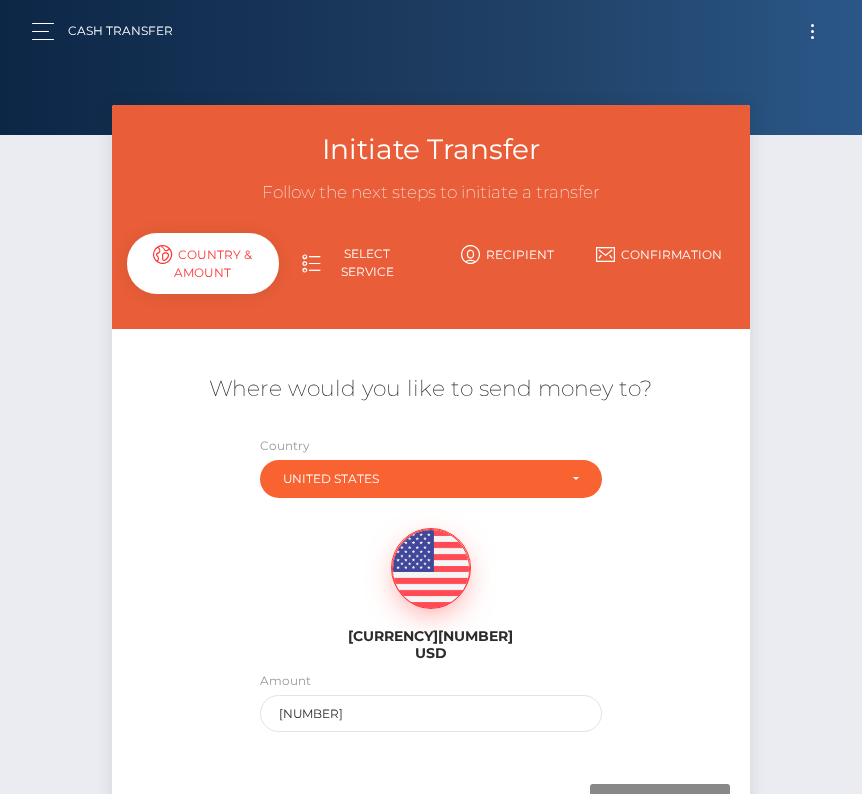 scroll, scrollTop: 0, scrollLeft: 0, axis: both 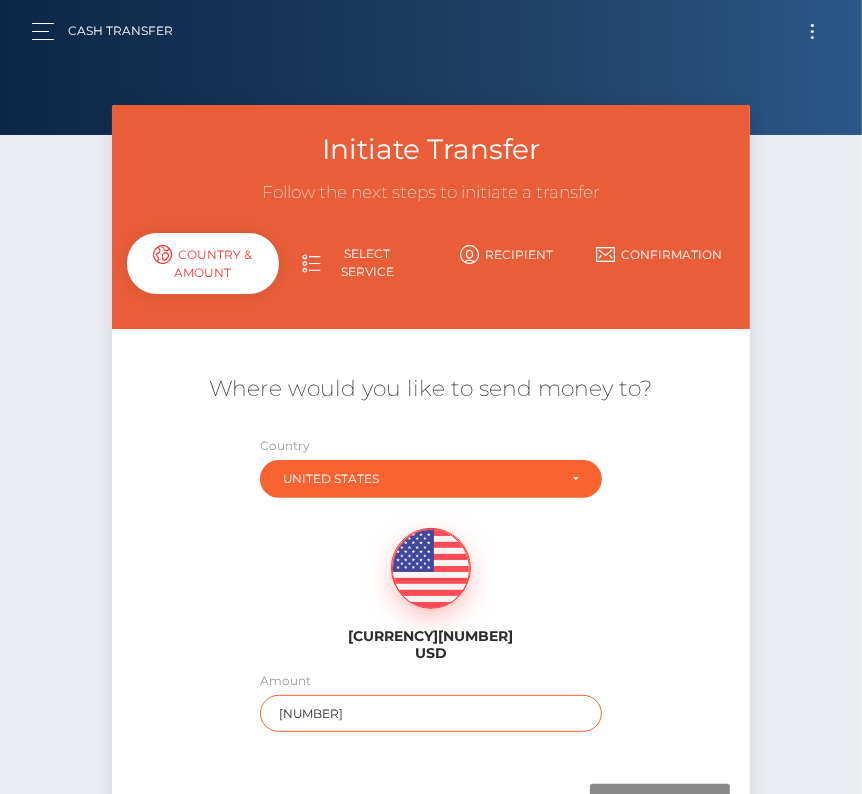 click on "[NUMBER]" at bounding box center (431, 713) 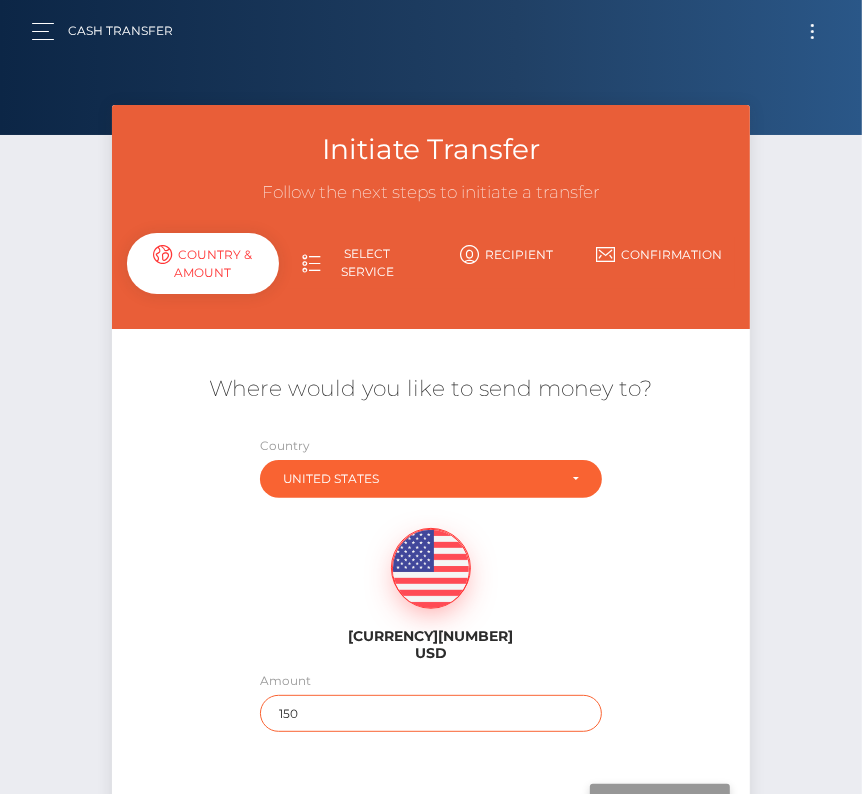 type on "150" 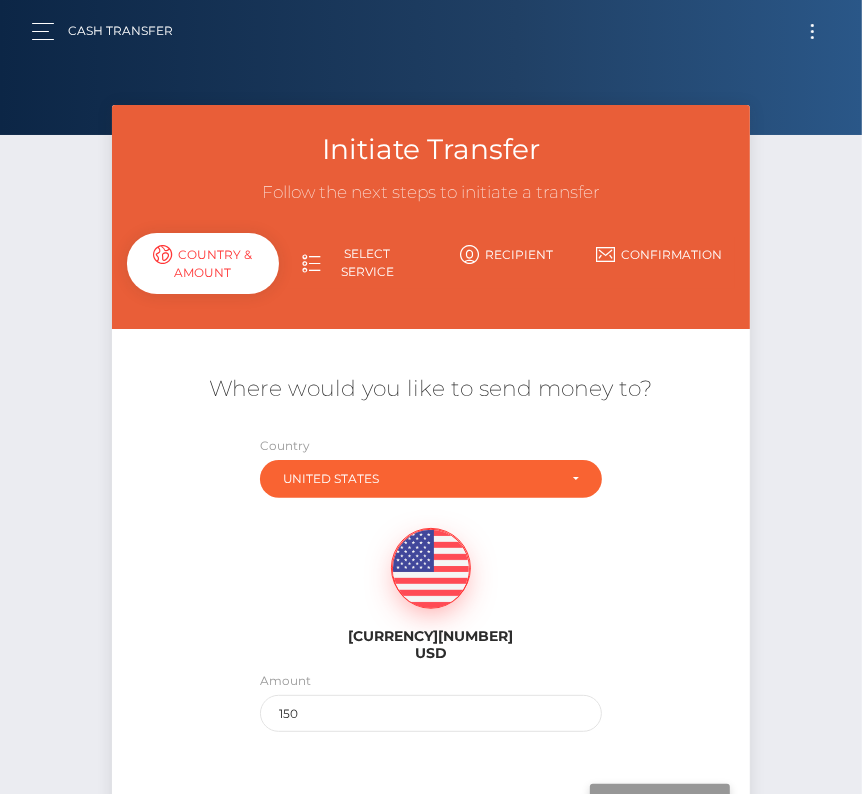 click on "Next" at bounding box center [660, 803] 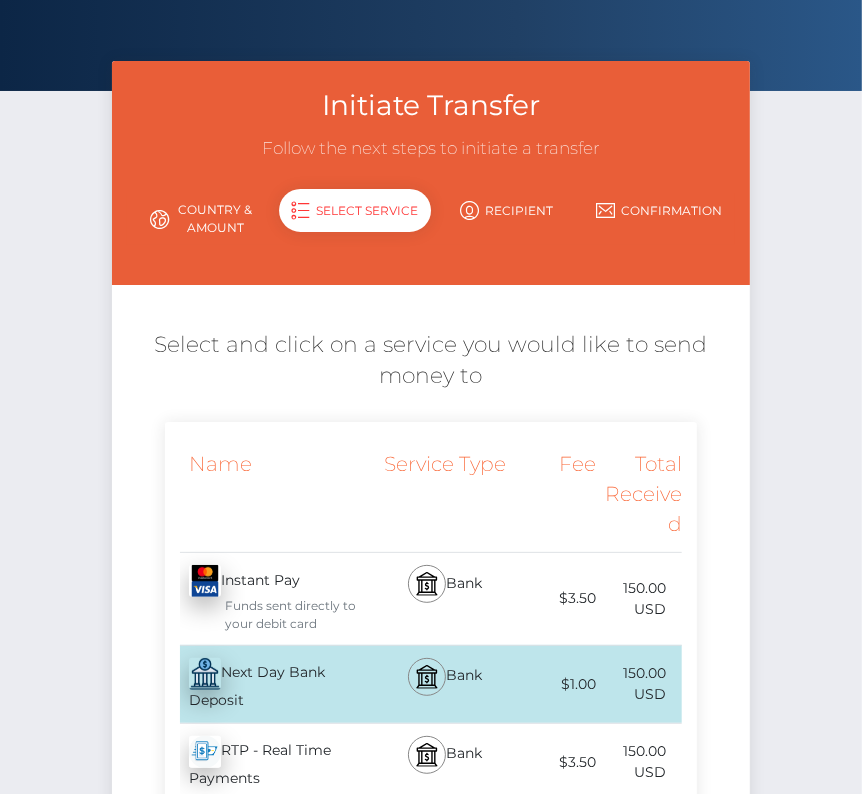 scroll, scrollTop: 83, scrollLeft: 0, axis: vertical 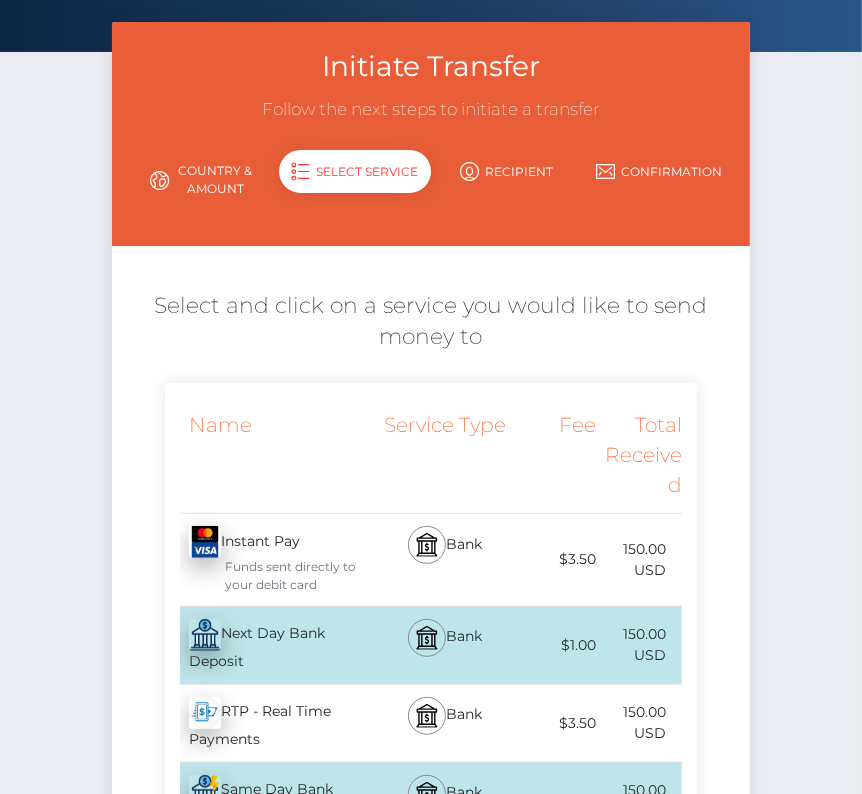 click on "Next Day Bank Deposit  - USD" at bounding box center (272, 645) 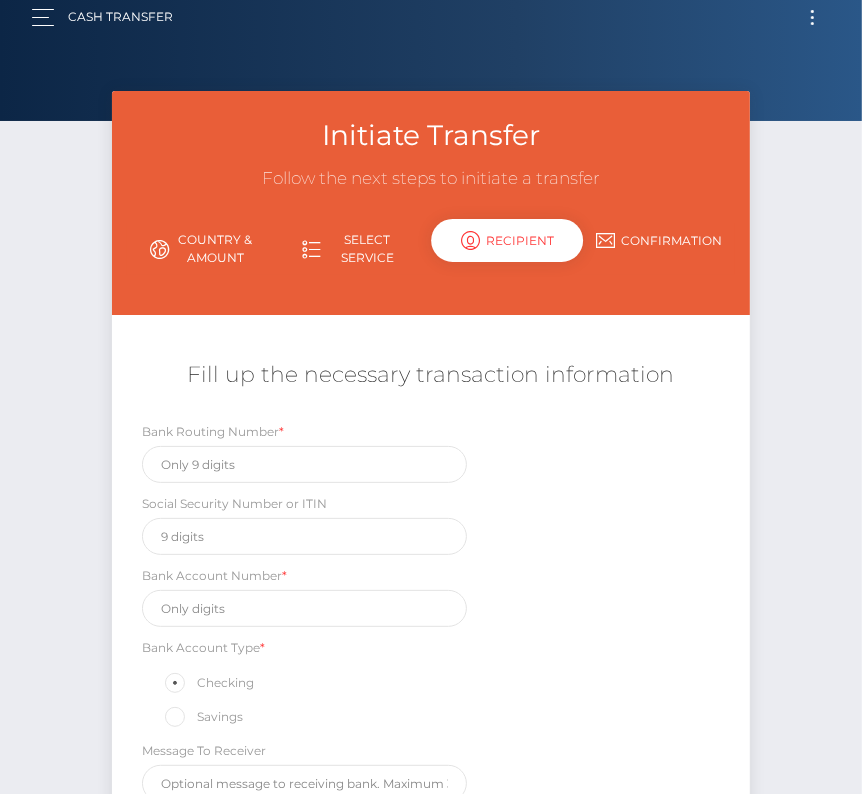 scroll, scrollTop: 102, scrollLeft: 0, axis: vertical 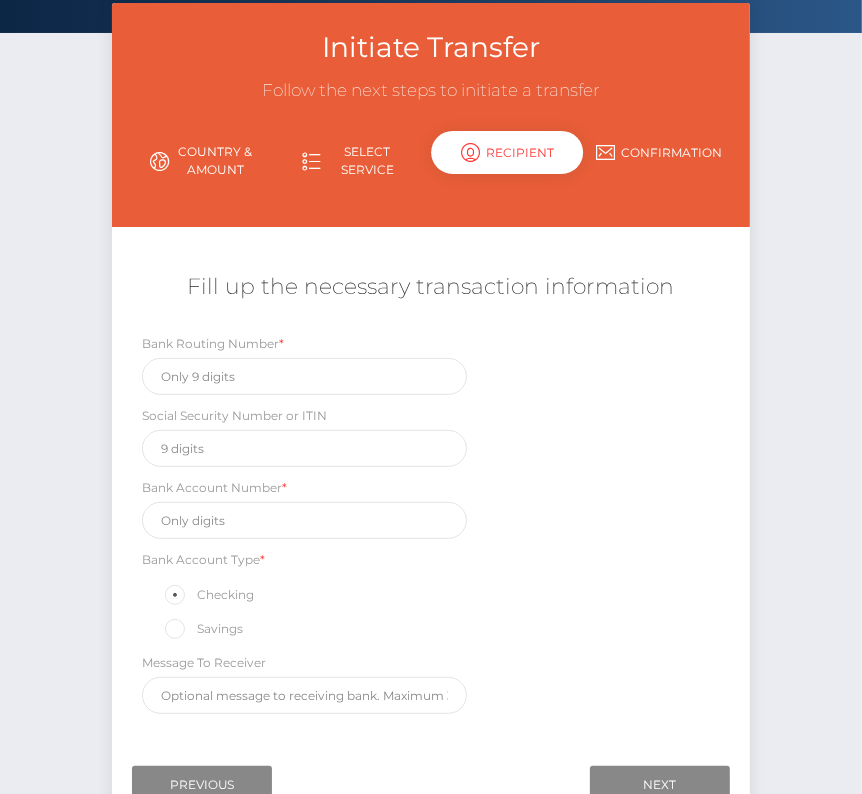 click on "Bank Routing Number  *" at bounding box center (213, 344) 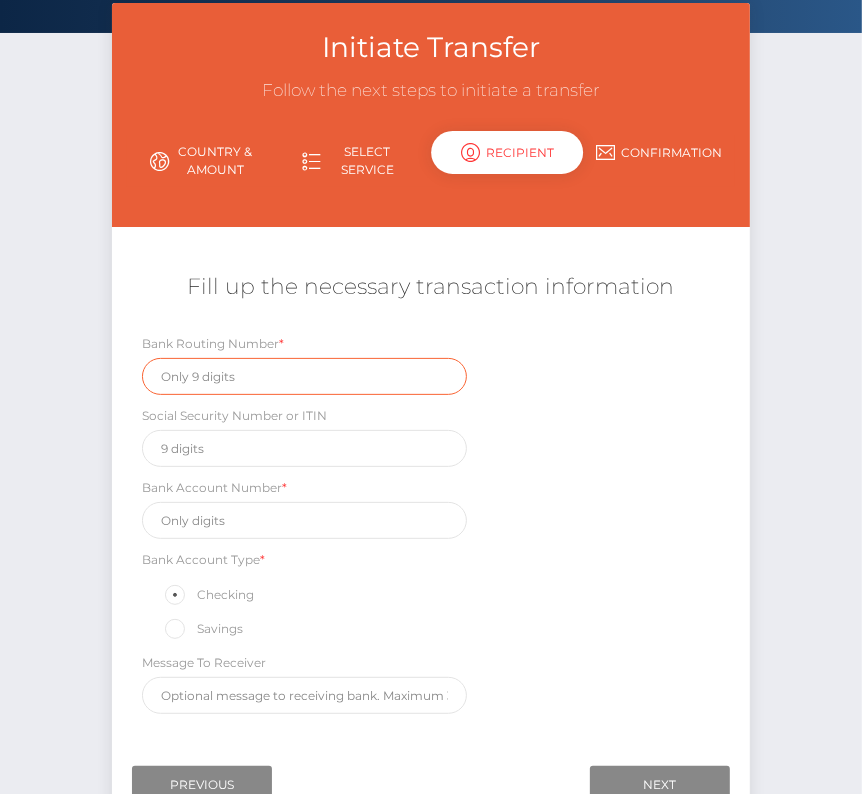 click at bounding box center [304, 376] 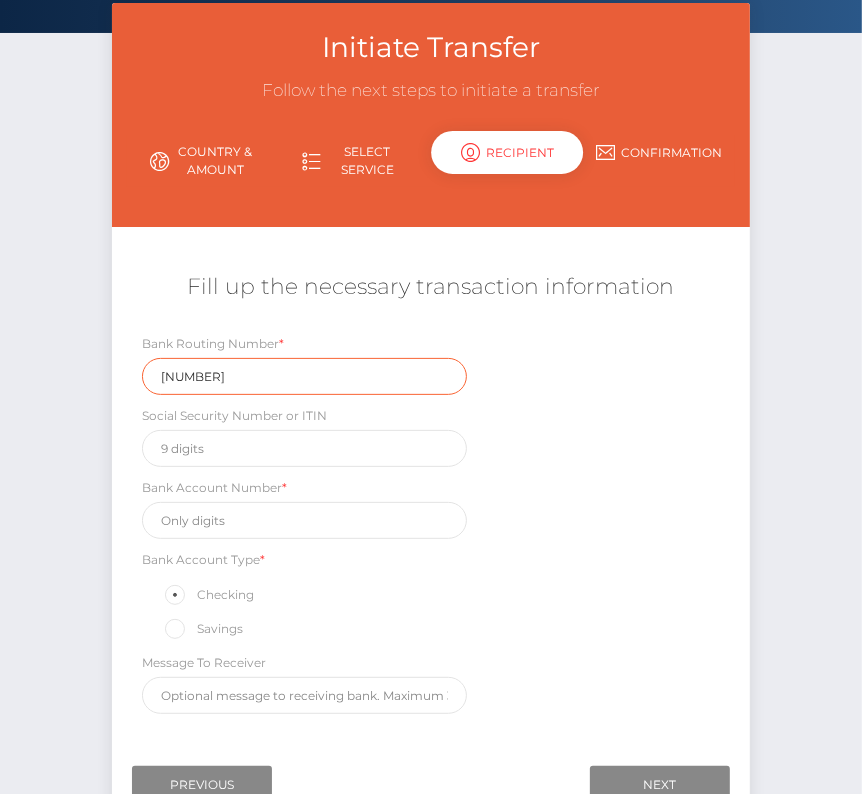 type on "121202211" 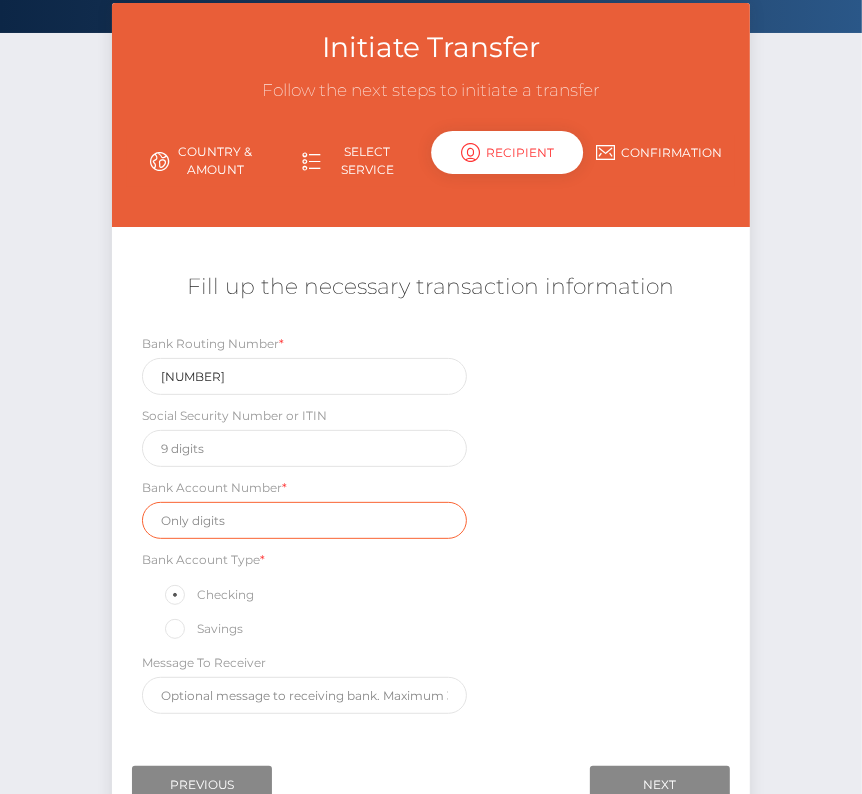 click at bounding box center (304, 520) 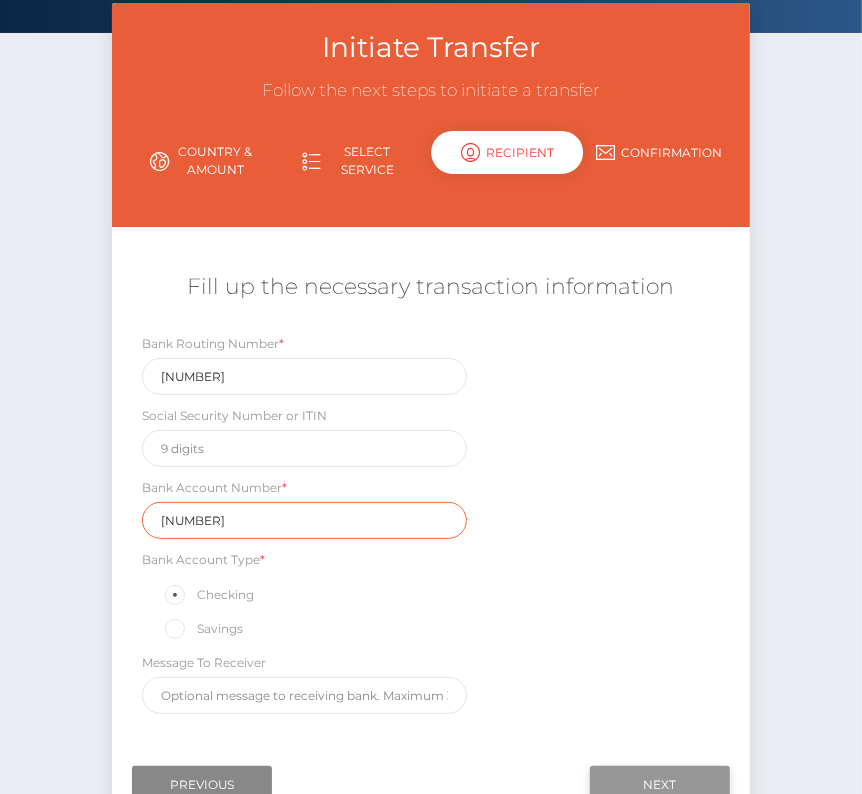 type on "440032037374" 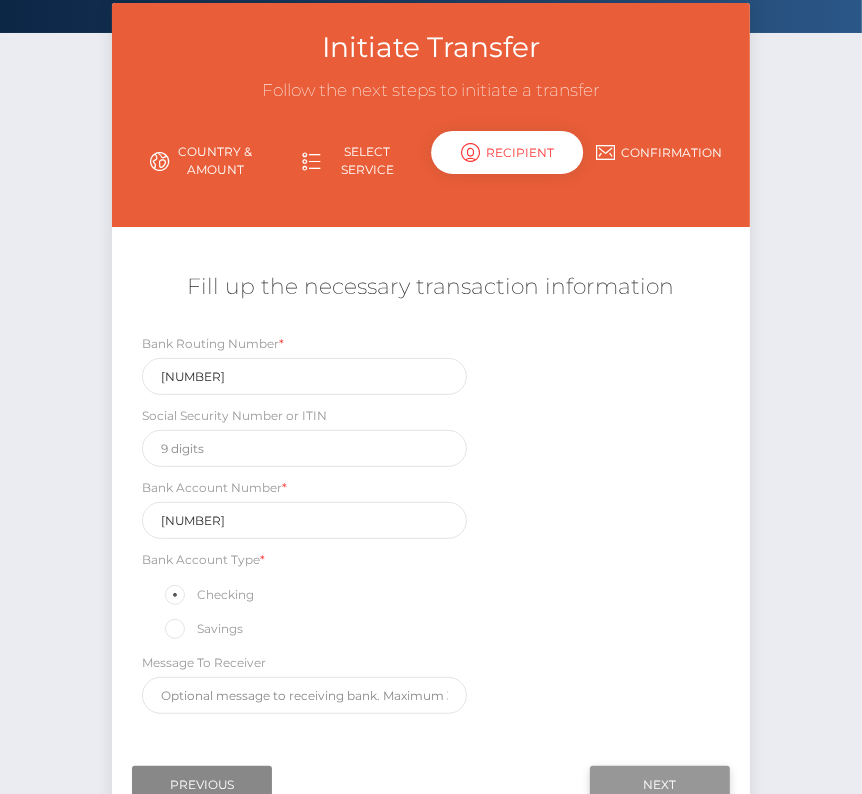 click on "Next" at bounding box center (660, 785) 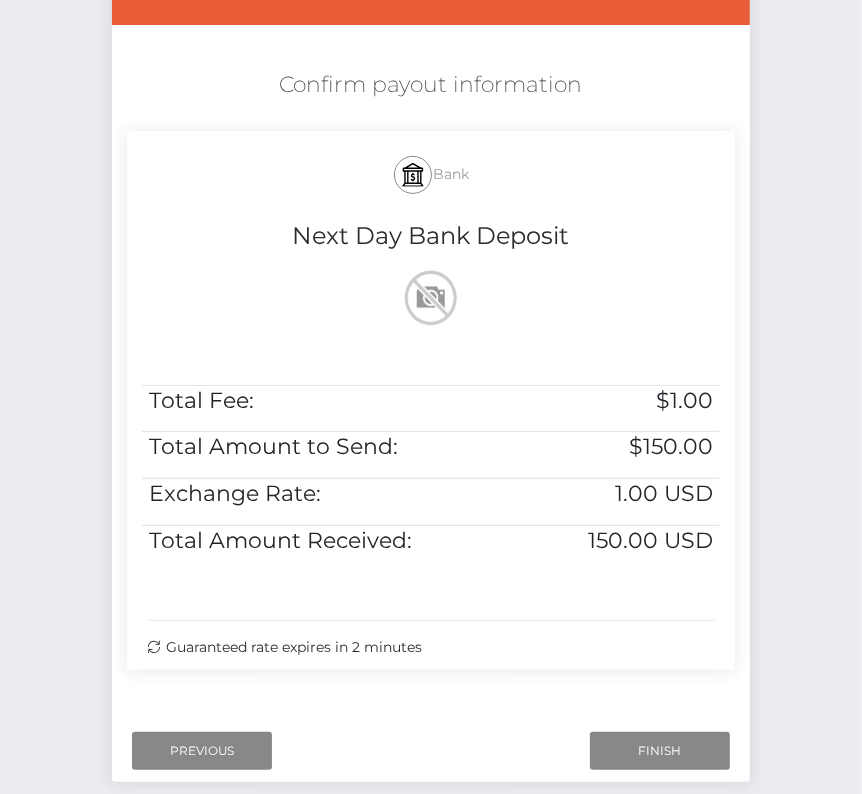 scroll, scrollTop: 355, scrollLeft: 0, axis: vertical 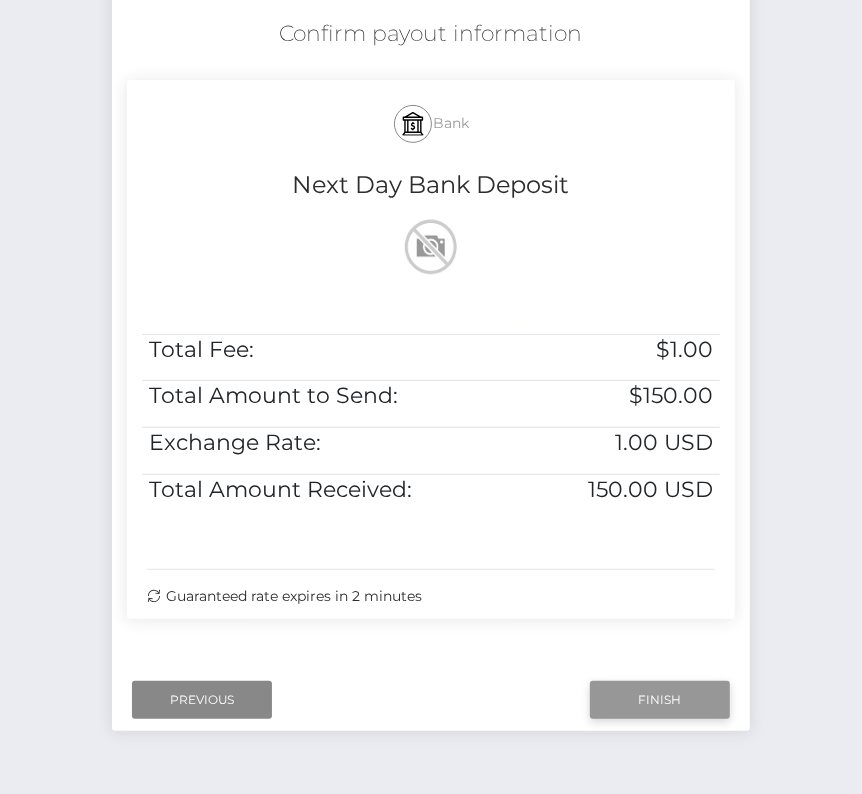 click on "Finish" at bounding box center [660, 700] 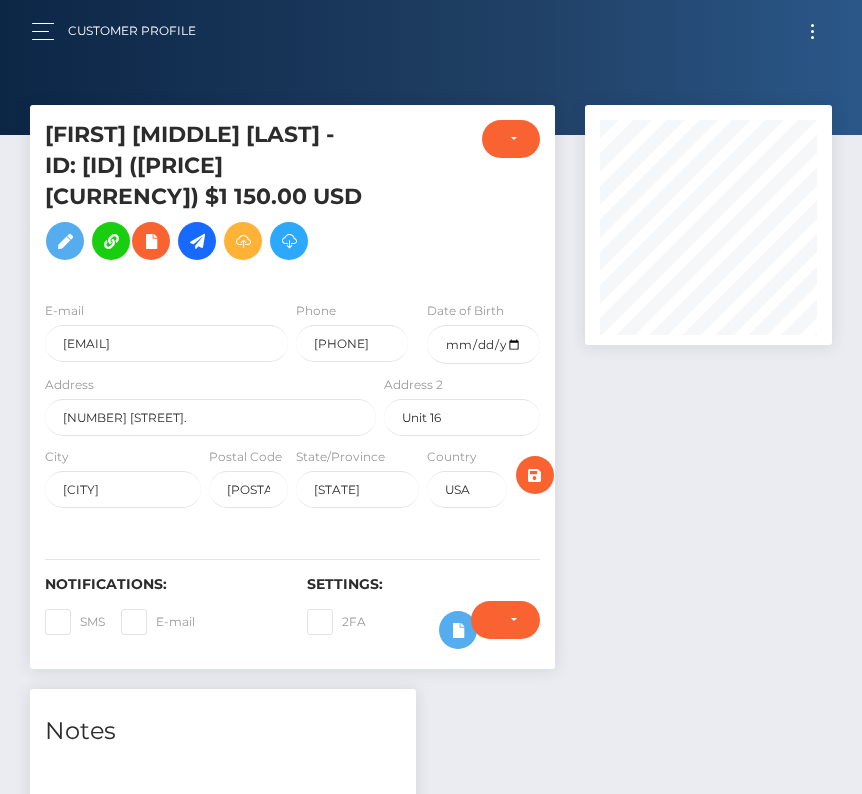 scroll, scrollTop: 527, scrollLeft: 0, axis: vertical 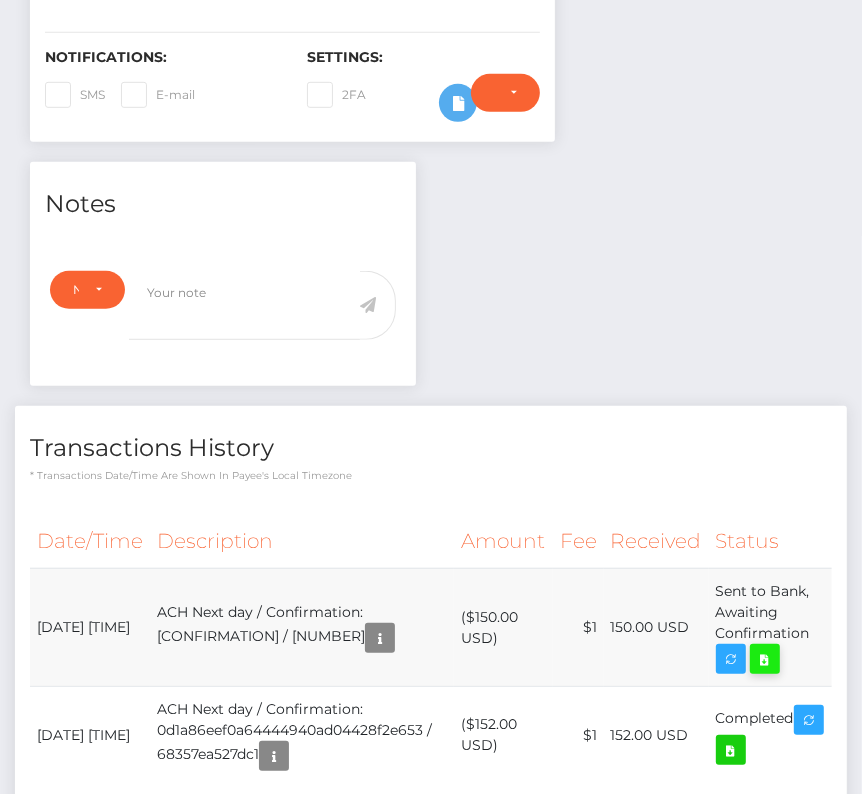 click at bounding box center [765, 659] 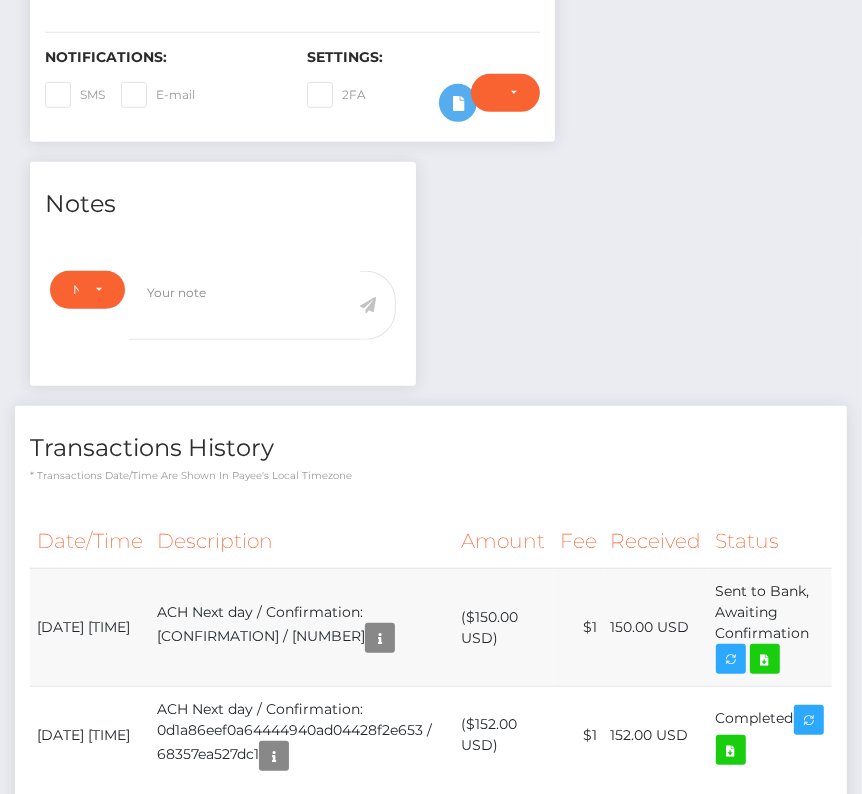 drag, startPoint x: 35, startPoint y: 603, endPoint x: 814, endPoint y: 633, distance: 779.57745 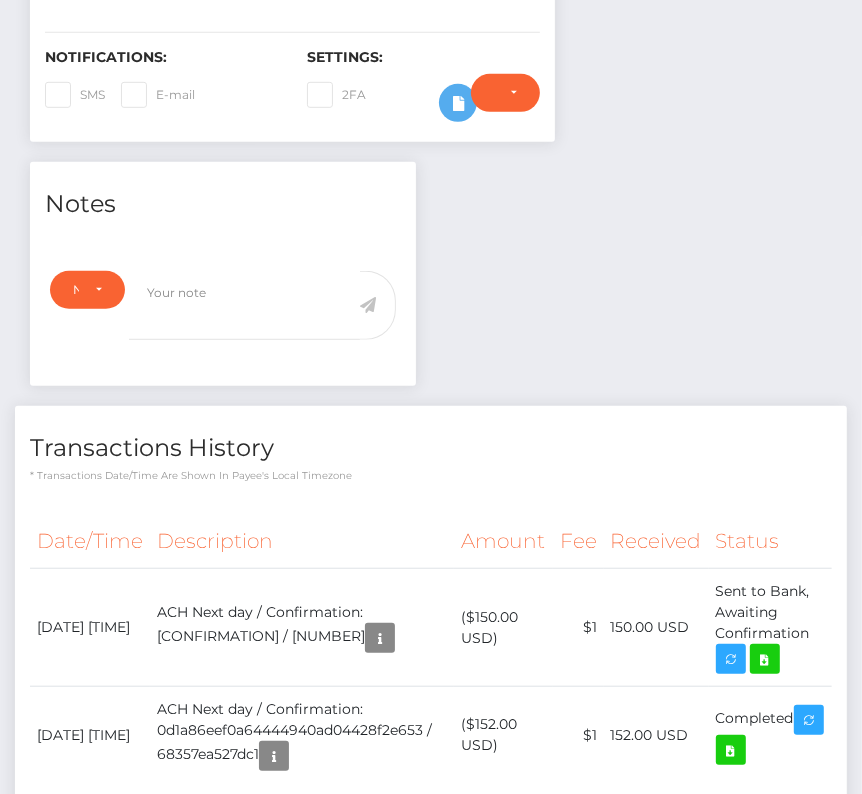 copy on "August  8, 2025 05:47AM
ACH Next day / Confirmation: 54cd383f777348ceae10a900970d10ab / 6895c75310015
($150.00 USD)
$1
150.00 USD
Sent to Bank, Awaiting Confirmation" 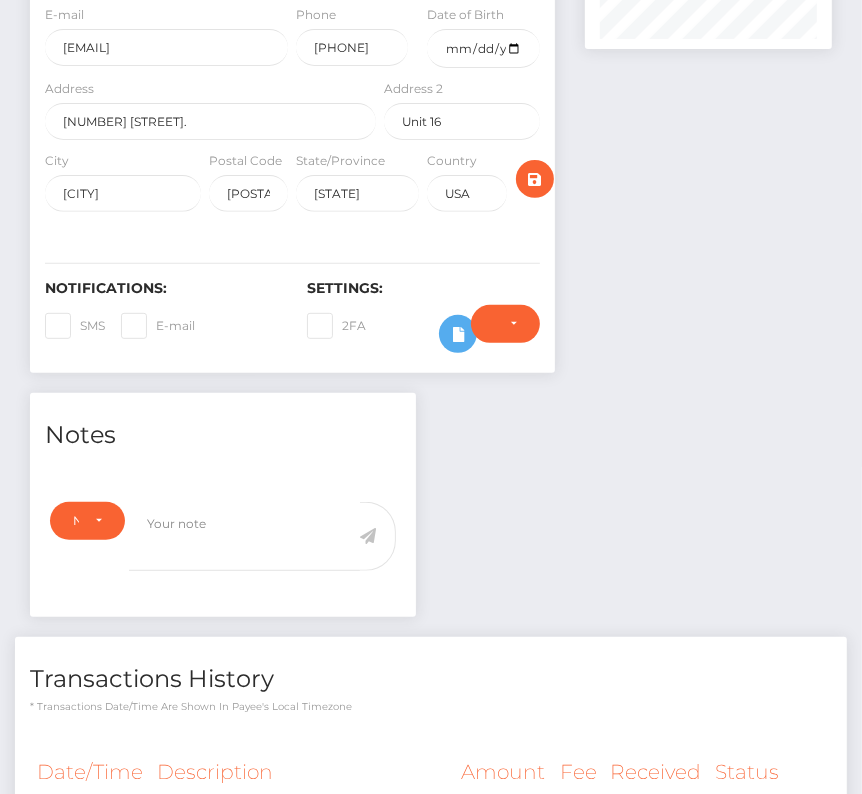 scroll, scrollTop: 0, scrollLeft: 0, axis: both 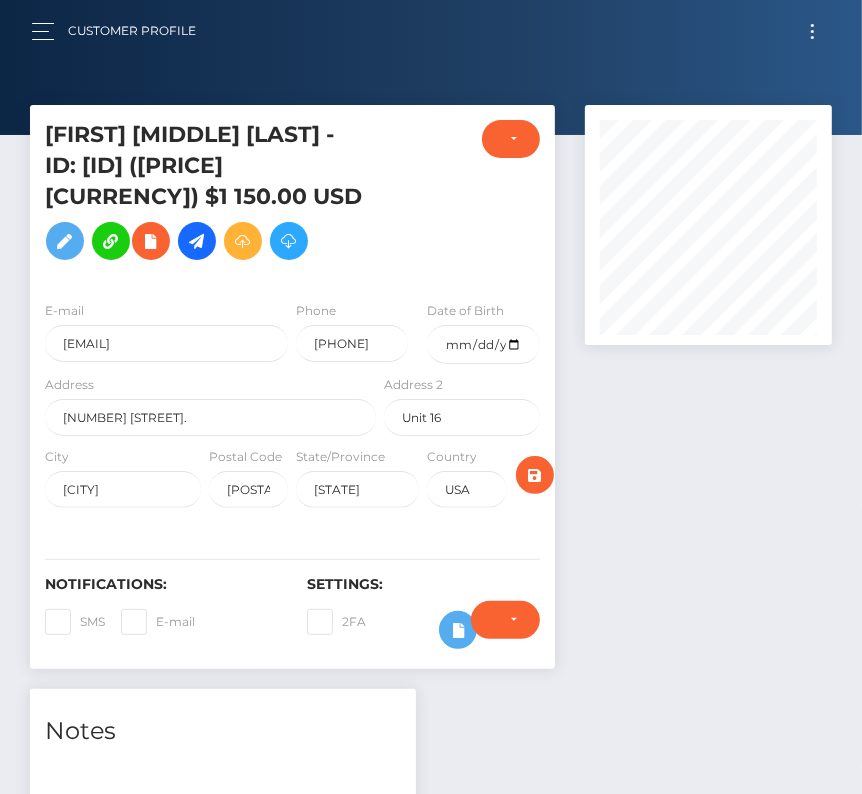 click at bounding box center (812, 31) 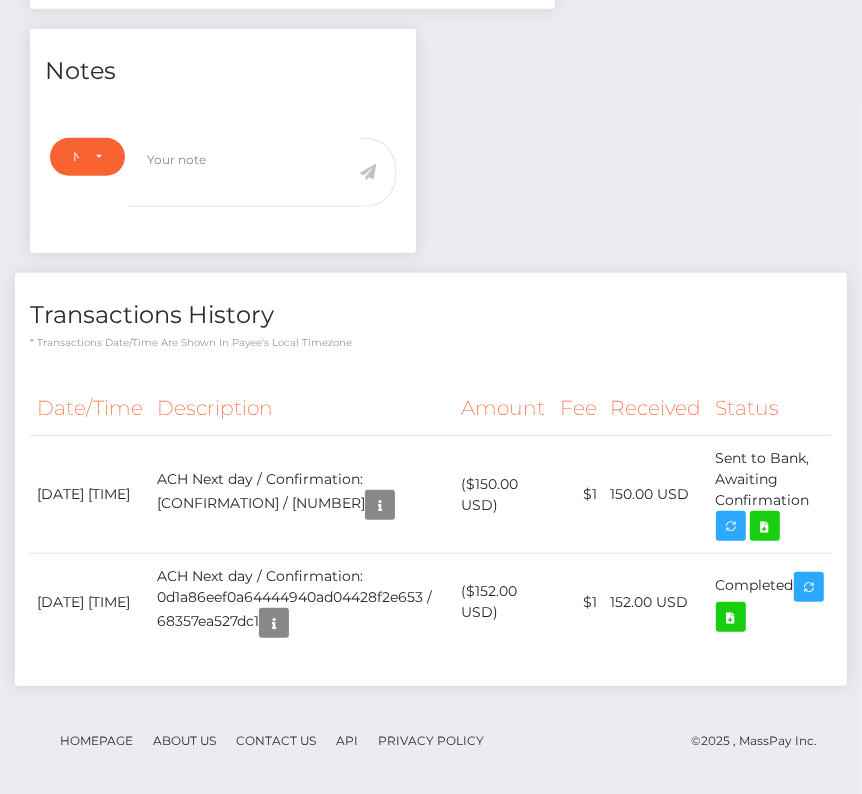 scroll, scrollTop: 0, scrollLeft: 0, axis: both 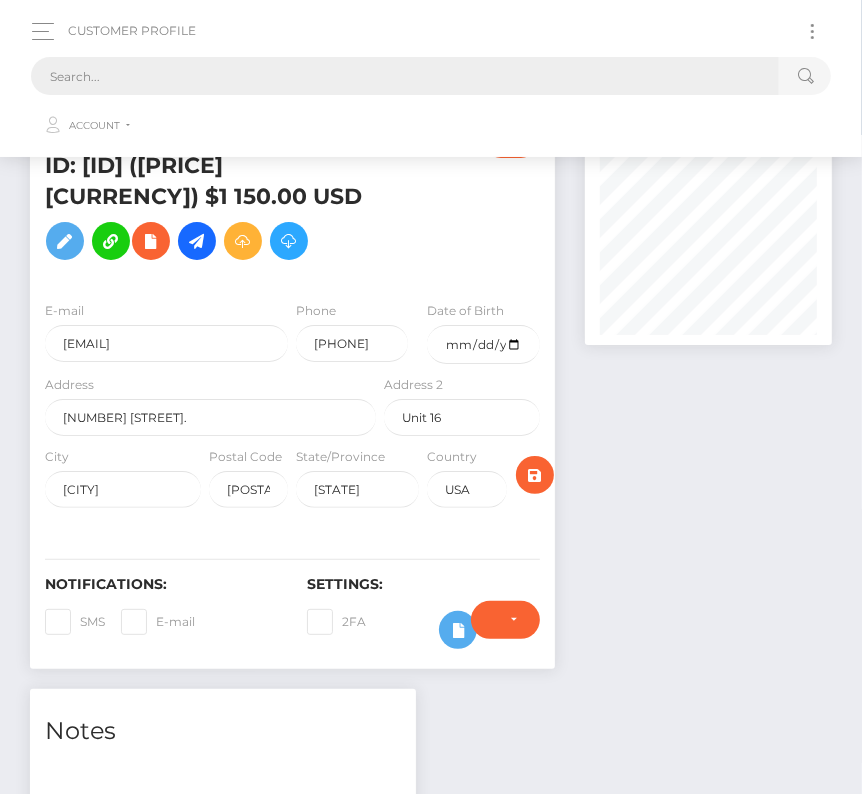 click at bounding box center [405, 76] 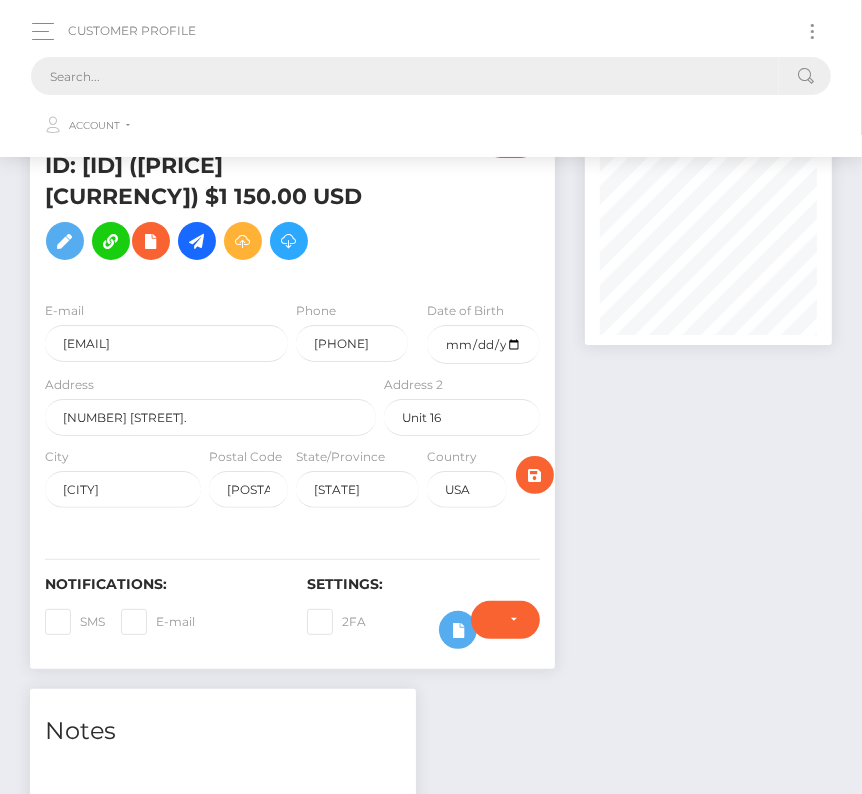 paste on "1171071" 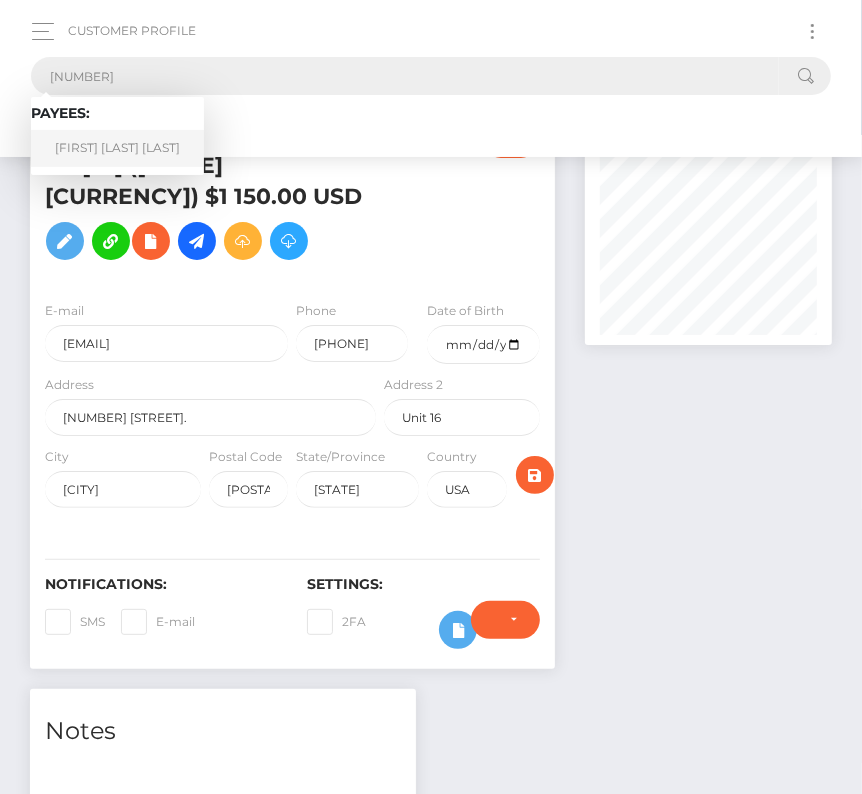 type on "1171071" 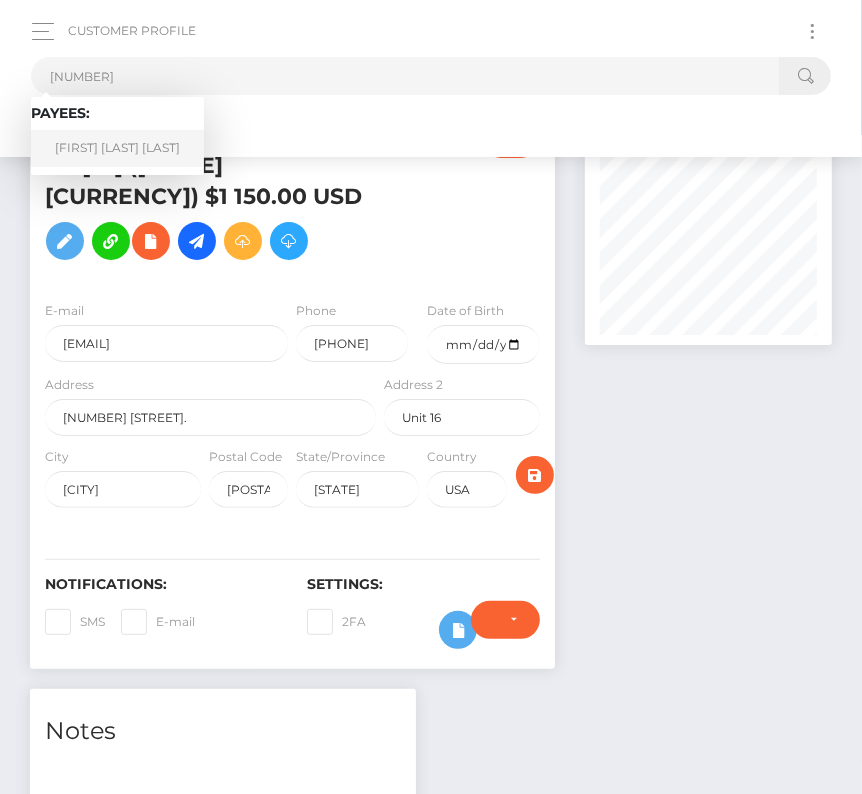 click on "Brianna Onyeka Onyegbunwa" at bounding box center (117, 148) 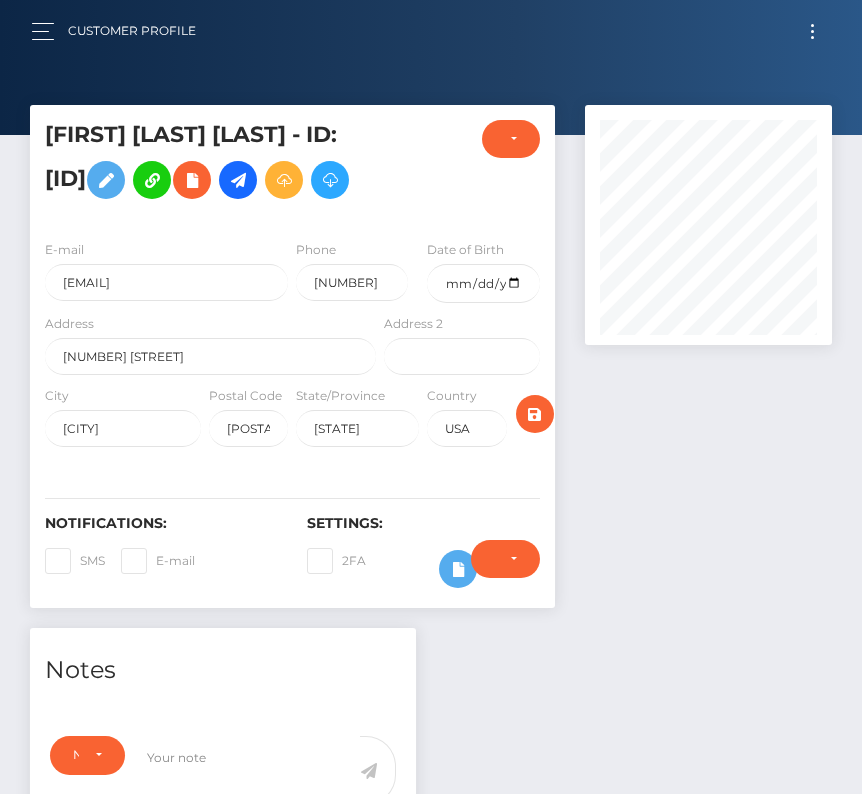 scroll, scrollTop: 0, scrollLeft: 0, axis: both 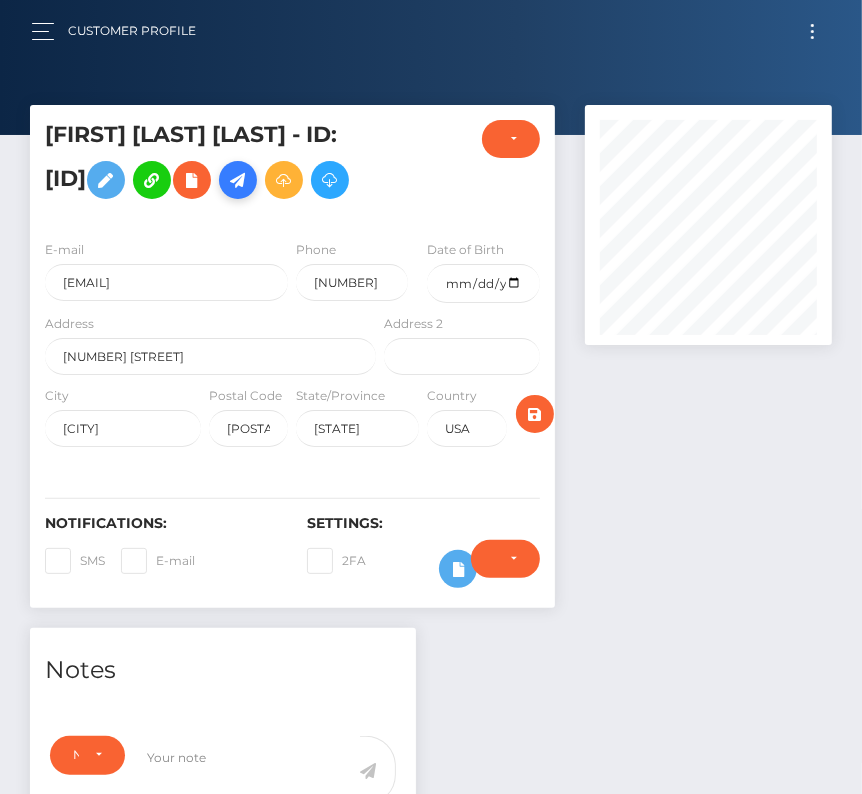 click at bounding box center [238, 180] 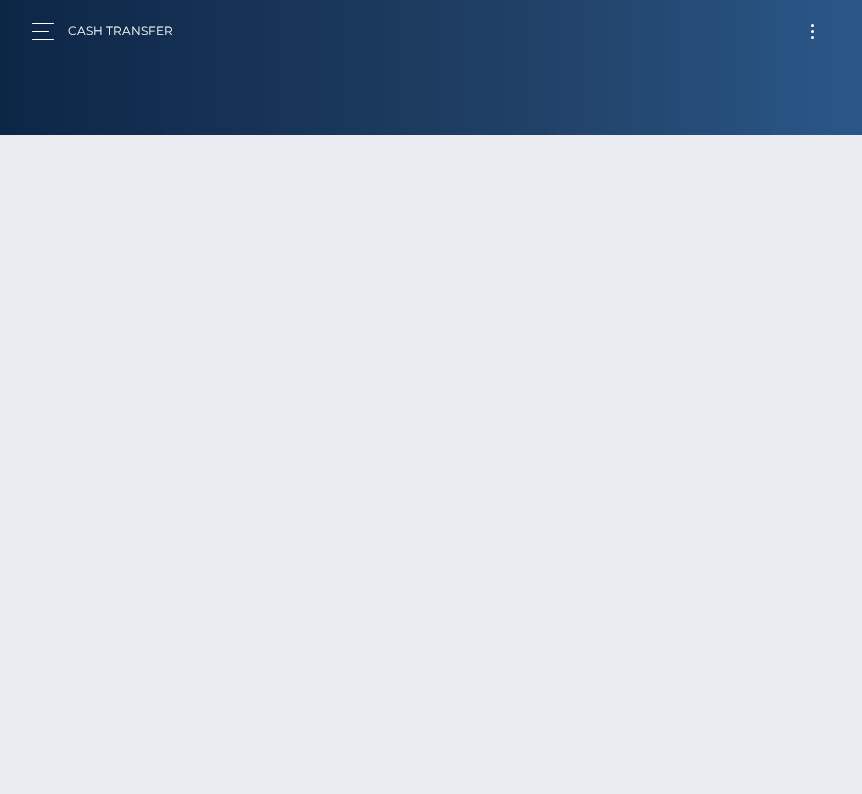 scroll, scrollTop: 0, scrollLeft: 0, axis: both 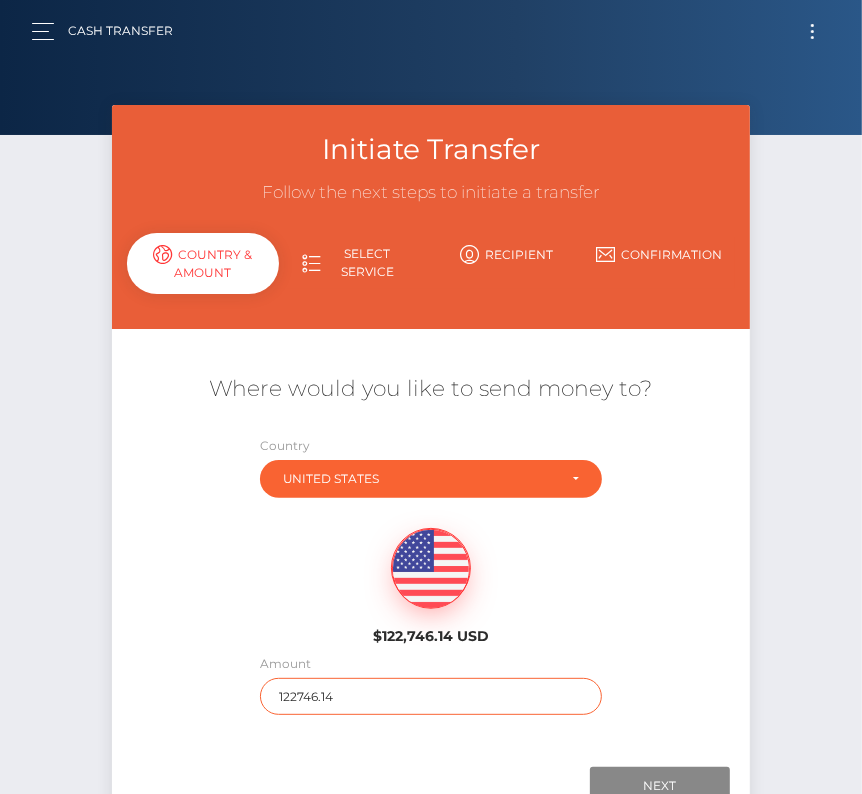 click on "122746.14" at bounding box center (431, 696) 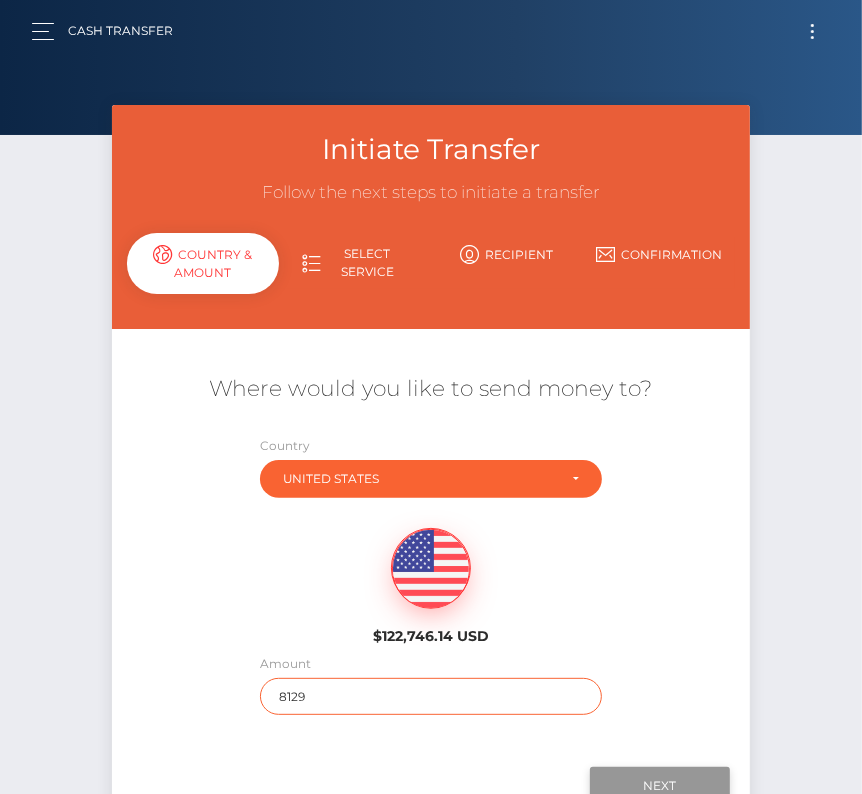 type on "8129" 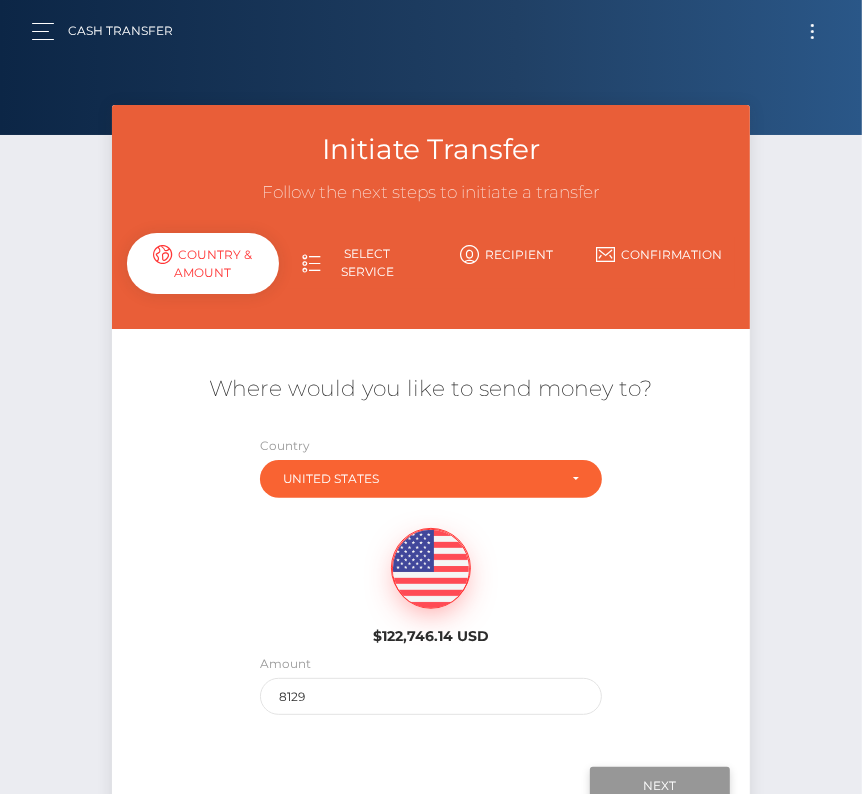 click on "Next" at bounding box center (660, 786) 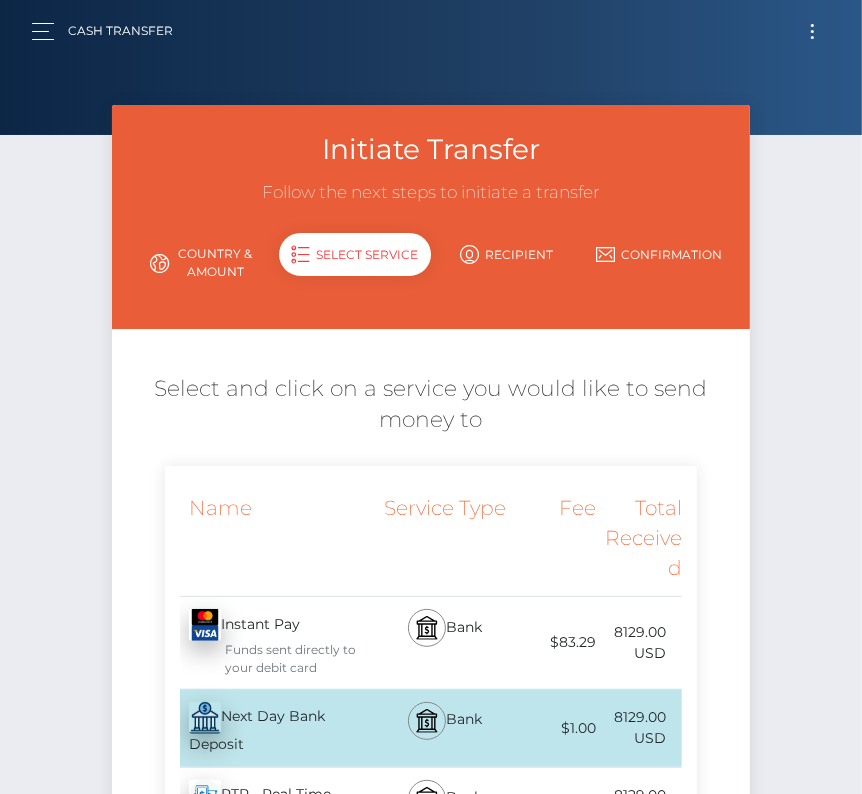 click on "Next Day Bank Deposit  - USD" at bounding box center (272, 728) 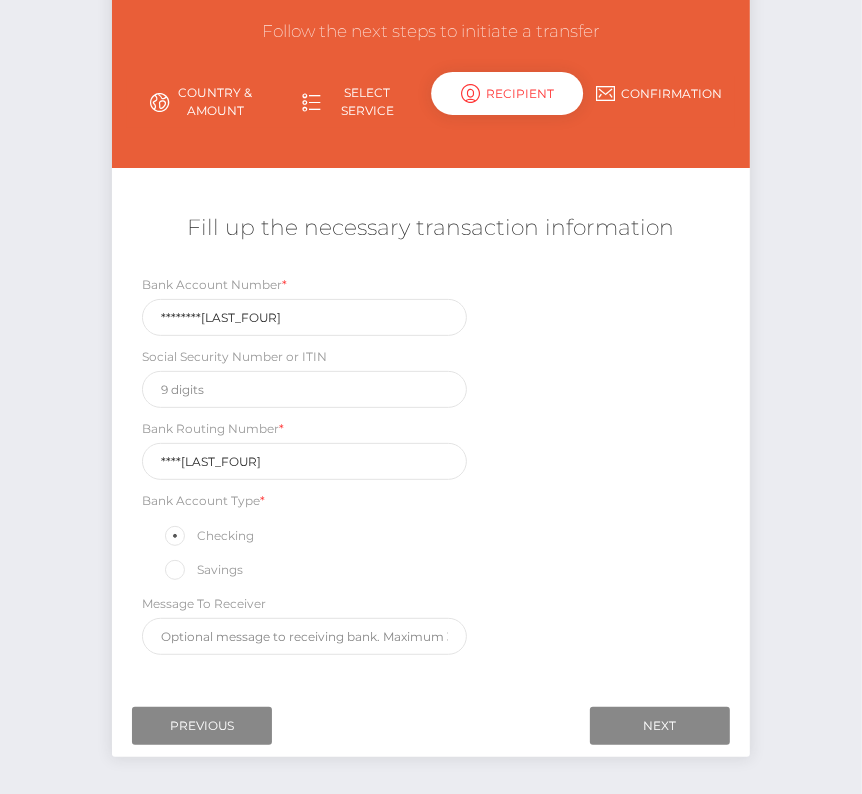 scroll, scrollTop: 235, scrollLeft: 0, axis: vertical 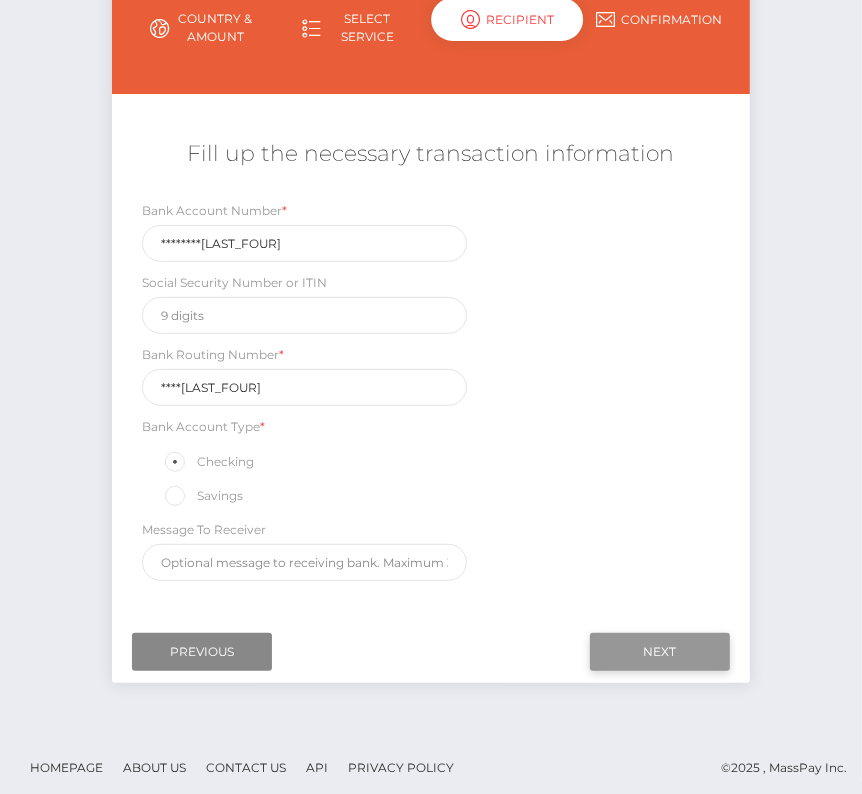click on "Next" at bounding box center (660, 652) 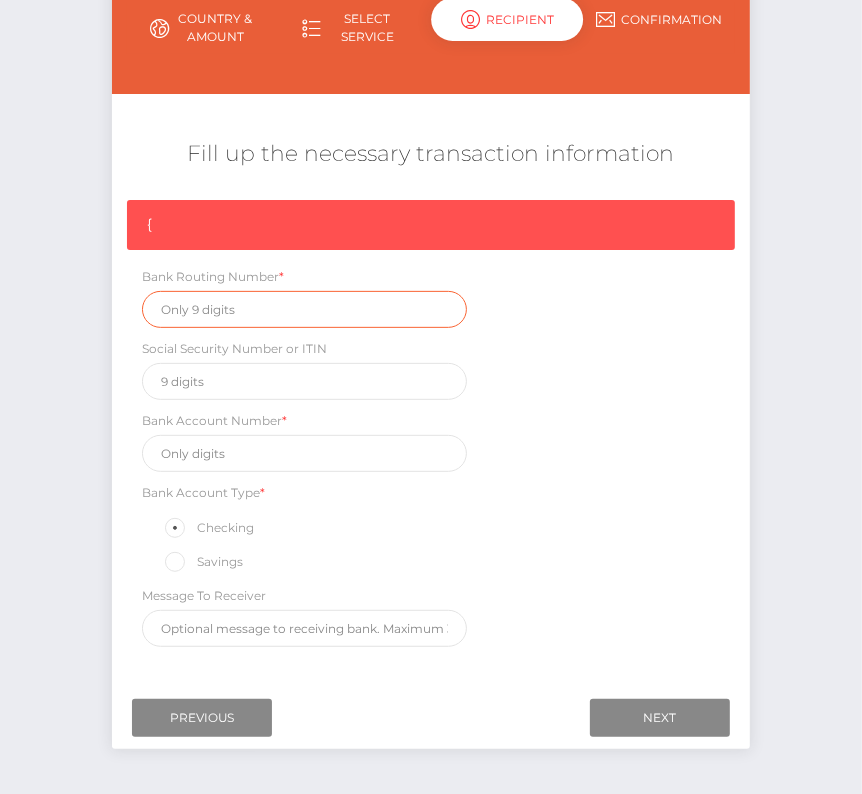click at bounding box center [304, 309] 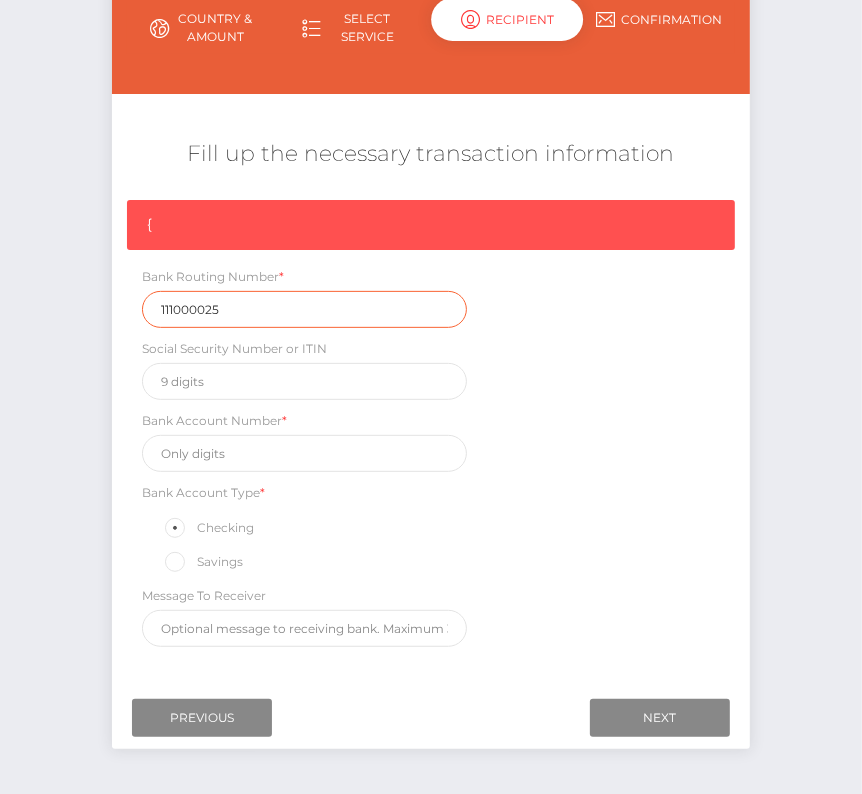 type on "111000025" 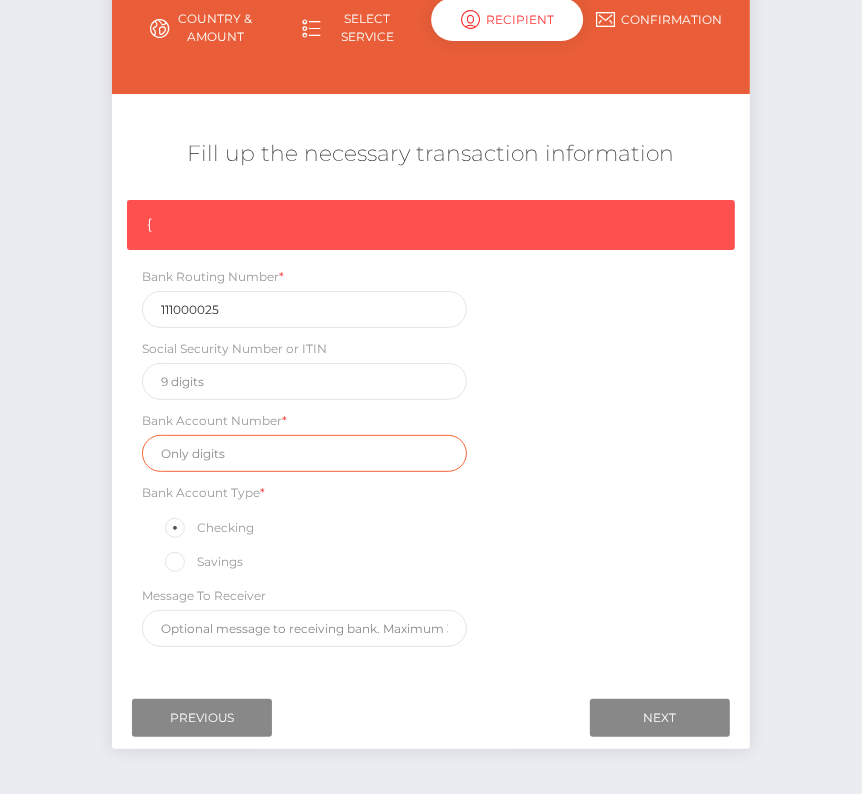 click at bounding box center [304, 453] 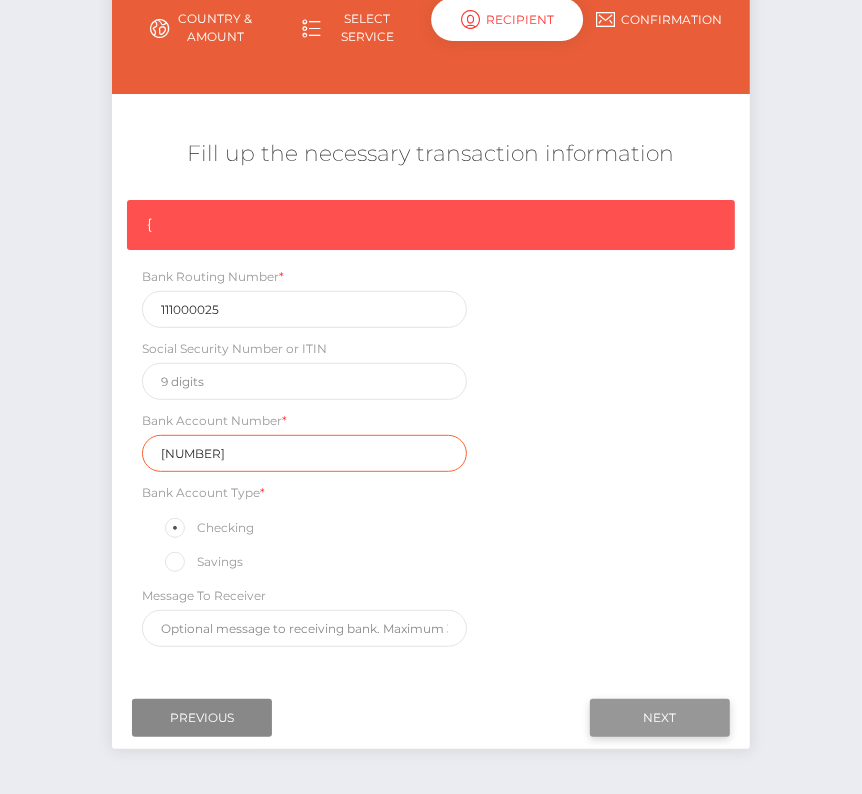 type on "488076628384" 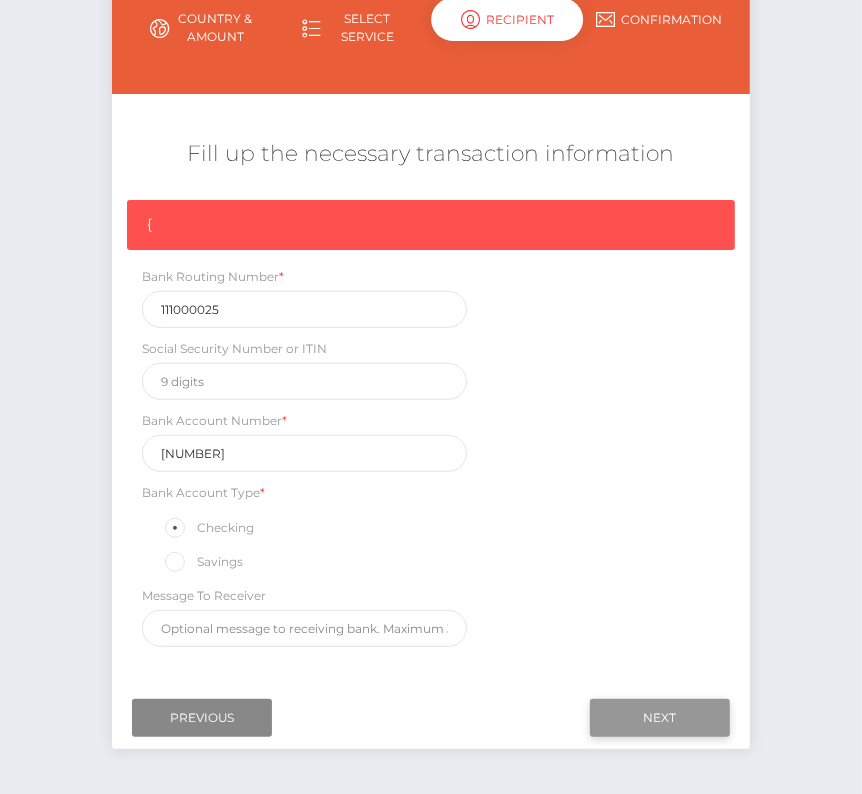 click on "Next" at bounding box center [660, 718] 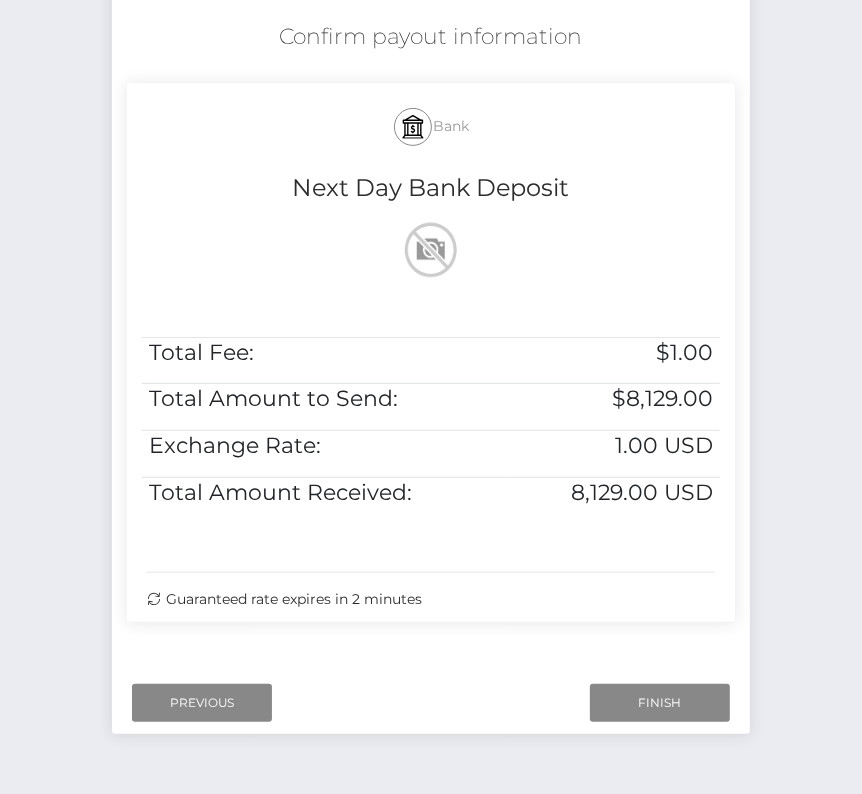 scroll, scrollTop: 408, scrollLeft: 0, axis: vertical 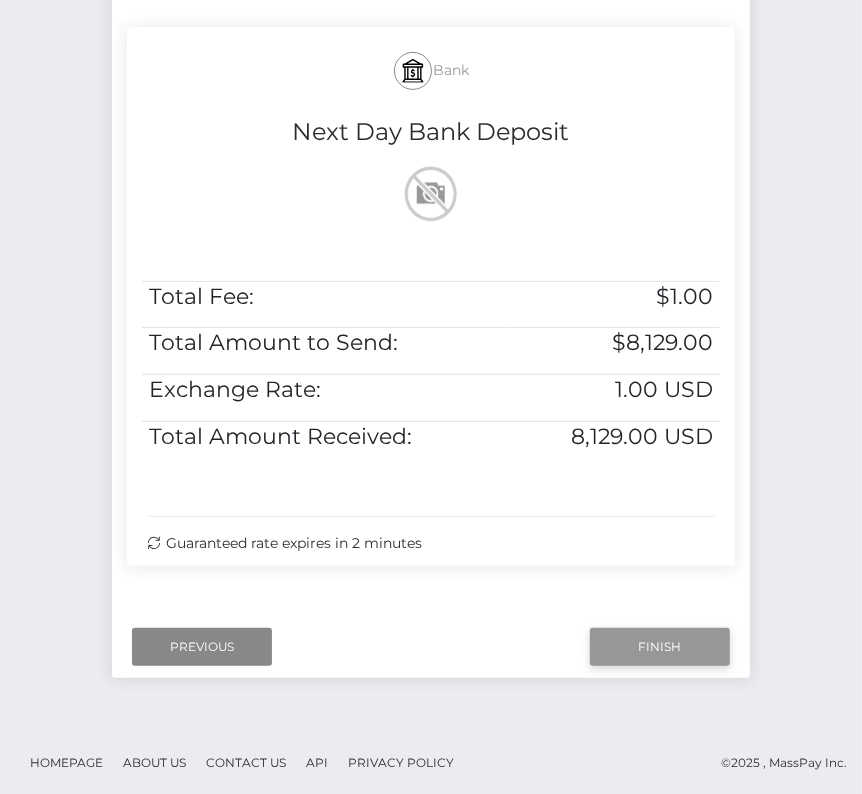 click on "Finish" at bounding box center [660, 647] 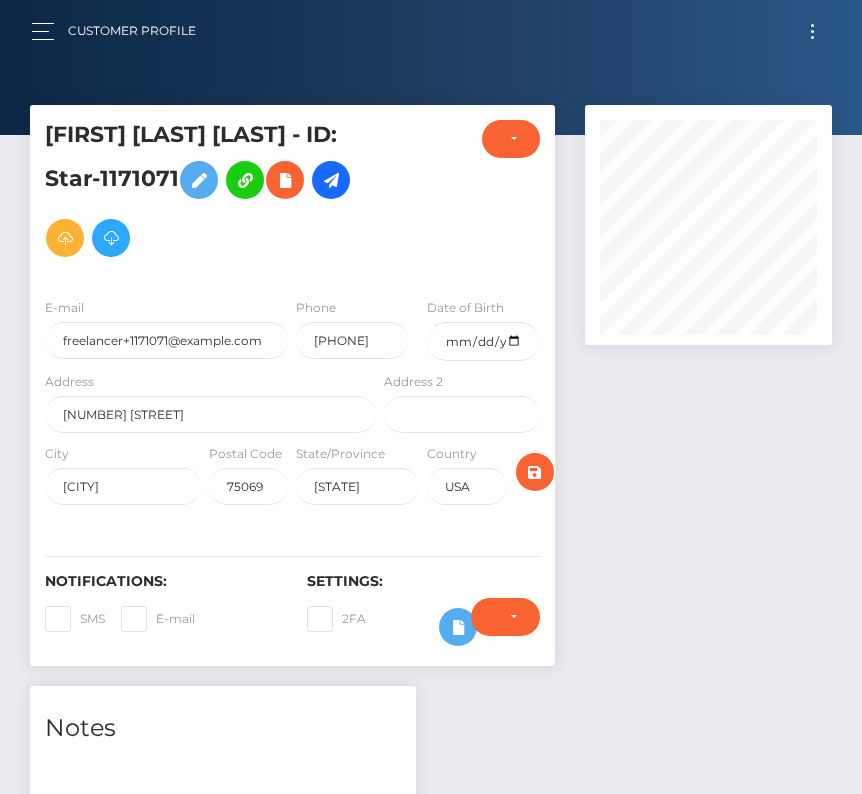 scroll, scrollTop: 0, scrollLeft: 0, axis: both 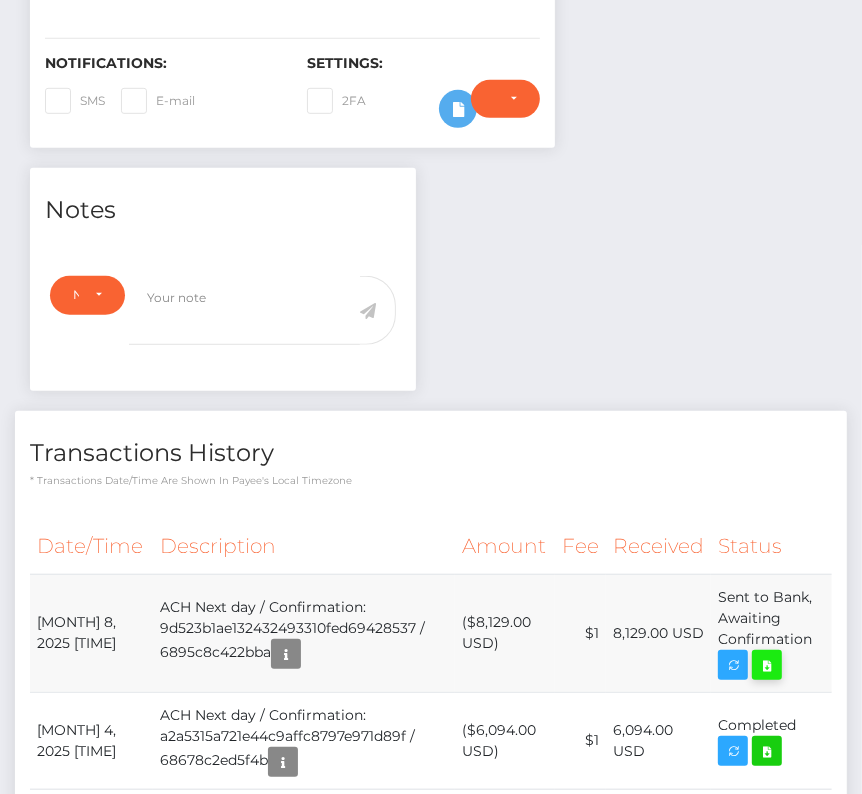 click at bounding box center (767, 665) 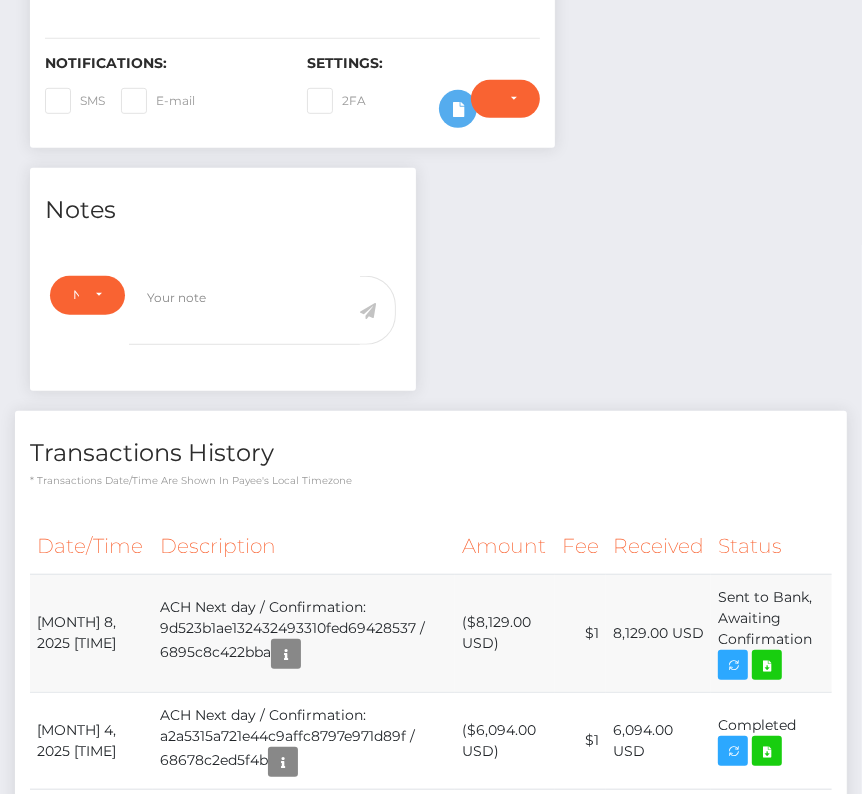 drag, startPoint x: 34, startPoint y: 634, endPoint x: 811, endPoint y: 661, distance: 777.469 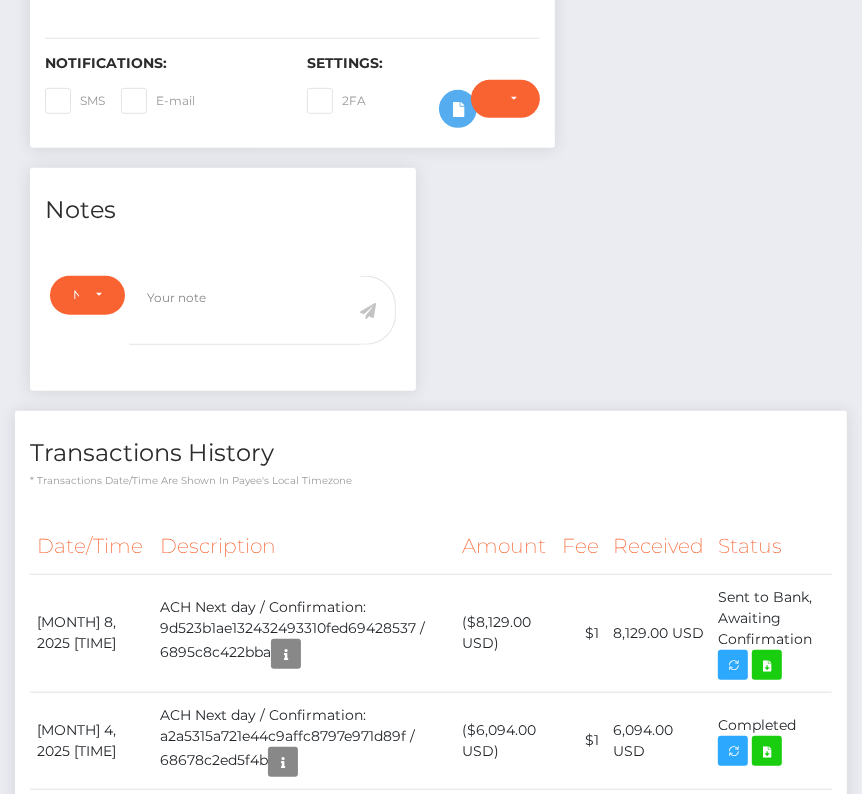 copy on "[MONTH]  8, 2025 [TIME]
ACH Next day / Confirmation: 9d523b1ae132432493310fed69428537 / 6895c8c422bba
([MONEY])
$1
[MONEY]                                                                                                                                    Sent to Bank, Awaiting Confirmation" 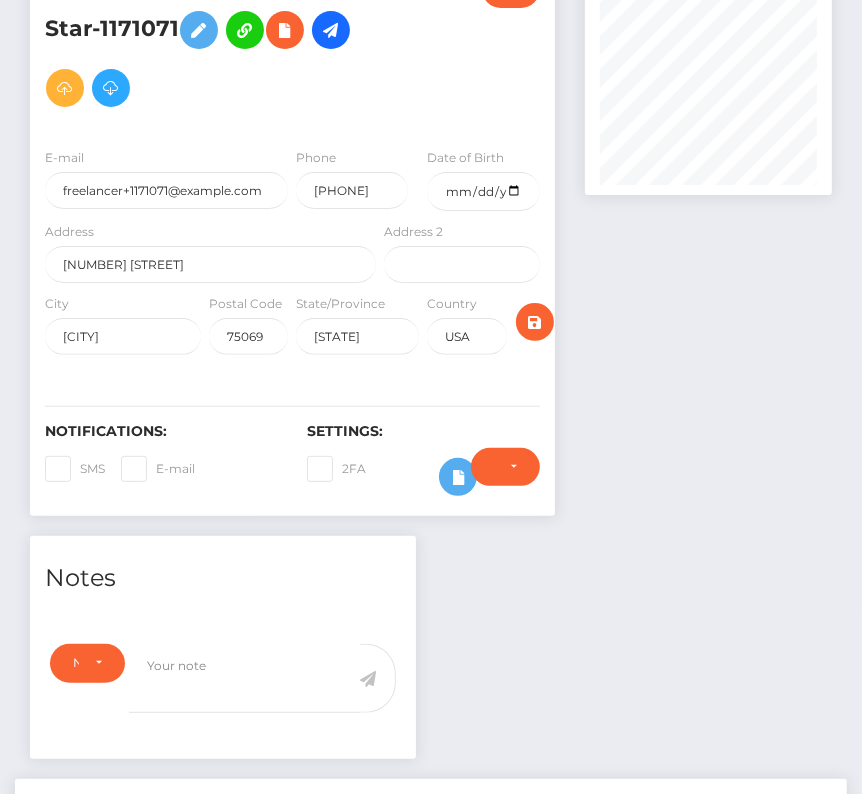 scroll, scrollTop: 0, scrollLeft: 0, axis: both 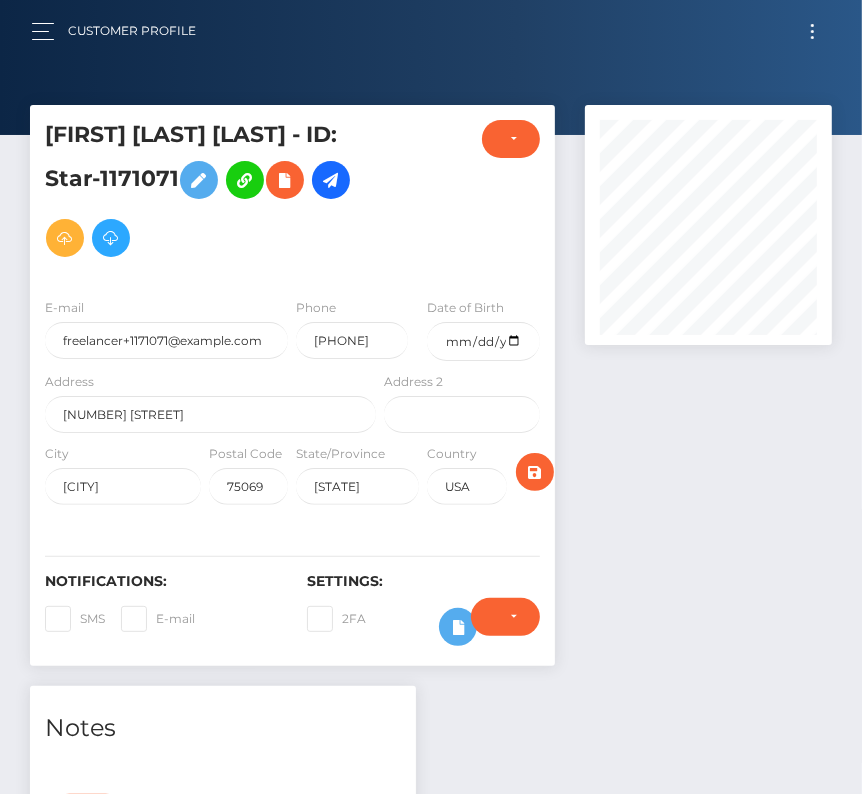 click at bounding box center [812, 31] 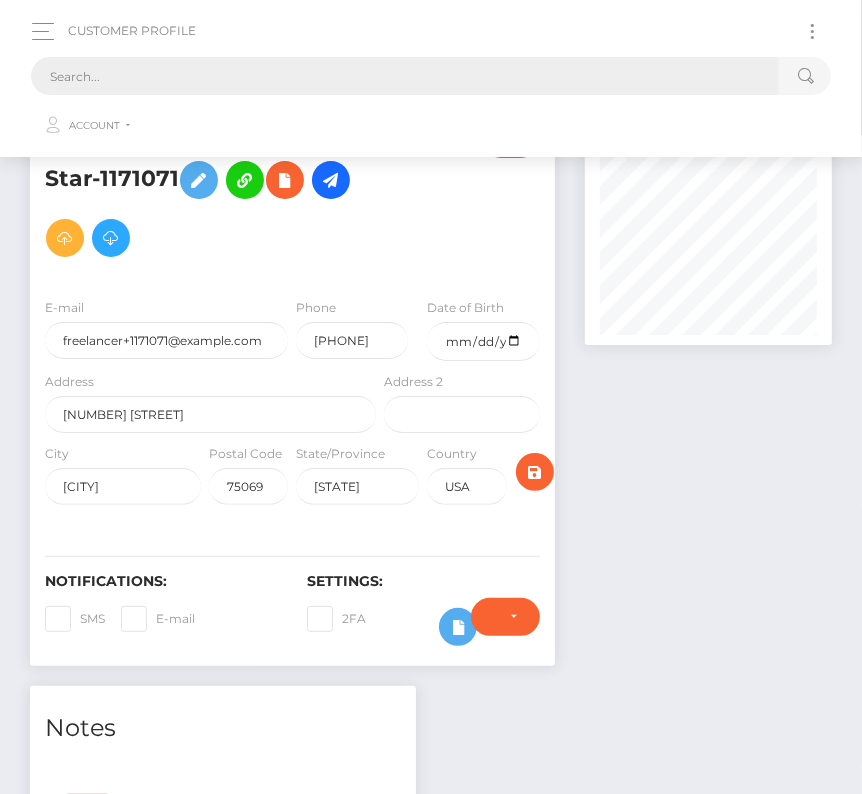 click at bounding box center (405, 76) 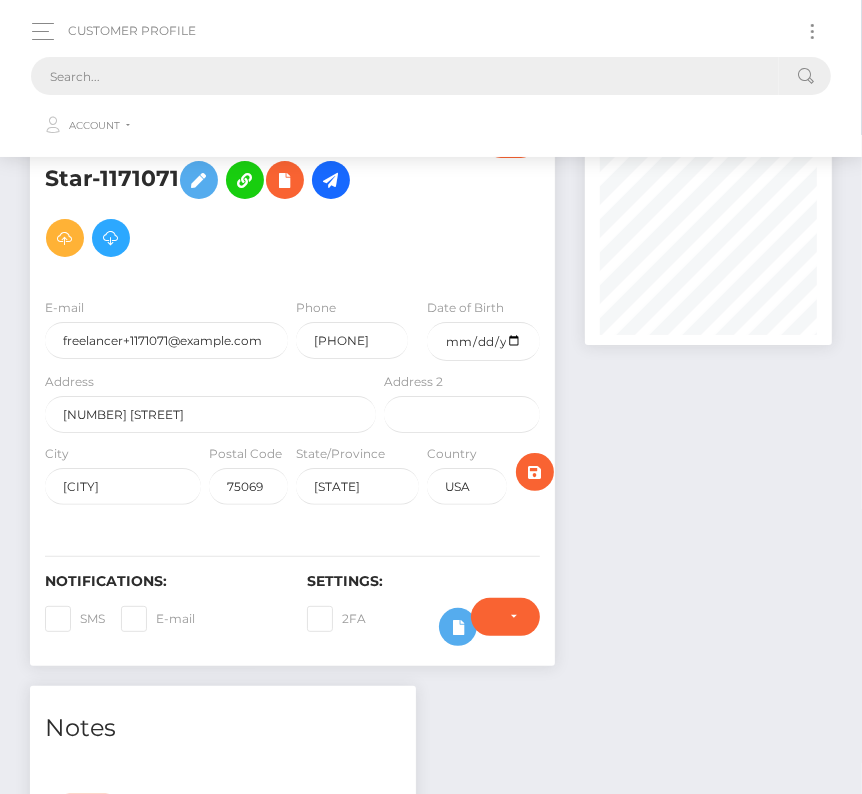 paste on "1034828" 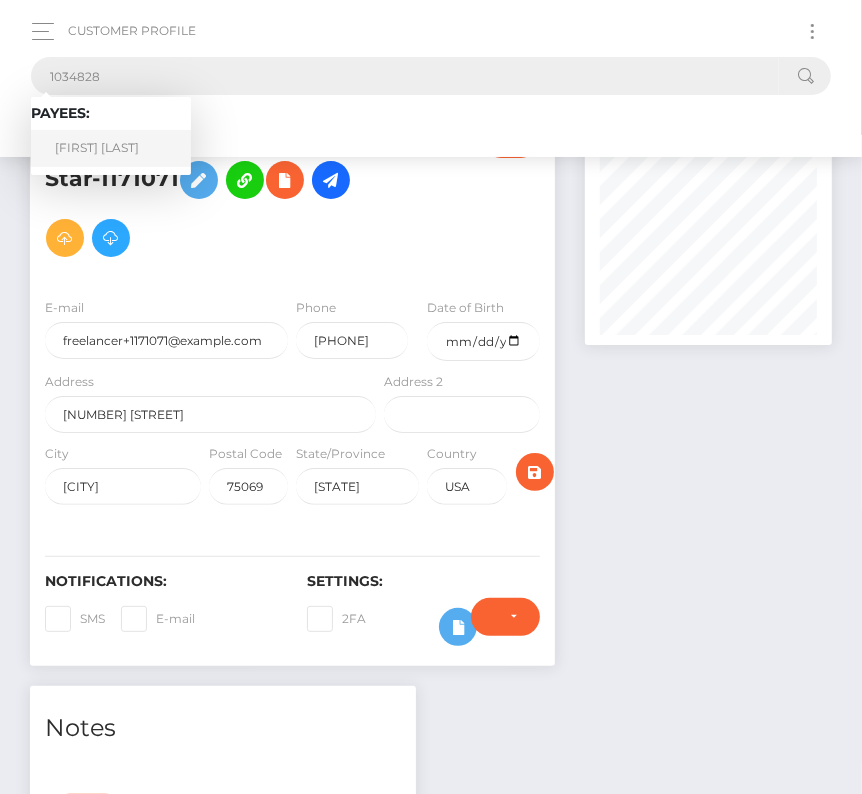 type on "1034828" 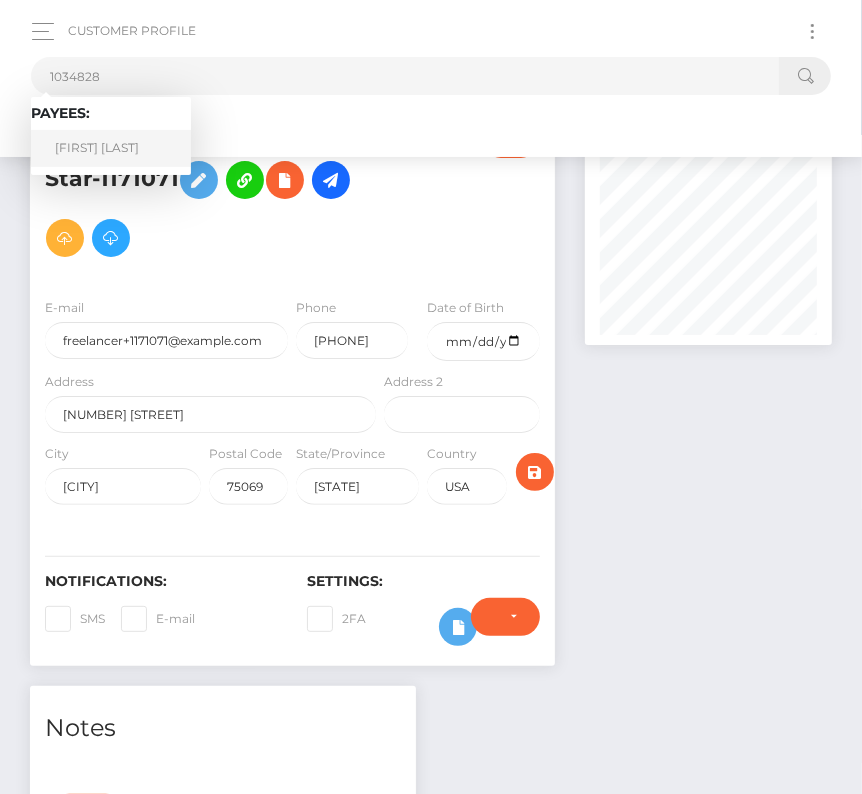click on "[FIRST] [LAST]" at bounding box center (111, 148) 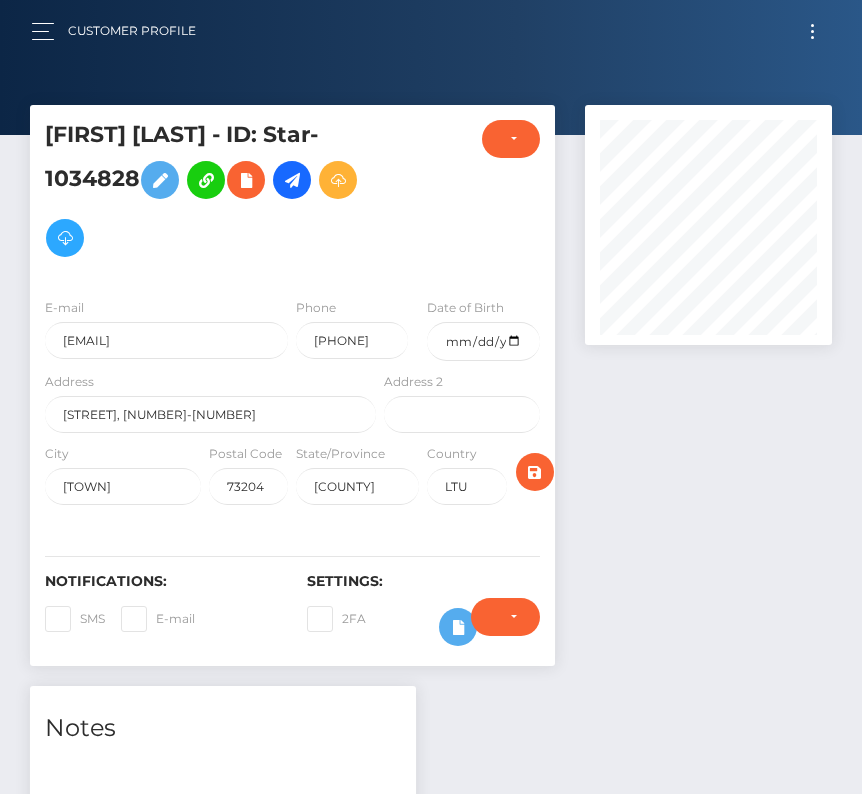 scroll, scrollTop: 0, scrollLeft: 0, axis: both 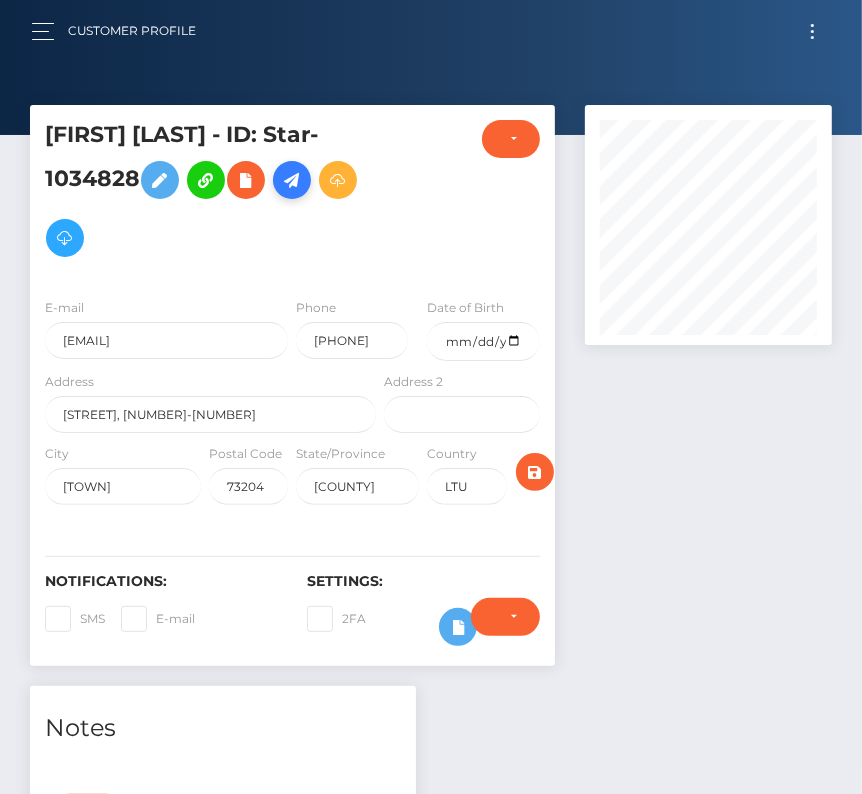 click at bounding box center (292, 180) 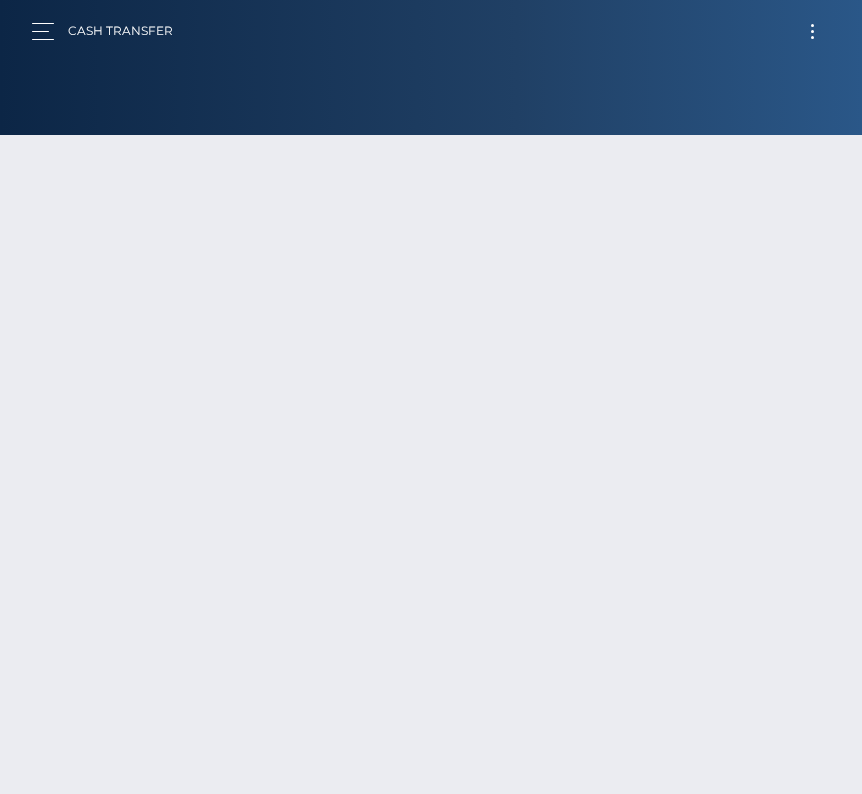 scroll, scrollTop: 0, scrollLeft: 0, axis: both 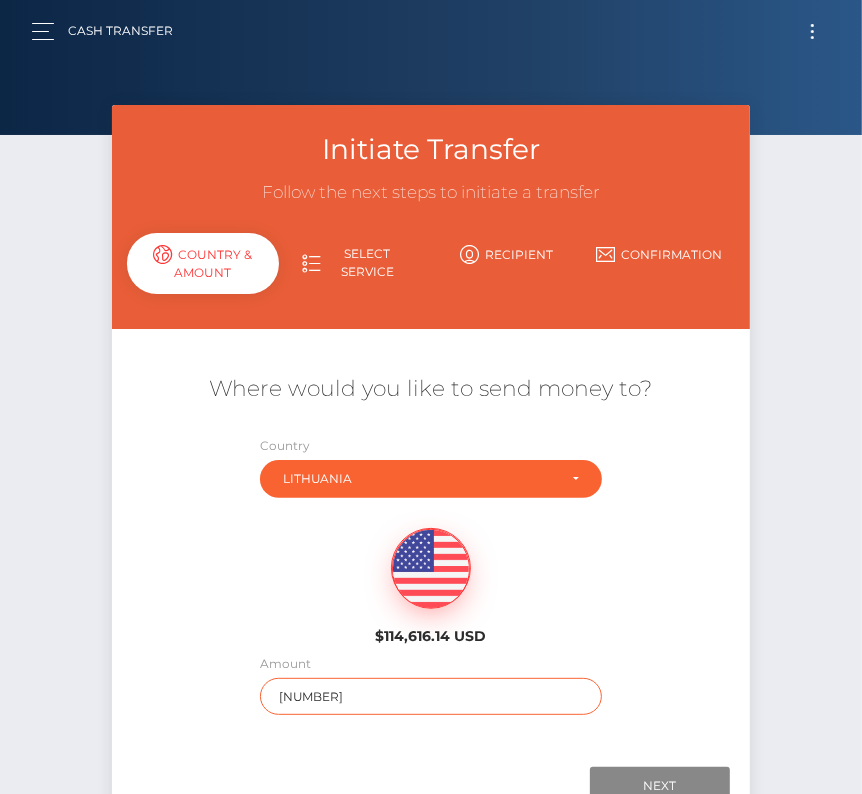 click on "114616.14" at bounding box center [431, 696] 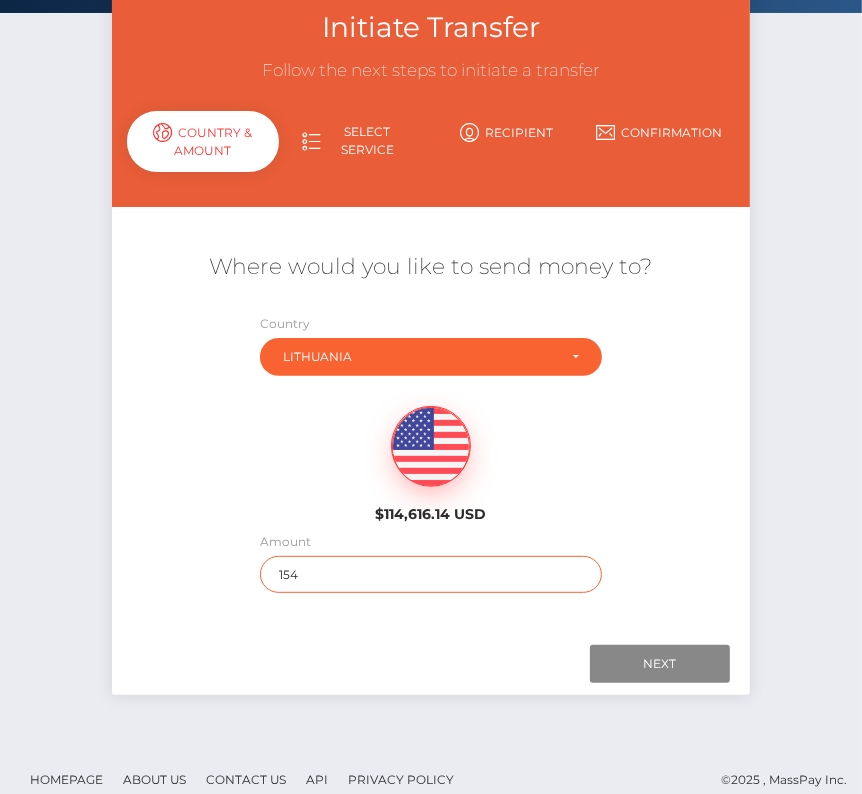 scroll, scrollTop: 104, scrollLeft: 0, axis: vertical 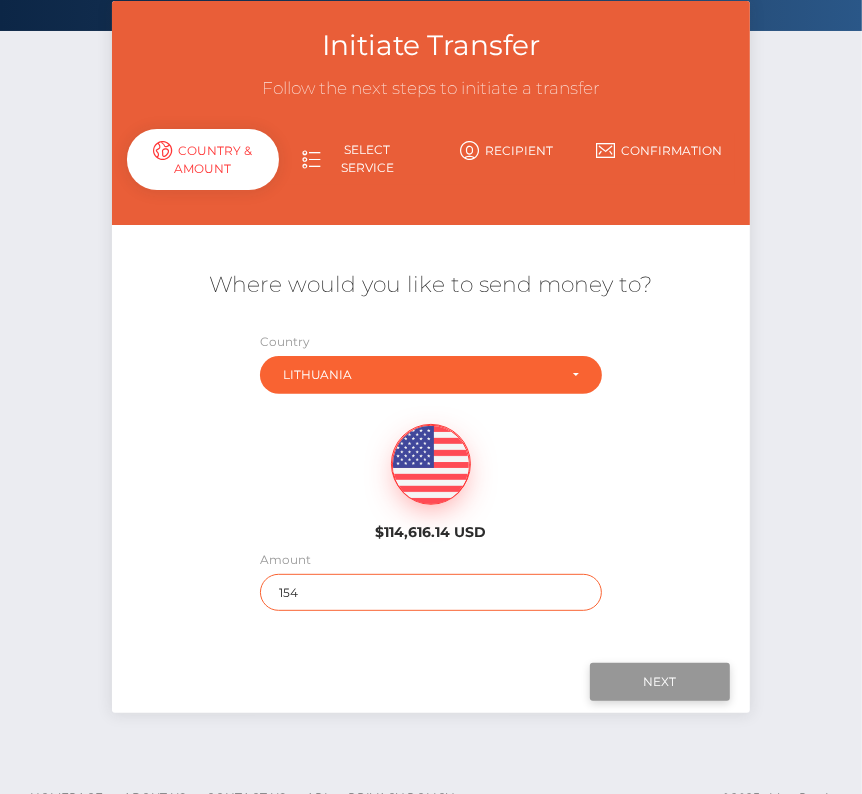 type on "154" 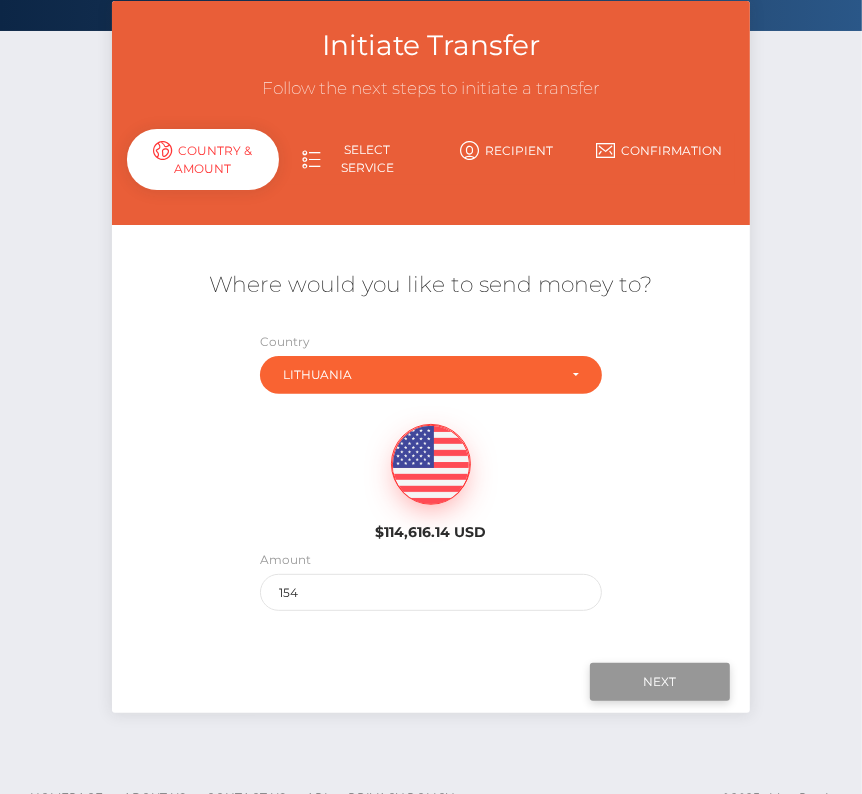 click on "Next" at bounding box center (660, 682) 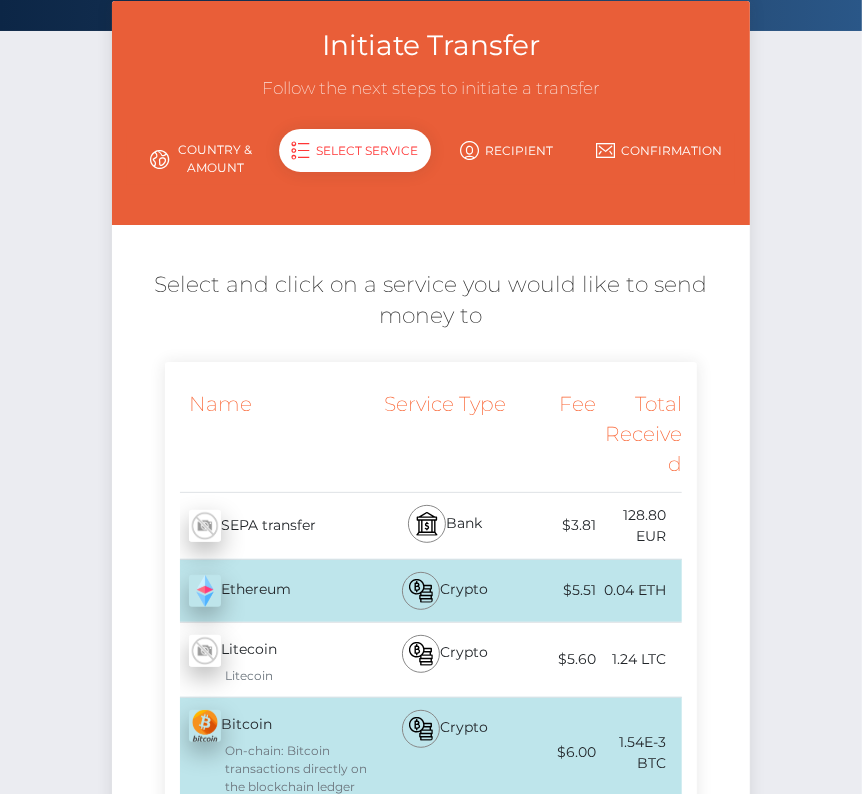 click on "SEPA transfer  - EUR" at bounding box center (272, 526) 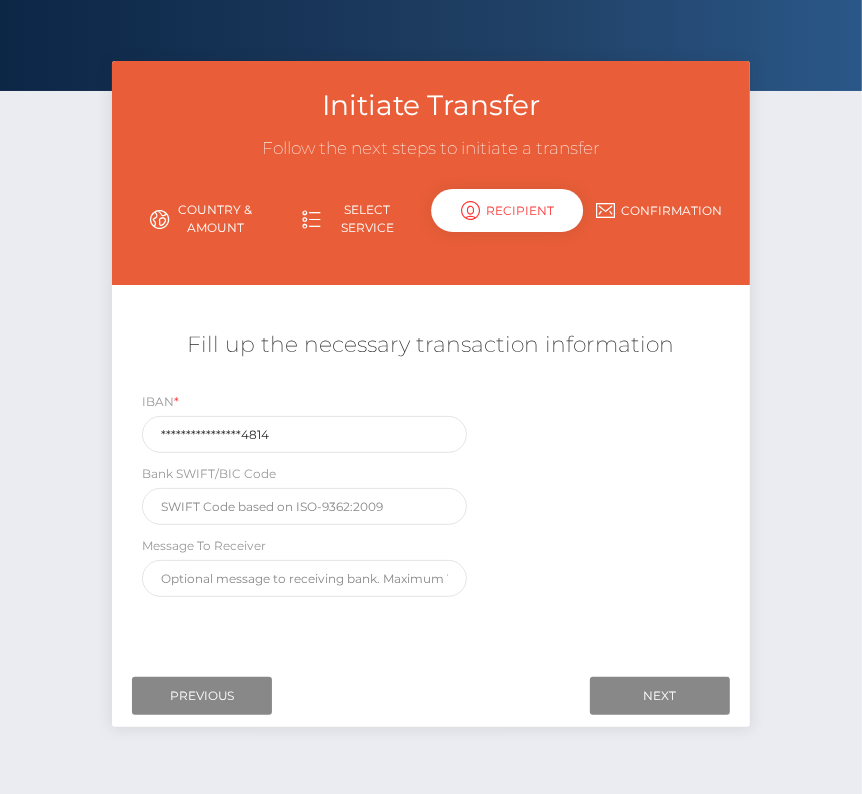 scroll, scrollTop: 65, scrollLeft: 0, axis: vertical 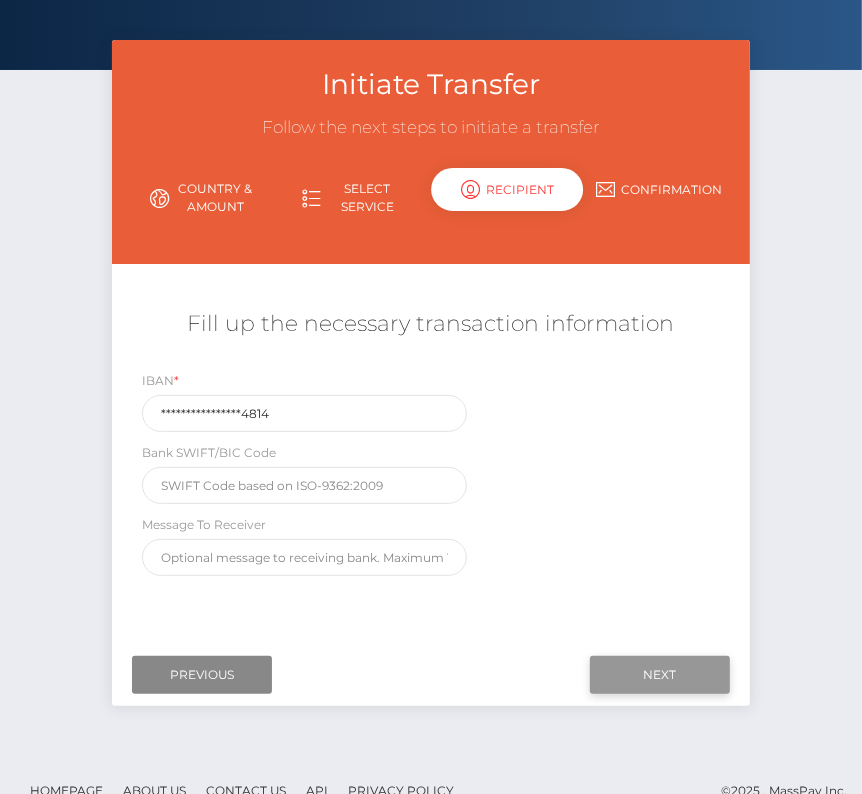 click on "Next" at bounding box center (660, 675) 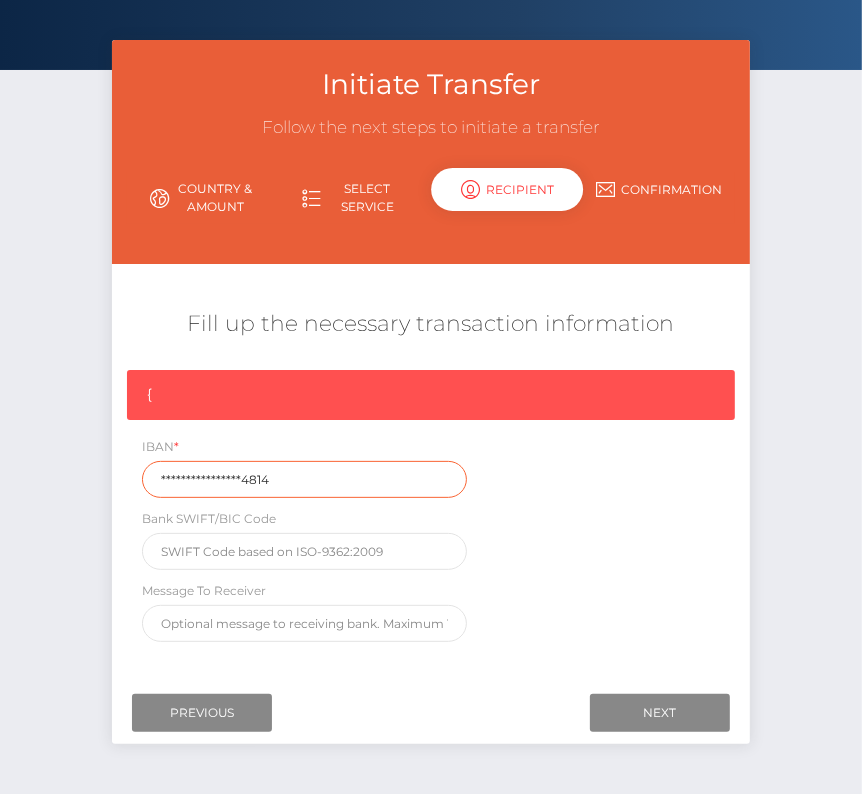 drag, startPoint x: 287, startPoint y: 485, endPoint x: 34, endPoint y: 485, distance: 253 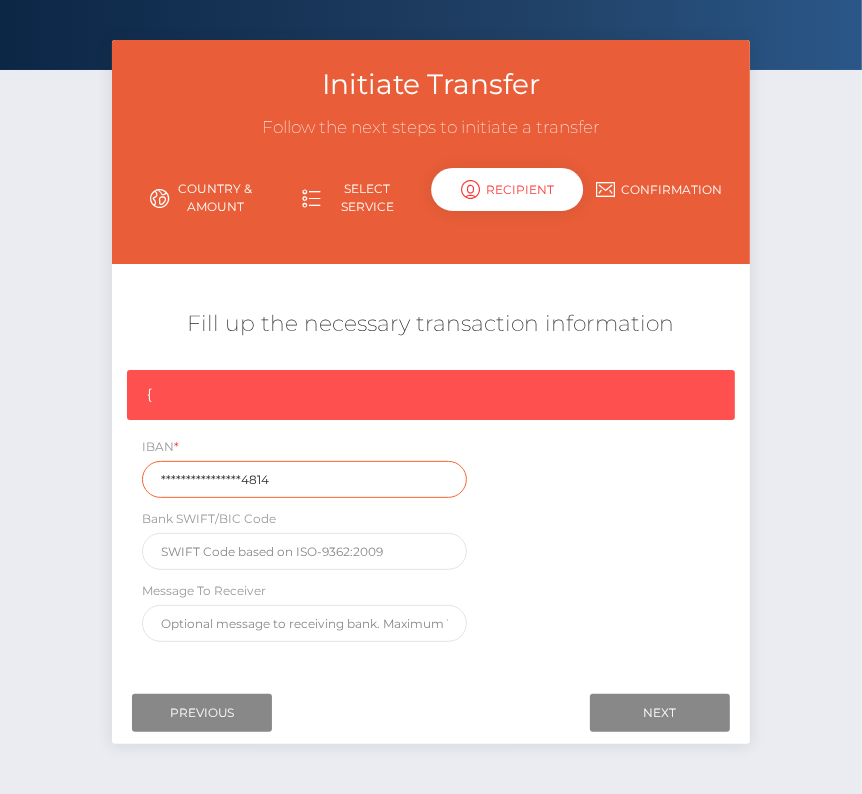 click on "Initiate Transfer
Follow the next steps to initiate a transfer
Country & Amount
Select Service
Recipient
Country" at bounding box center [431, 417] 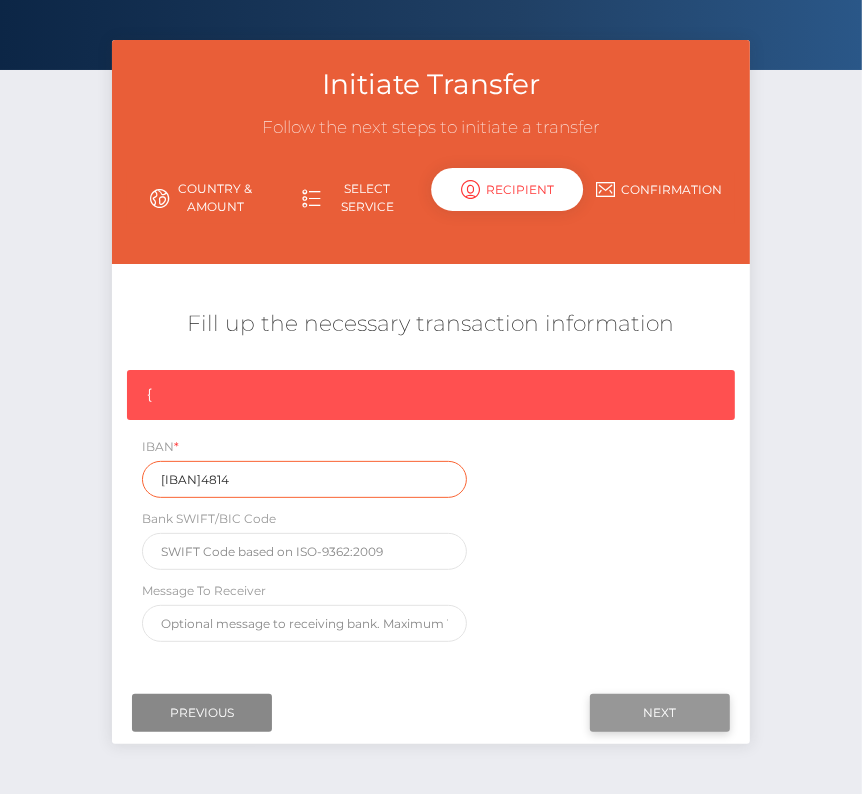 type on "LT537044060008254814" 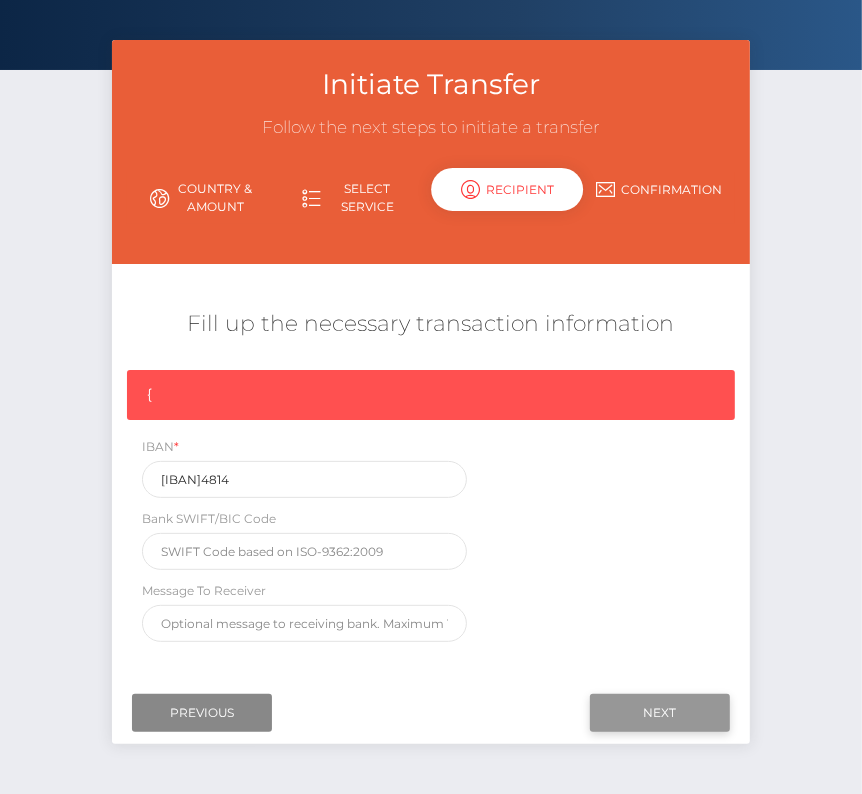 click on "Next" at bounding box center [660, 713] 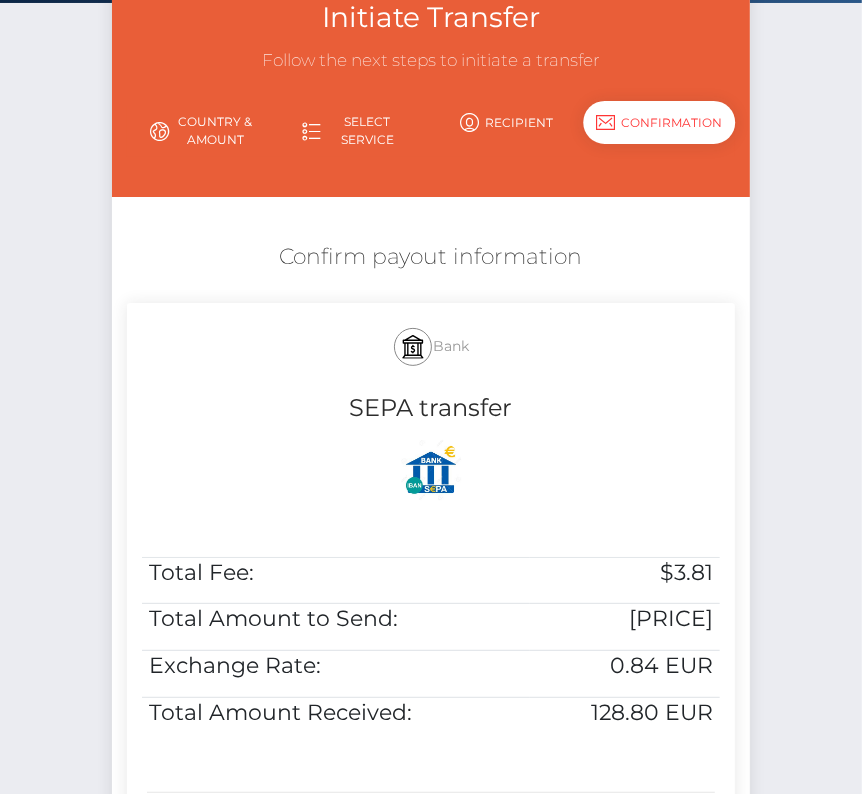 scroll, scrollTop: 141, scrollLeft: 0, axis: vertical 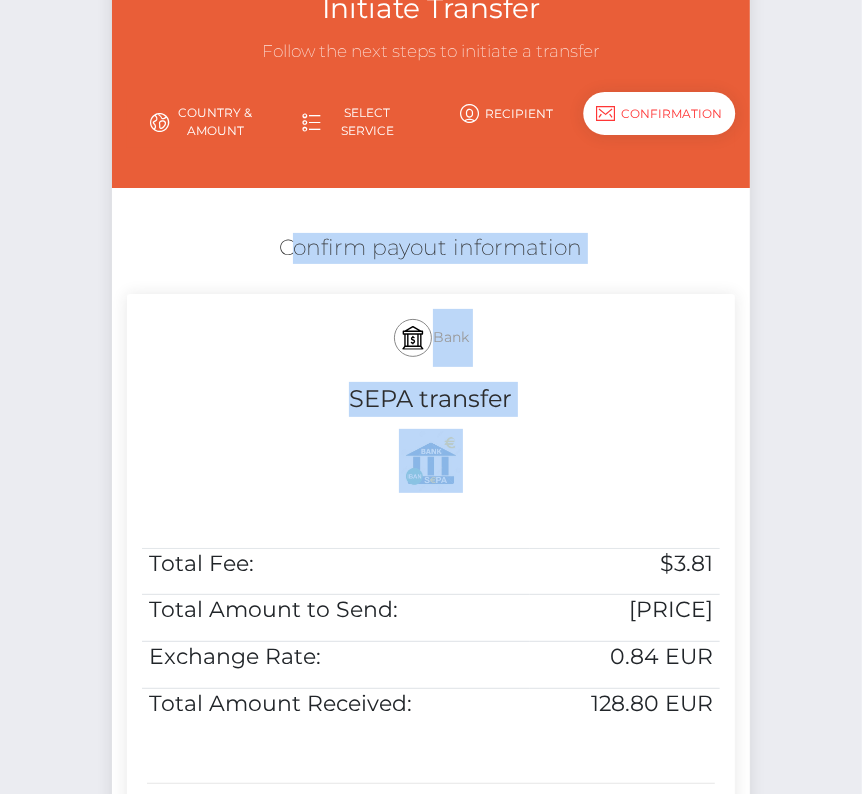 drag, startPoint x: 247, startPoint y: 238, endPoint x: 727, endPoint y: 705, distance: 669.69324 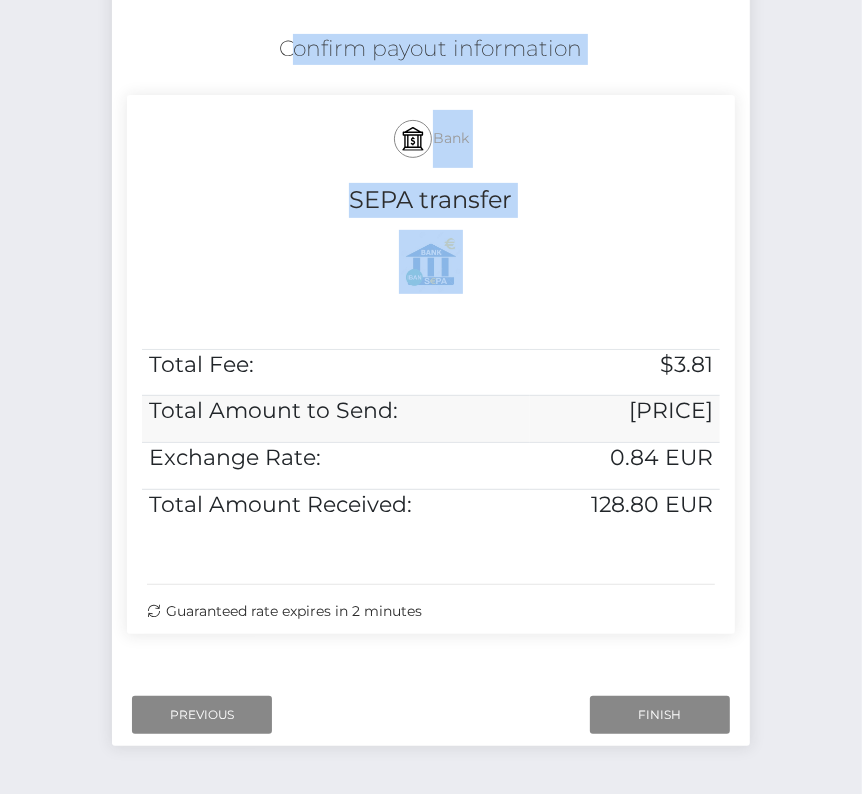 scroll, scrollTop: 338, scrollLeft: 0, axis: vertical 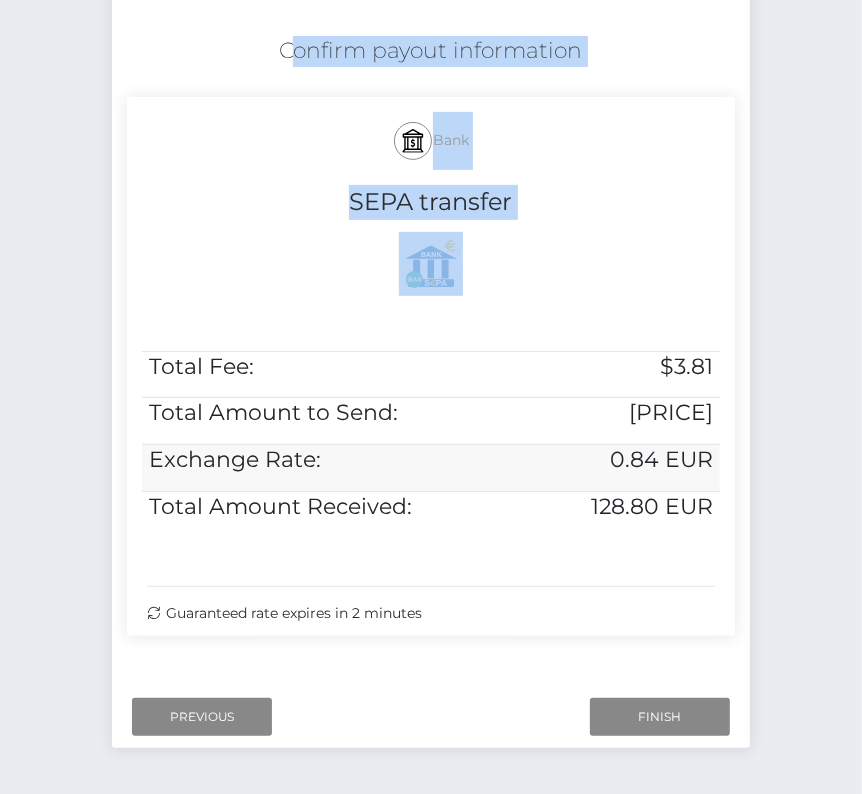 copy on "Confirm payout information
Bank
SEPA transfer" 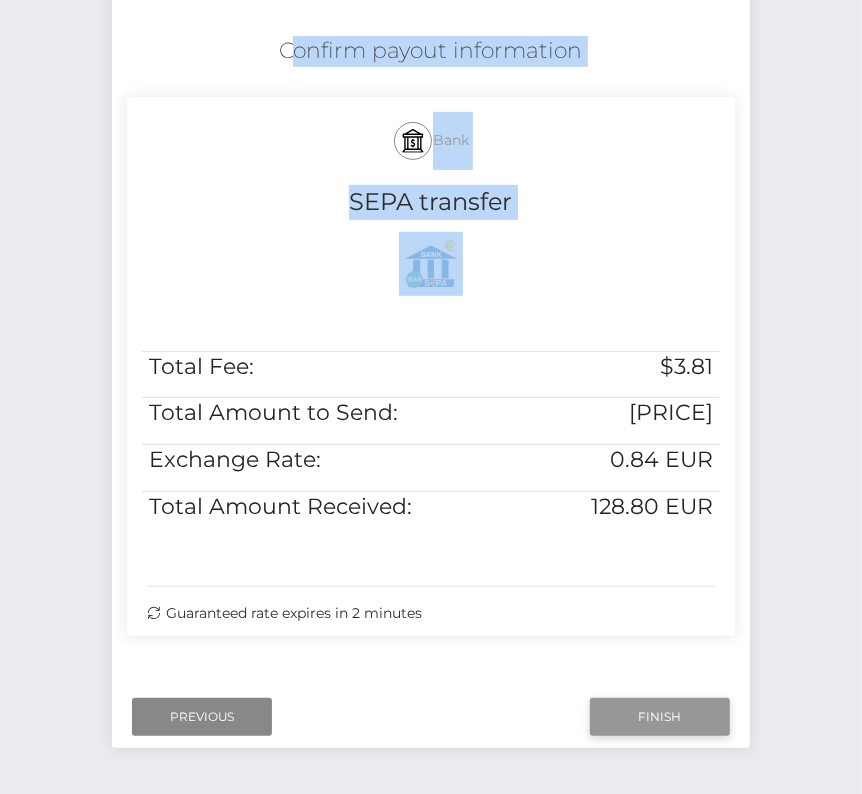 click on "Finish" at bounding box center [660, 717] 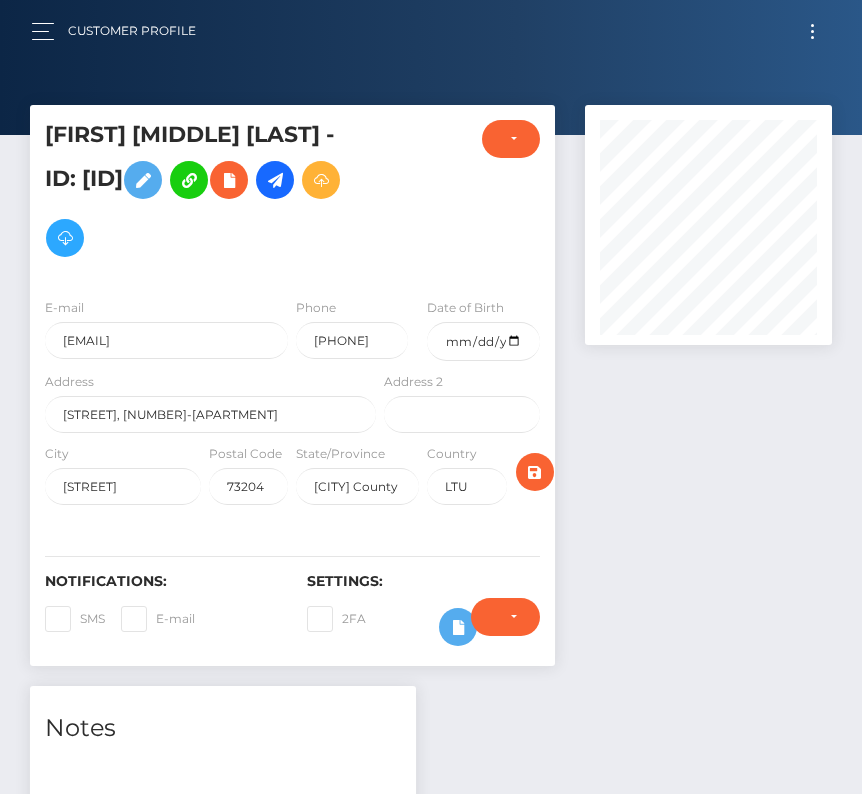 scroll, scrollTop: 0, scrollLeft: 0, axis: both 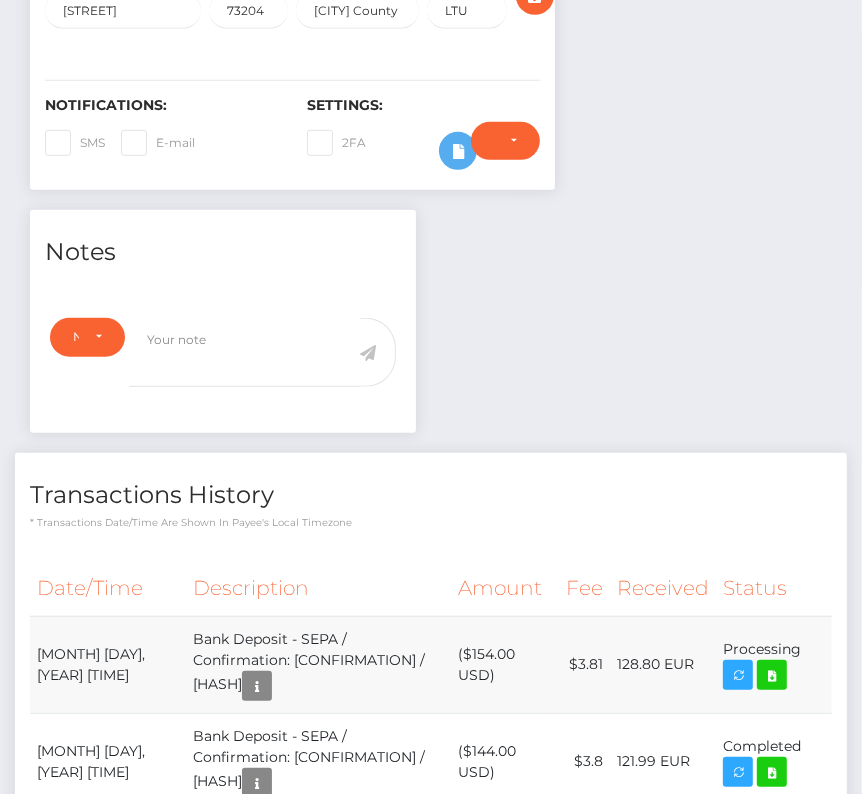 drag, startPoint x: 32, startPoint y: 643, endPoint x: 818, endPoint y: 648, distance: 786.0159 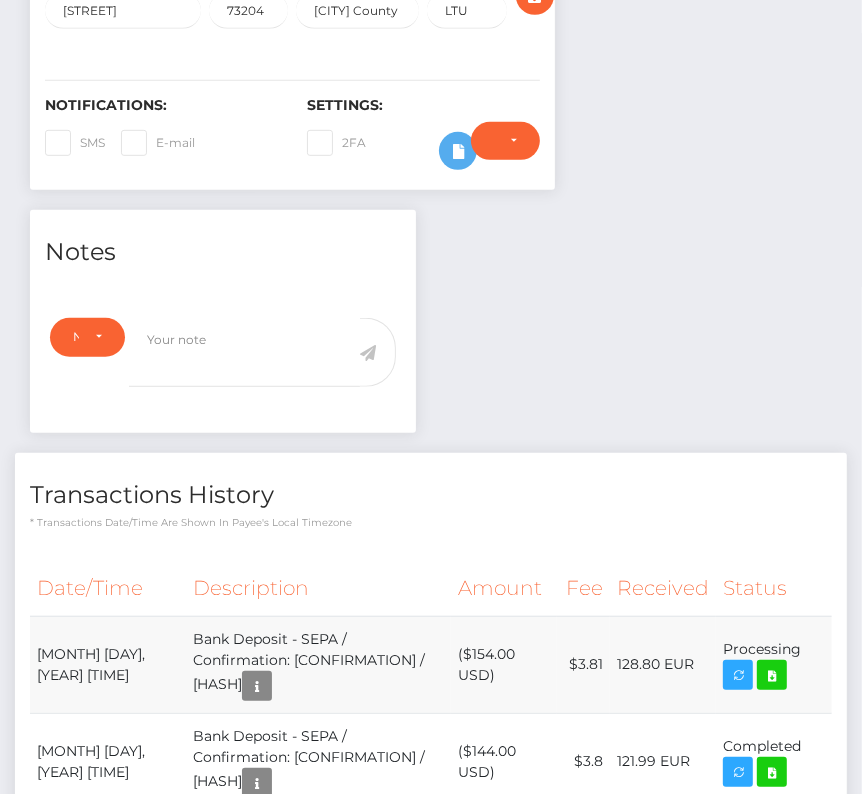click on "August  8, 2025 01:01PM
Bank Deposit - SEPA / Confirmation: 6378e814-743e-11f0-9703-0266f44cc279 / 6895ca8411ce7
($154.00 USD)
$3.81
128.80 EUR" at bounding box center [431, 664] 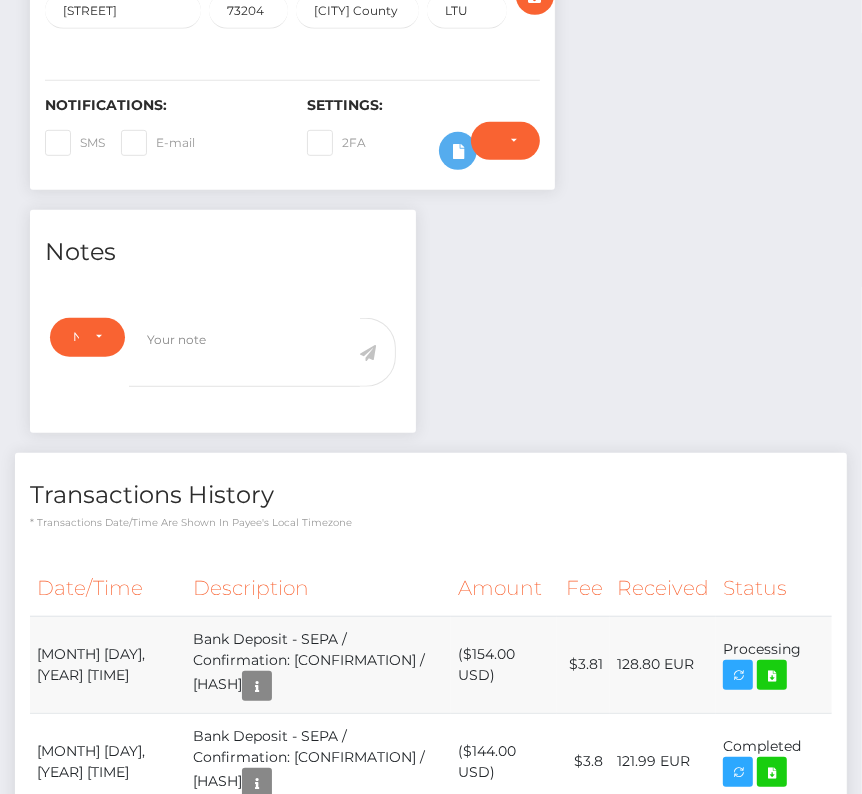 copy on "August  8, 2025 01:01PM
Bank Deposit - SEPA / Confirmation: 6378e814-743e-11f0-9703-0266f44cc279 / 6895ca8411ce7
($154.00 USD)
$3.81
128.80 EUR
Processing" 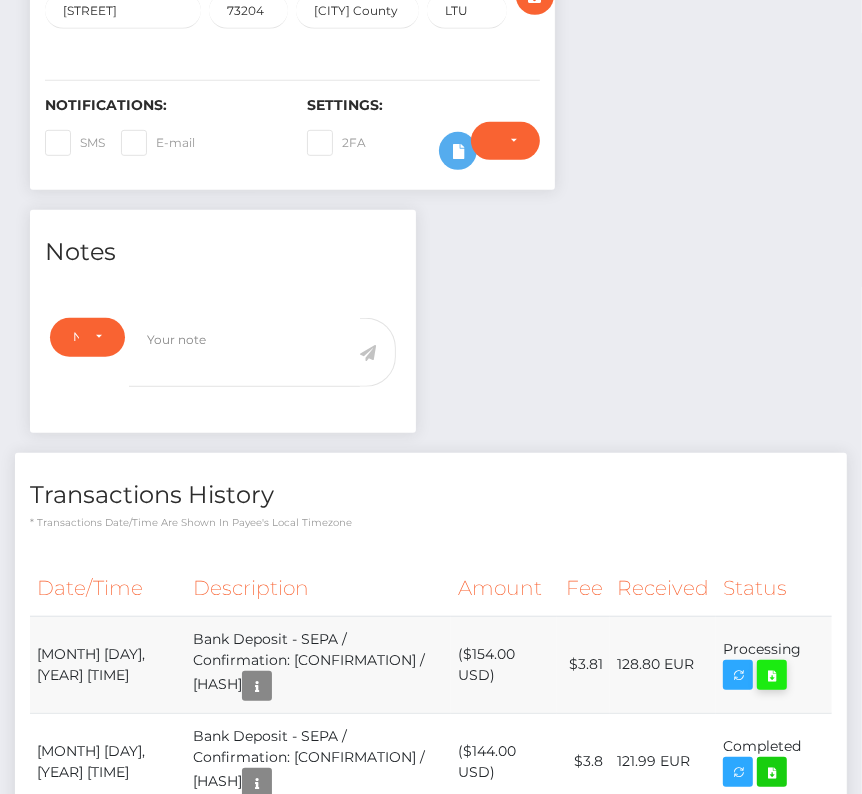 click at bounding box center (772, 675) 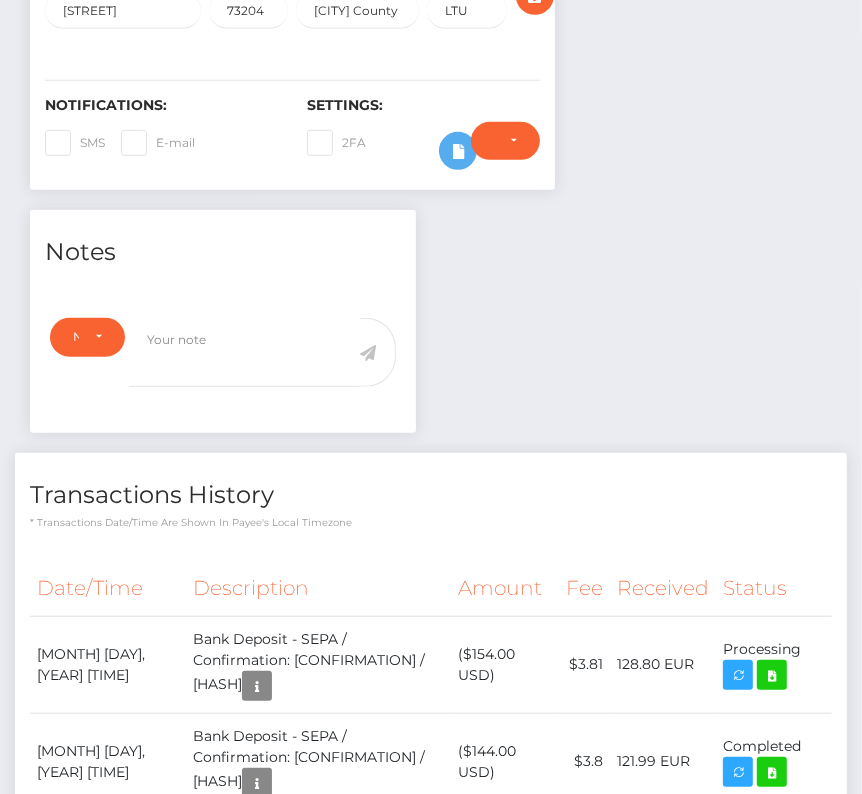 click on "Transactions History" at bounding box center (431, 495) 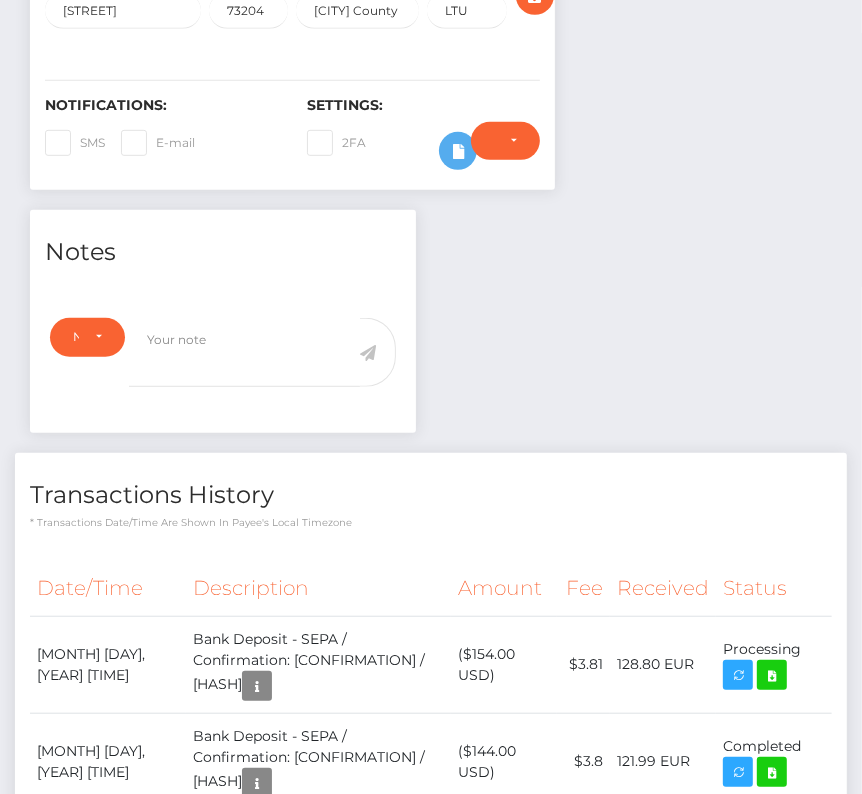 scroll, scrollTop: 0, scrollLeft: 0, axis: both 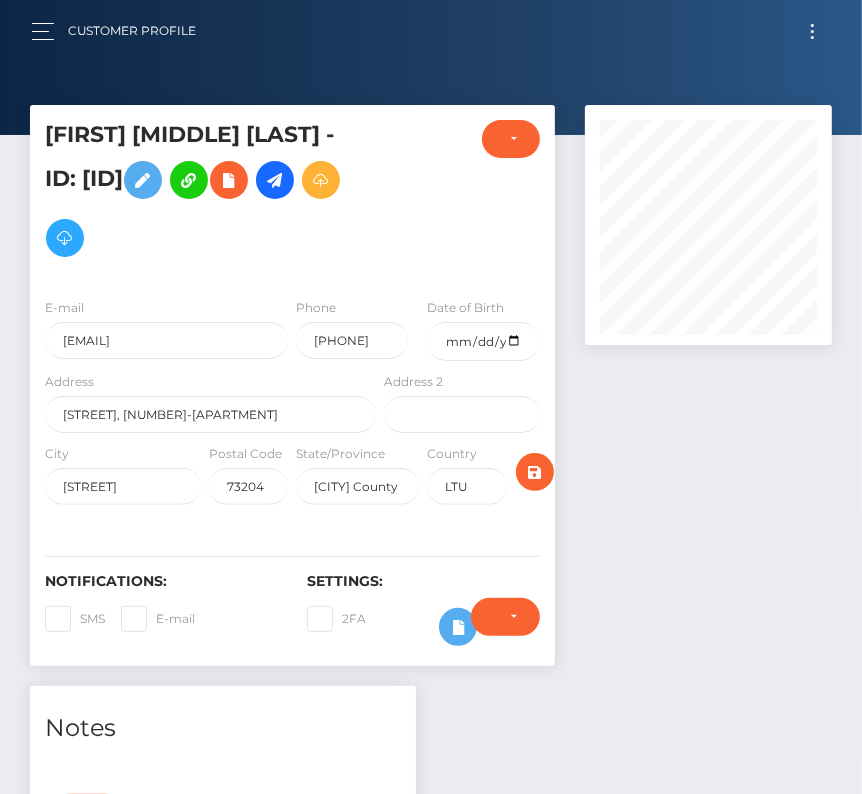 click at bounding box center [812, 31] 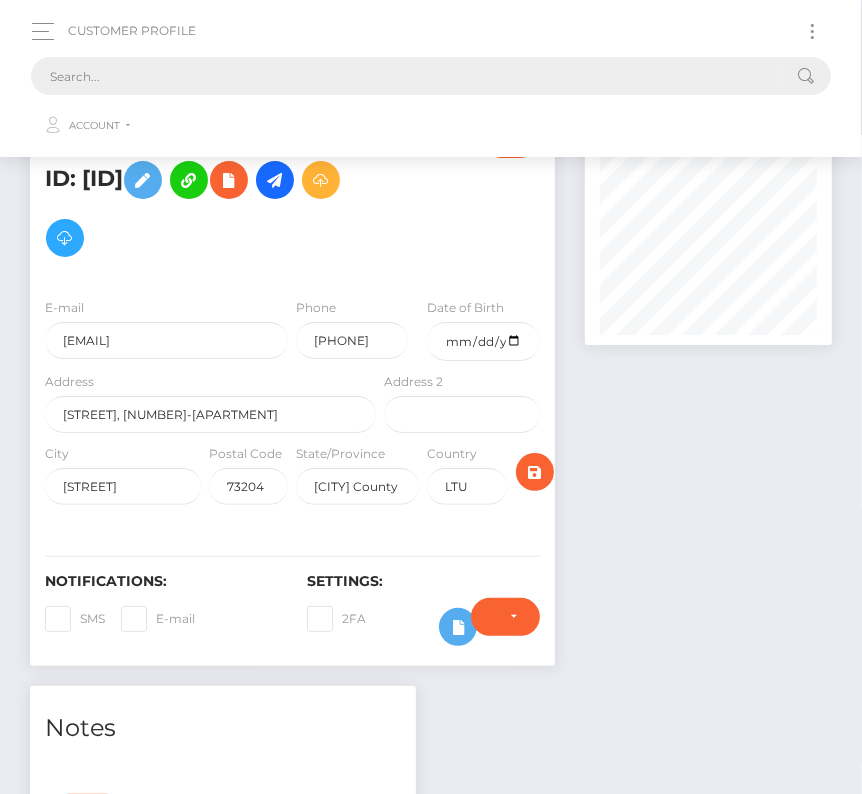 click at bounding box center [405, 76] 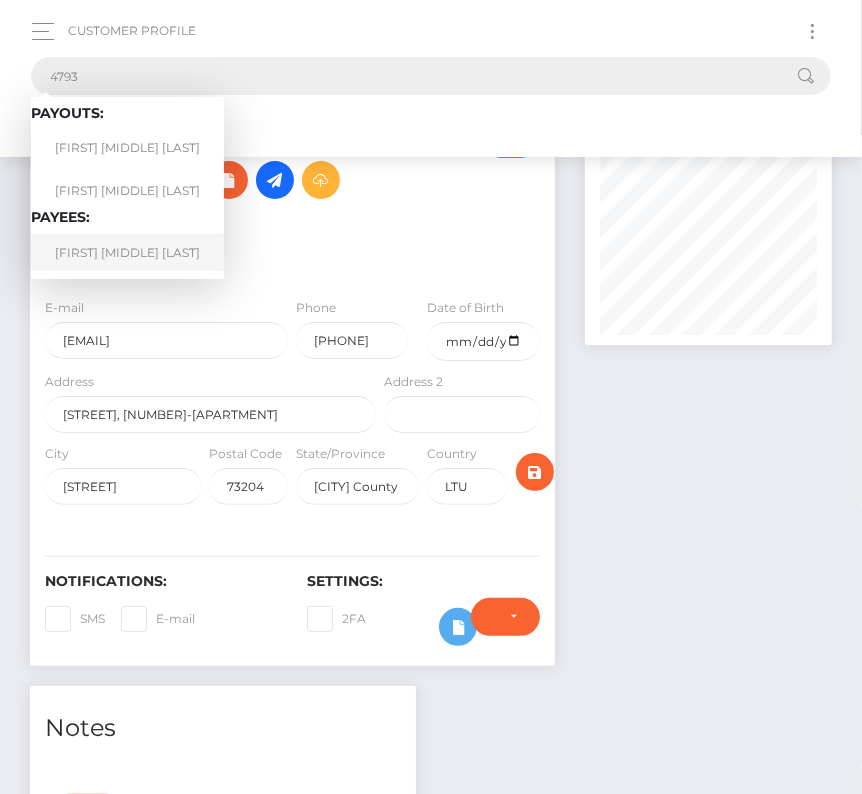 type on "4793" 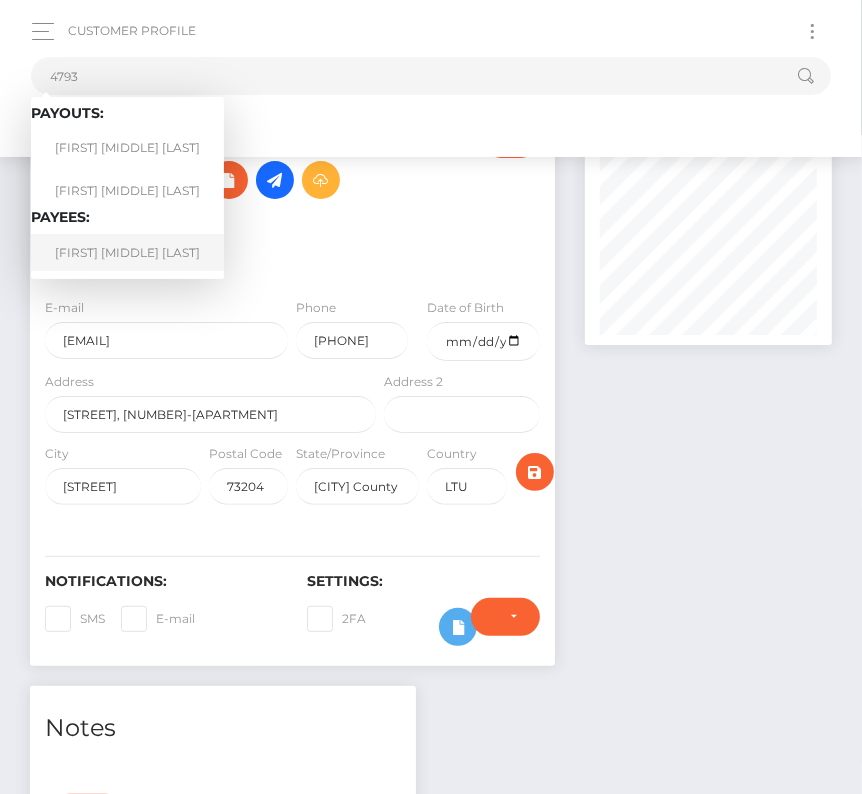 click on "Sam A. Spinelli" at bounding box center (127, 252) 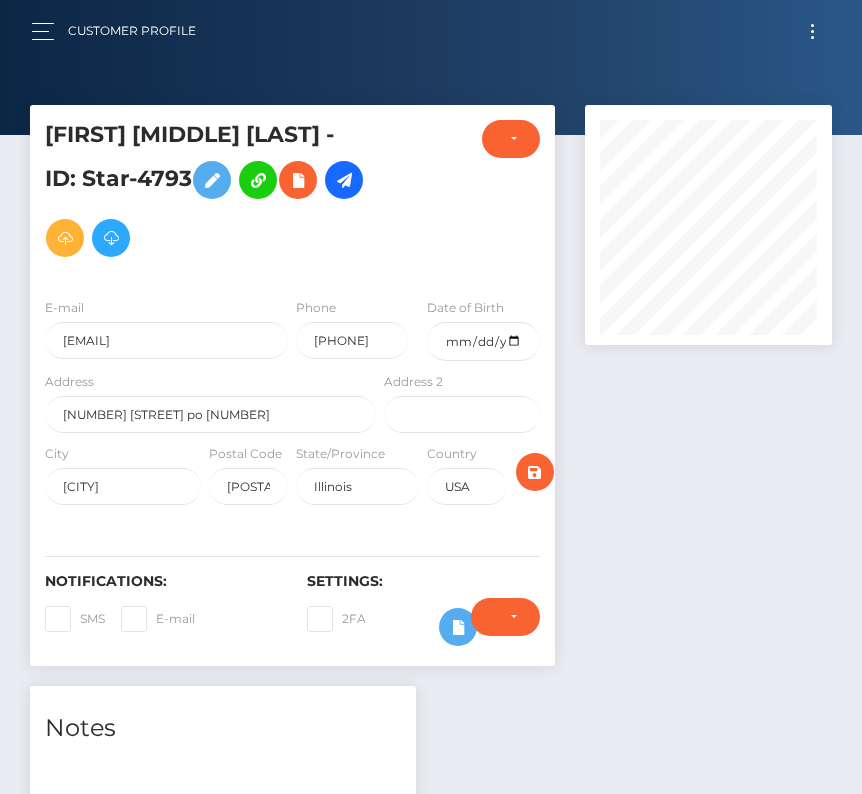 scroll, scrollTop: 0, scrollLeft: 0, axis: both 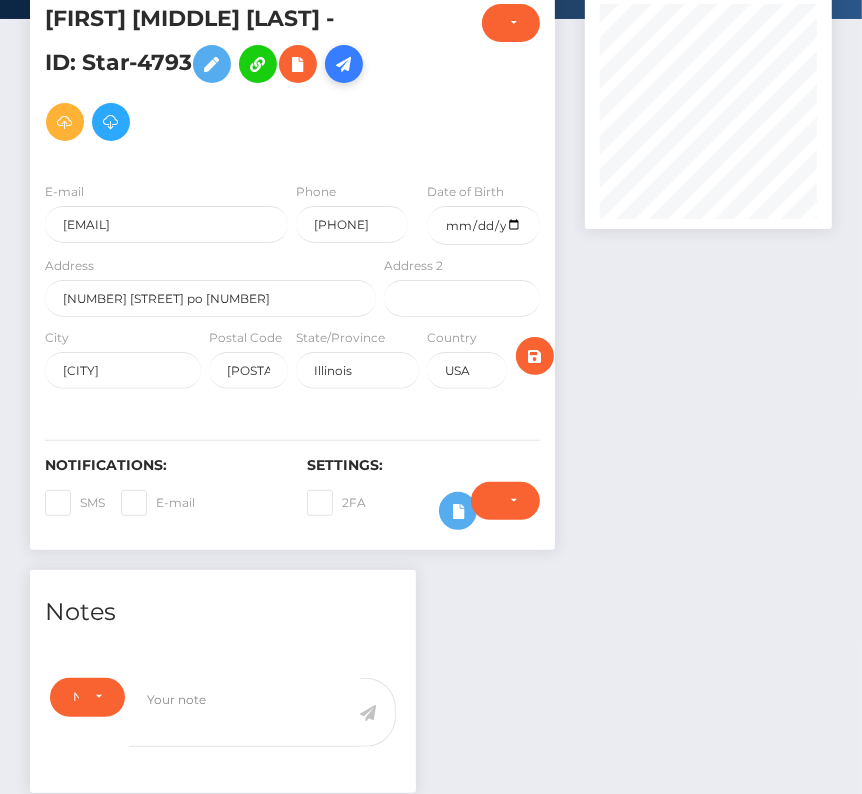 click at bounding box center (344, 64) 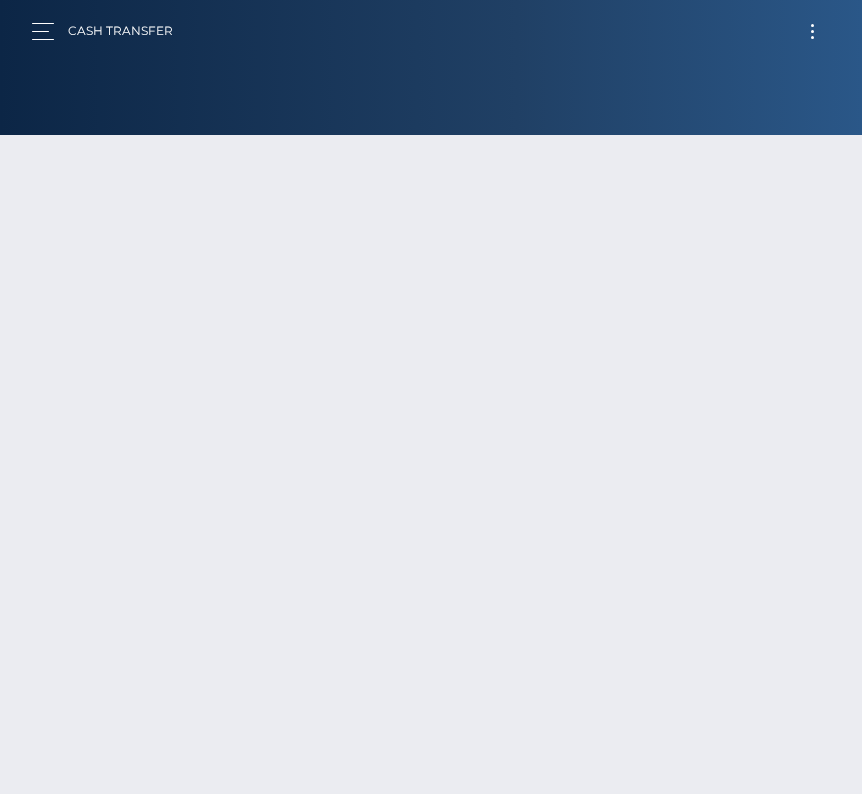 scroll, scrollTop: 0, scrollLeft: 0, axis: both 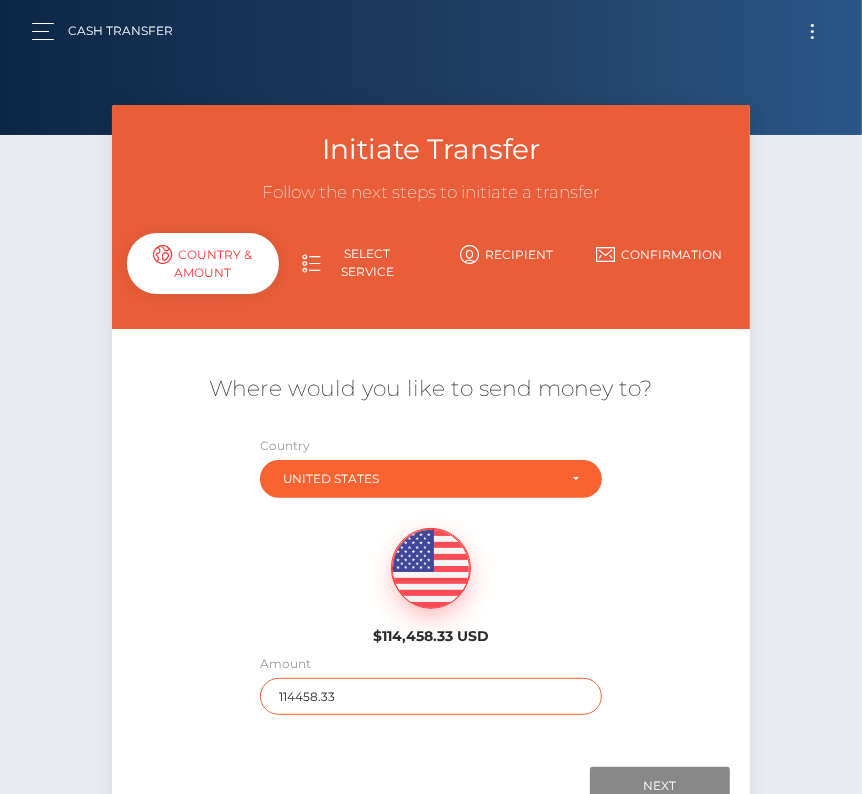 click on "114458.33" at bounding box center (431, 696) 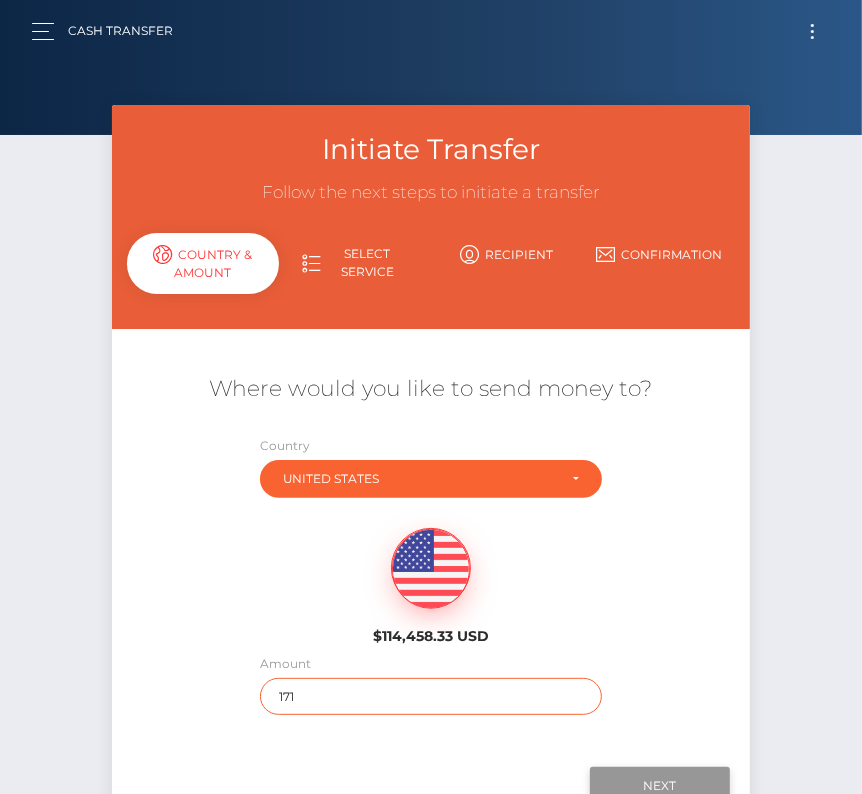 type on "171" 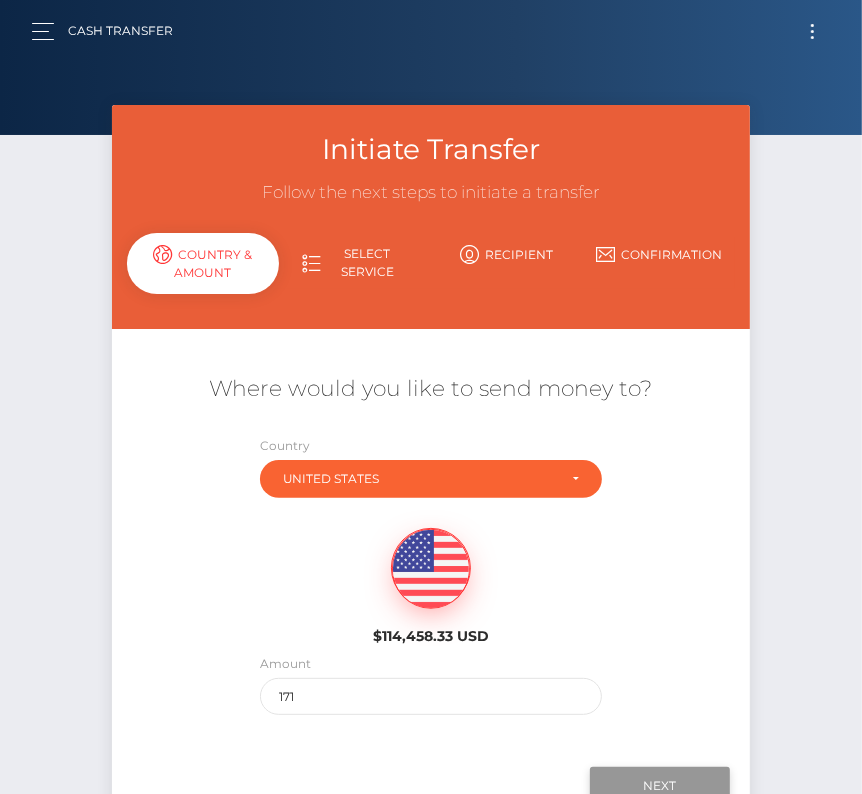 click on "Next" at bounding box center [660, 786] 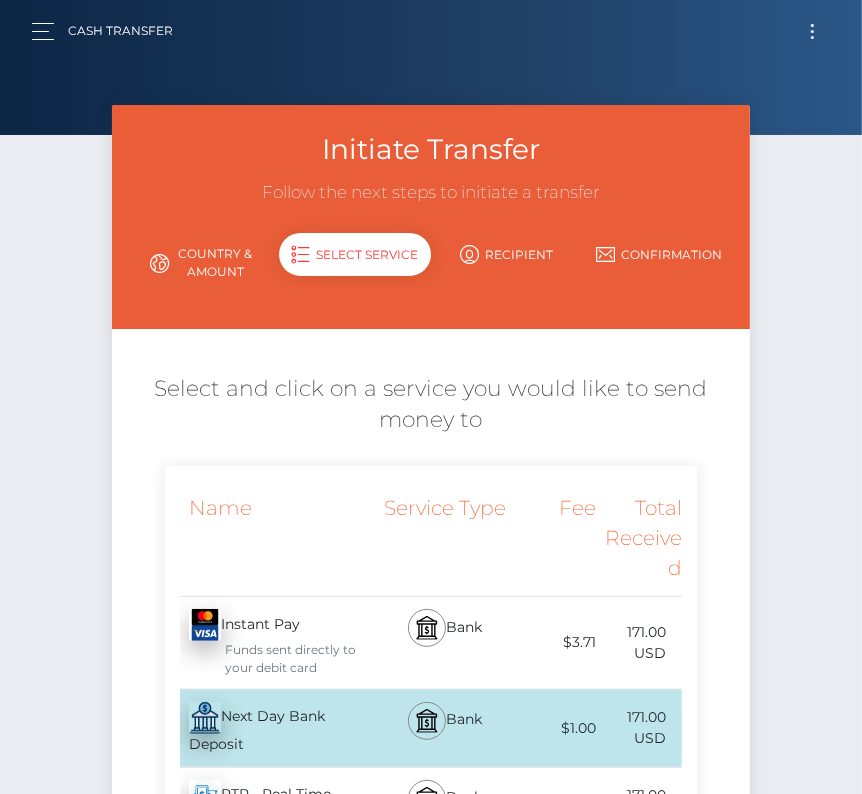 click on "Next Day Bank Deposit  - USD" at bounding box center (272, 728) 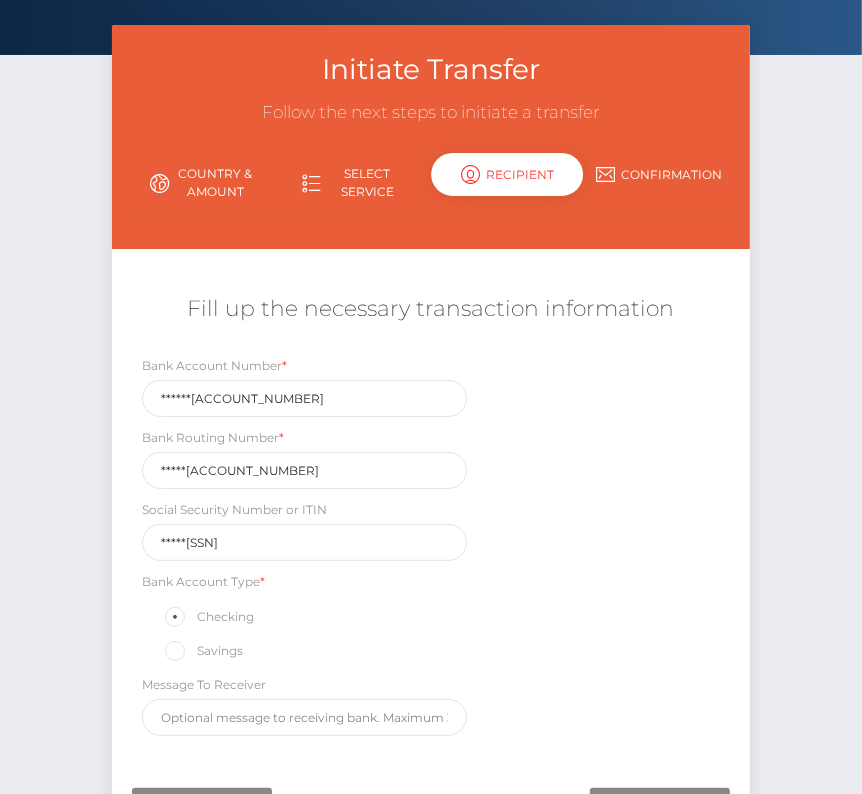 scroll, scrollTop: 164, scrollLeft: 0, axis: vertical 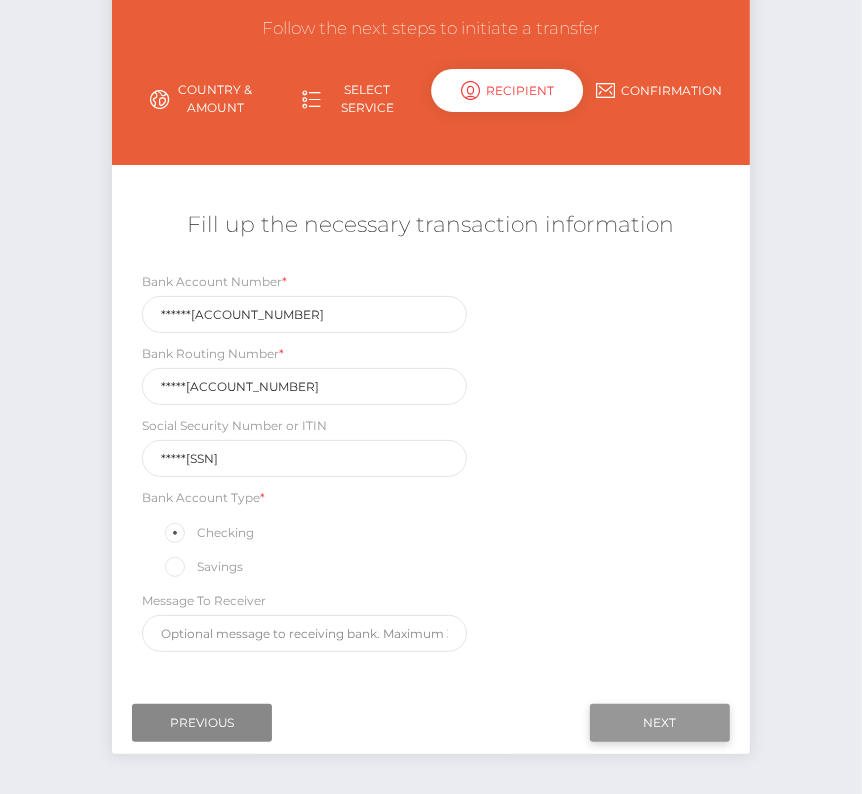 click on "Next" at bounding box center (660, 723) 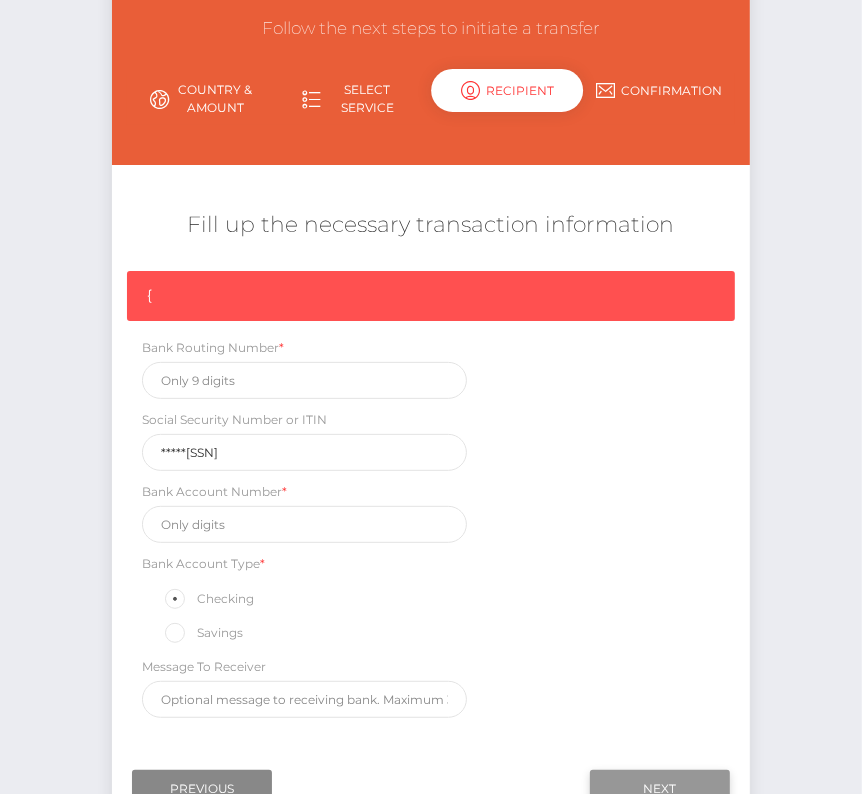 scroll, scrollTop: 169, scrollLeft: 0, axis: vertical 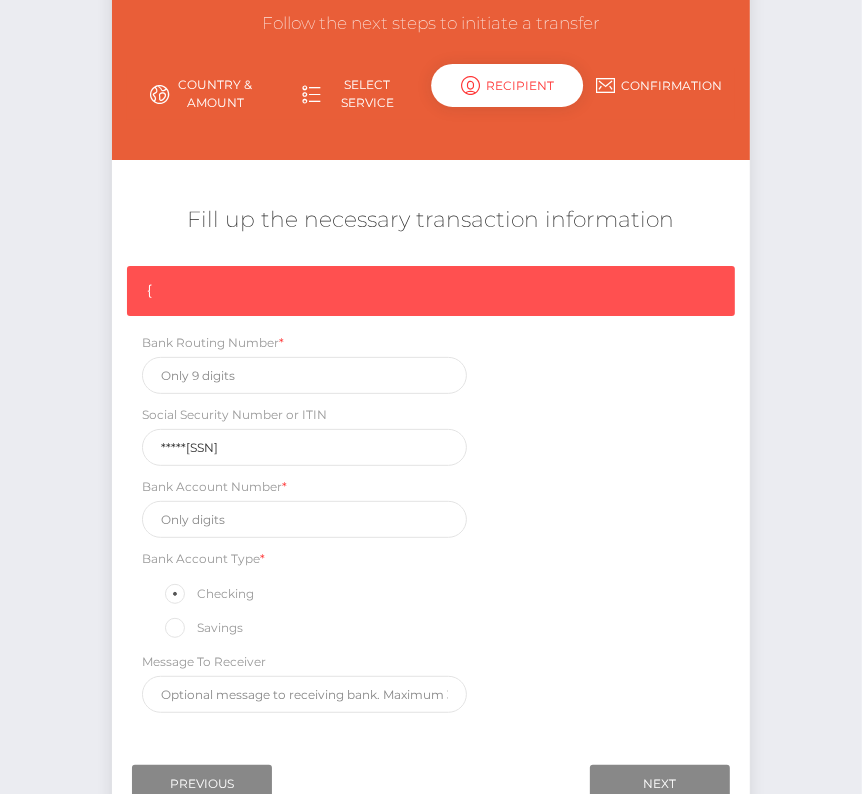 click on "Bank Routing Number  *" at bounding box center (304, 363) 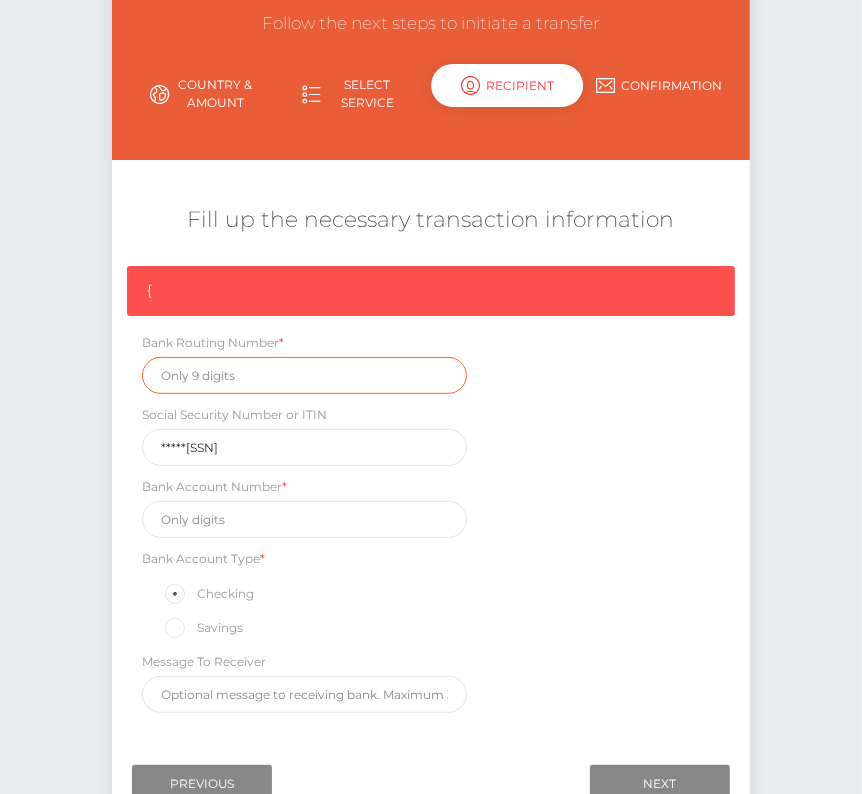 click at bounding box center (304, 375) 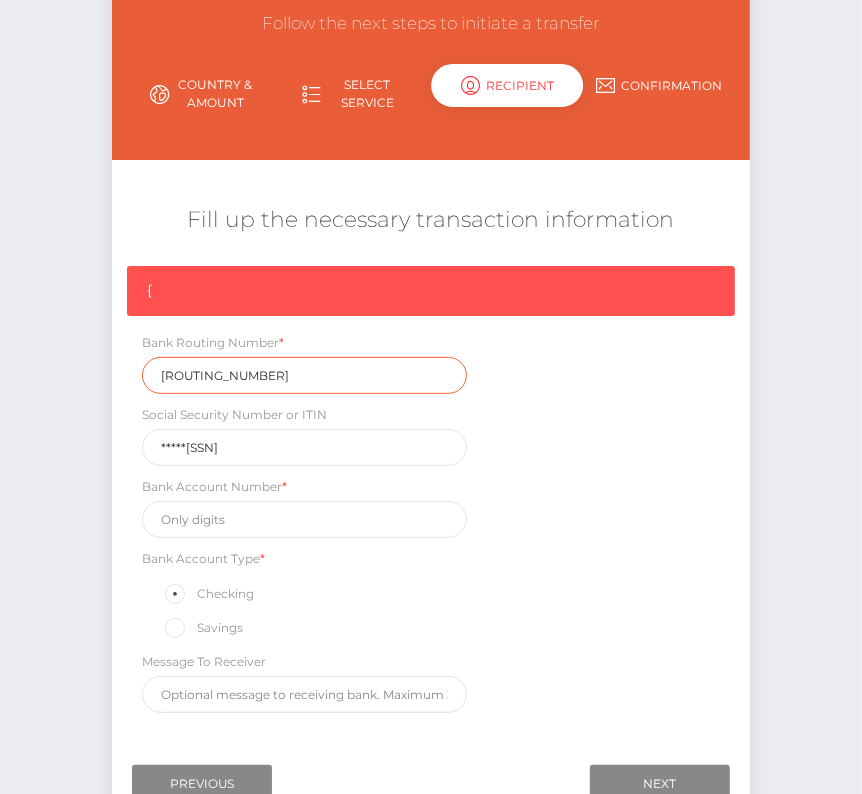 type on "081222593" 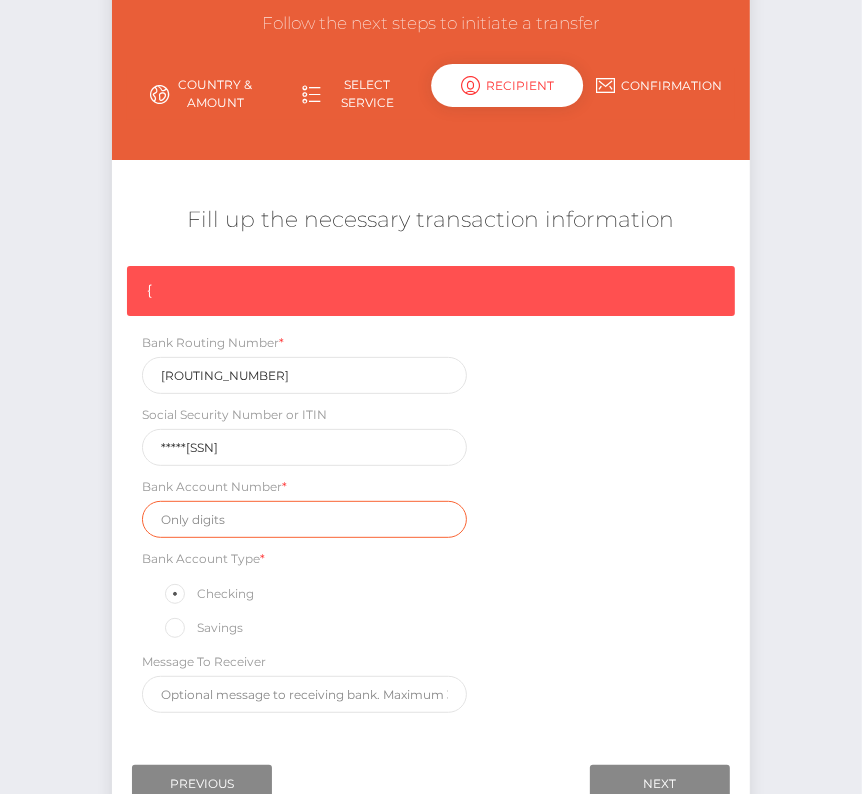 click at bounding box center (304, 519) 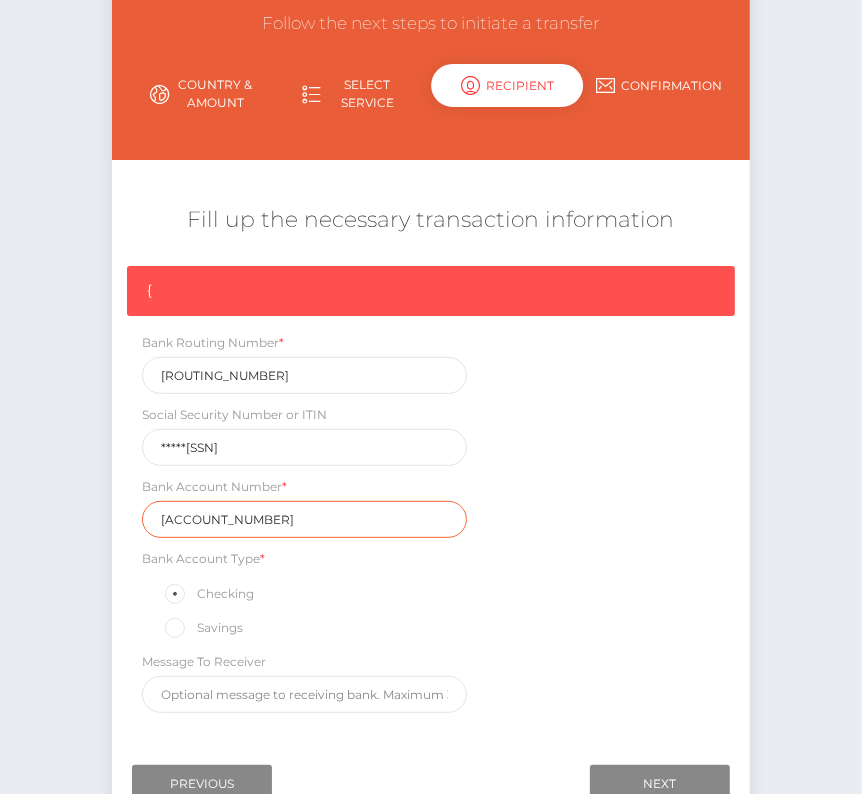 type on "0020147818" 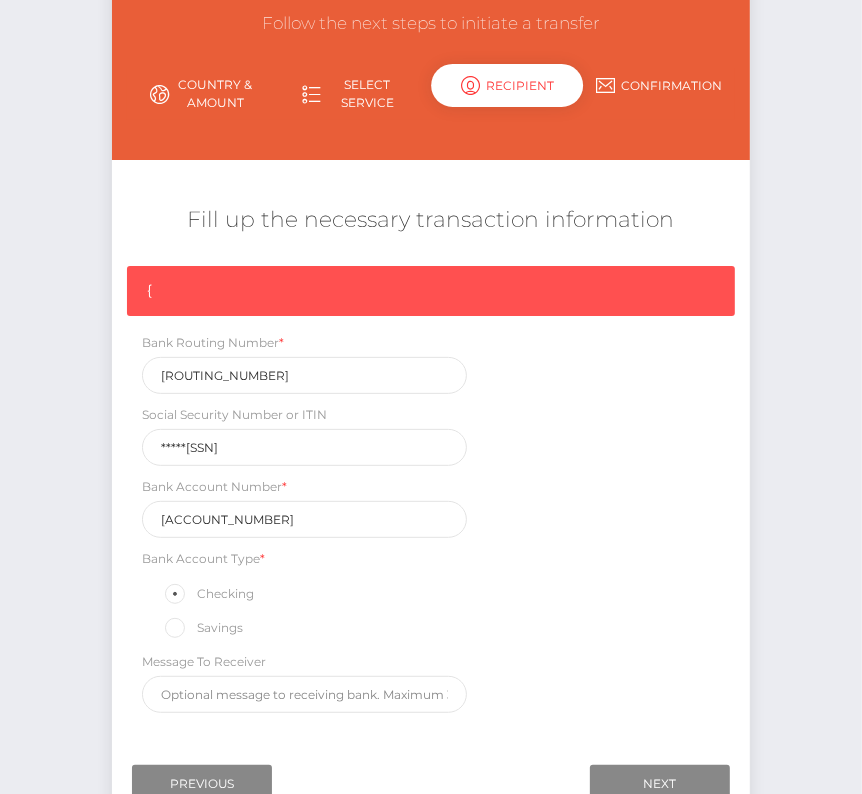 click on "{
Bank Routing Number  *
081222593
Social Security Number or ITIN
*****3809
Bank Account Number  *
0020147818
Bank Account Type  *
Checking
Savings" at bounding box center (431, 494) 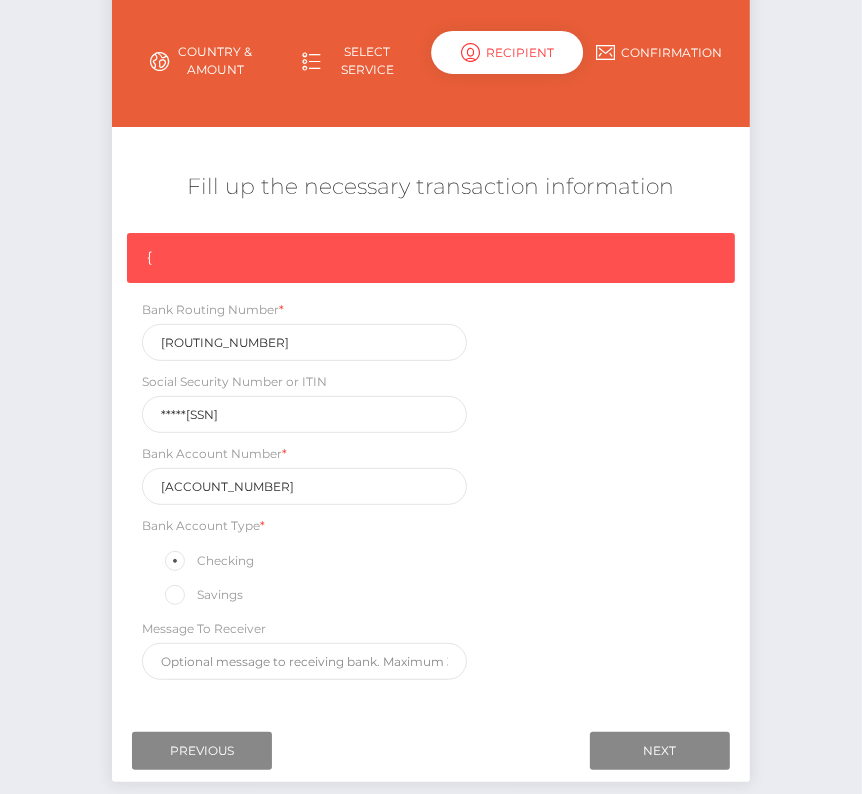 scroll, scrollTop: 248, scrollLeft: 0, axis: vertical 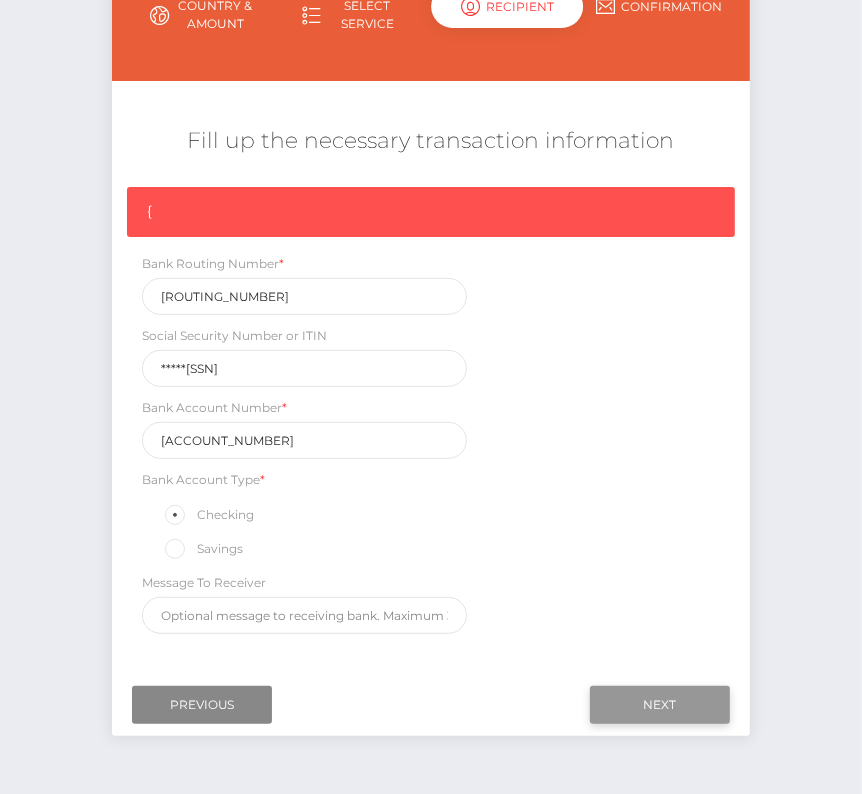 click on "Next" at bounding box center [660, 705] 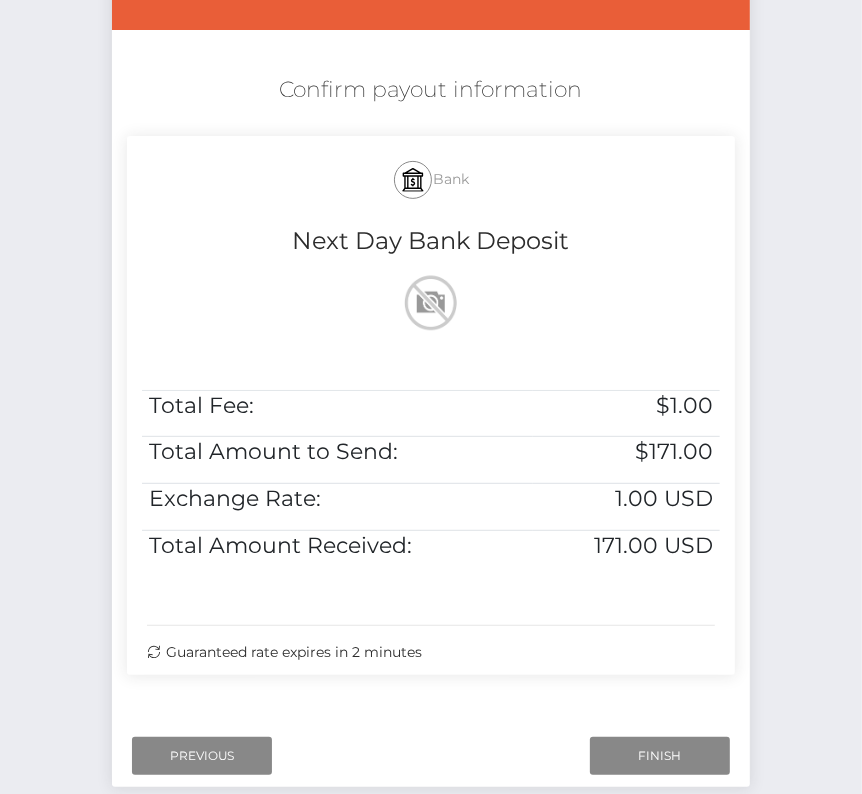 scroll, scrollTop: 323, scrollLeft: 0, axis: vertical 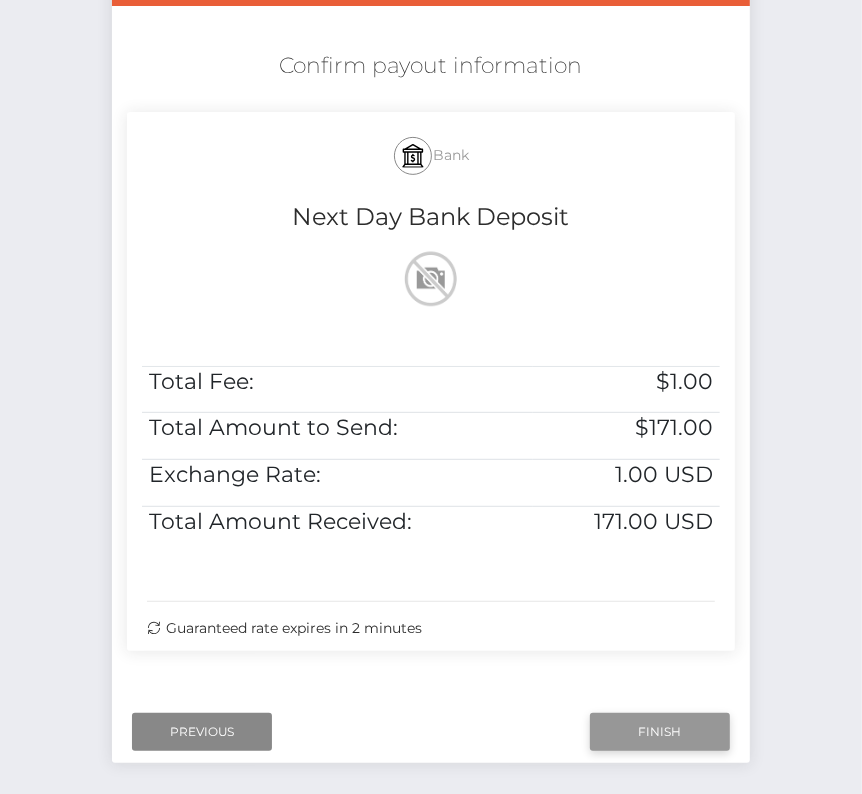 click on "Finish" at bounding box center (660, 732) 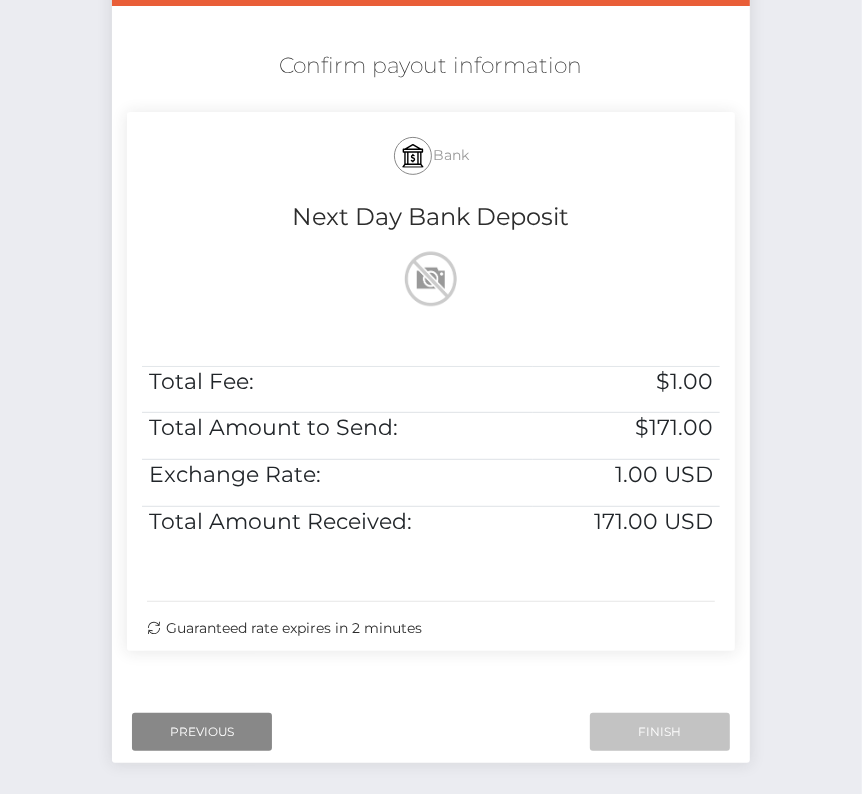 scroll, scrollTop: 376, scrollLeft: 0, axis: vertical 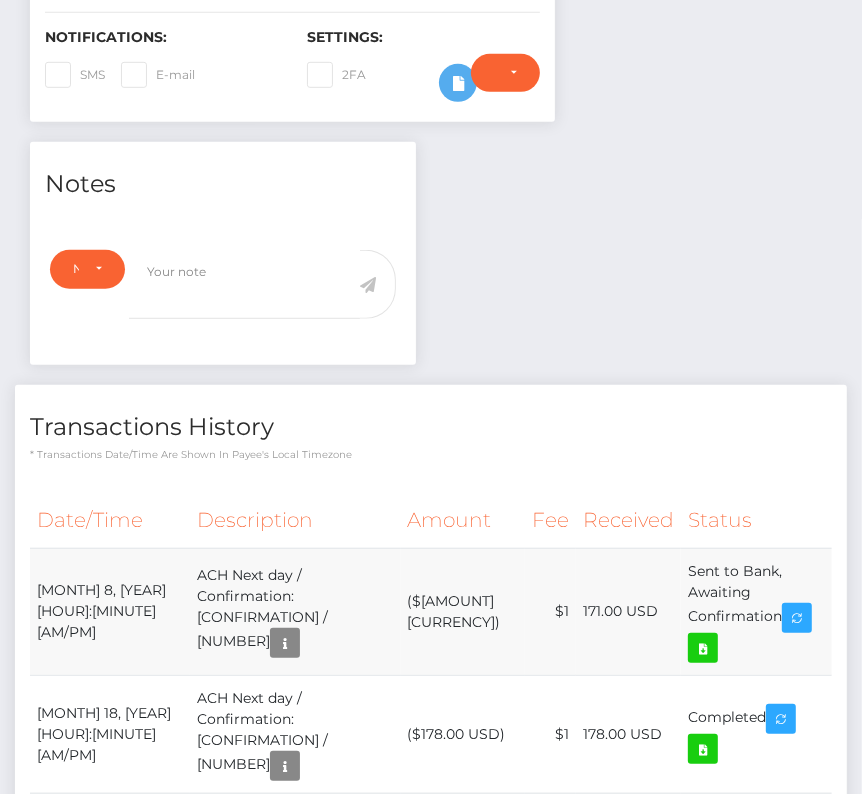 drag, startPoint x: 35, startPoint y: 585, endPoint x: 827, endPoint y: 610, distance: 792.3945 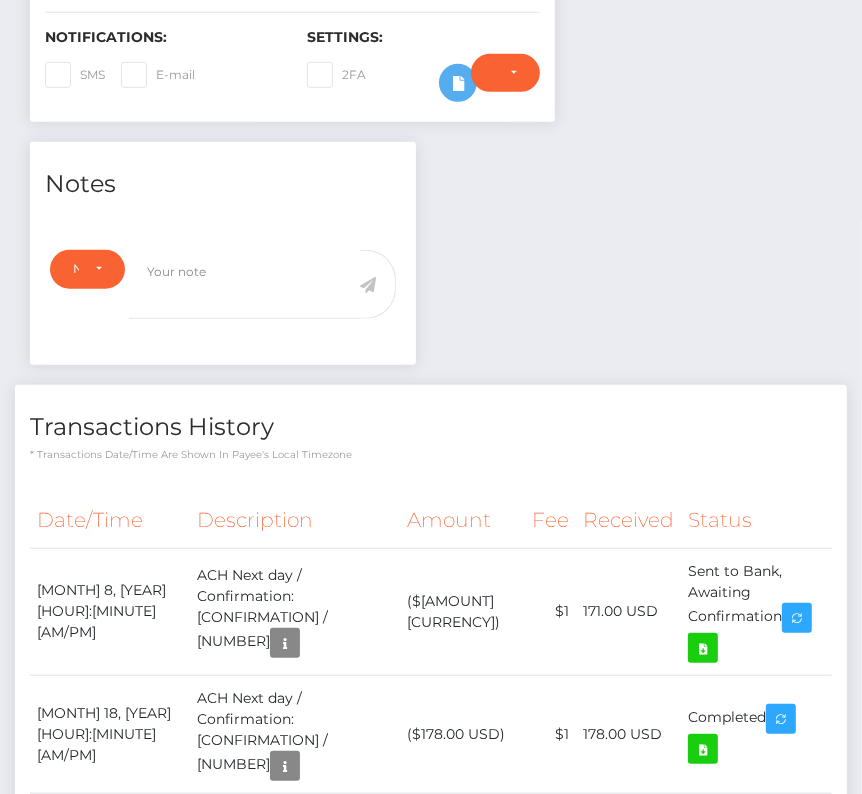 copy on "[MONTH]  8, [YEAR] [HOUR]:[MINUTE][AM/PM]
ACH Next day / Confirmation: [CONFIRMATION] / [NUMBER]
($[AMOUNT] [CURRENCY])
$[AMOUNT]
[AMOUNT] [CURRENCY]
Sent to Bank, Awaiting Confirmation" 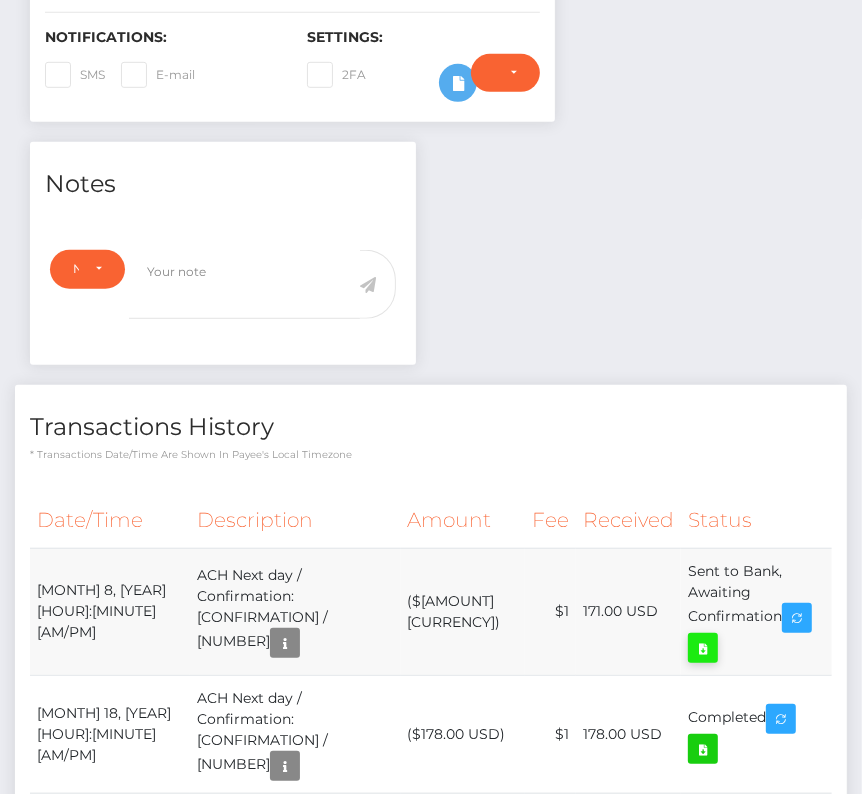 click at bounding box center [703, 648] 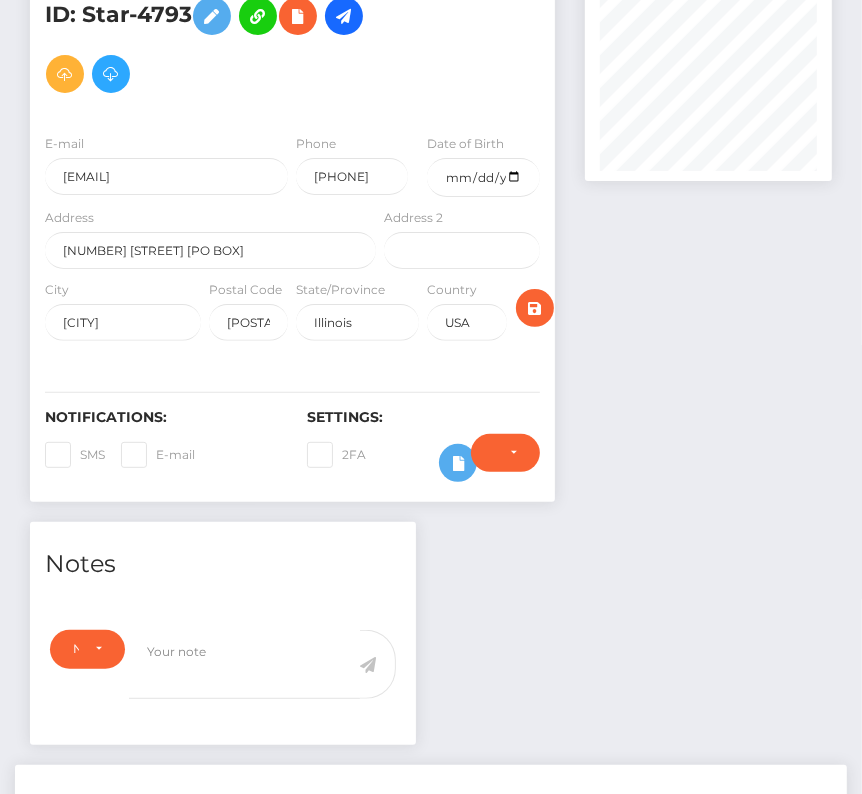 scroll, scrollTop: 0, scrollLeft: 0, axis: both 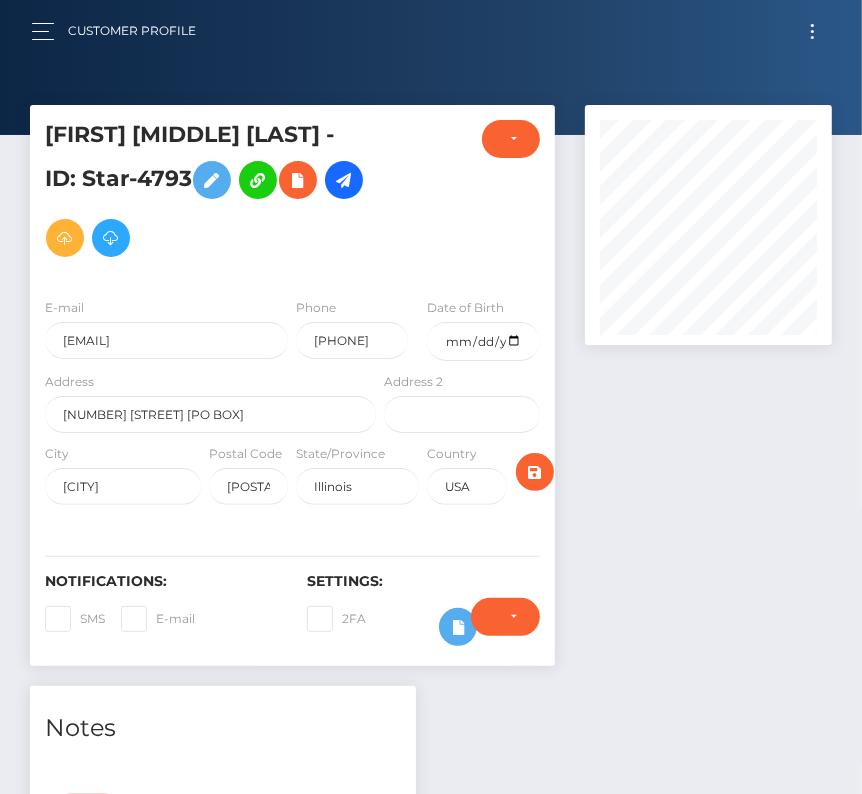 click at bounding box center [812, 31] 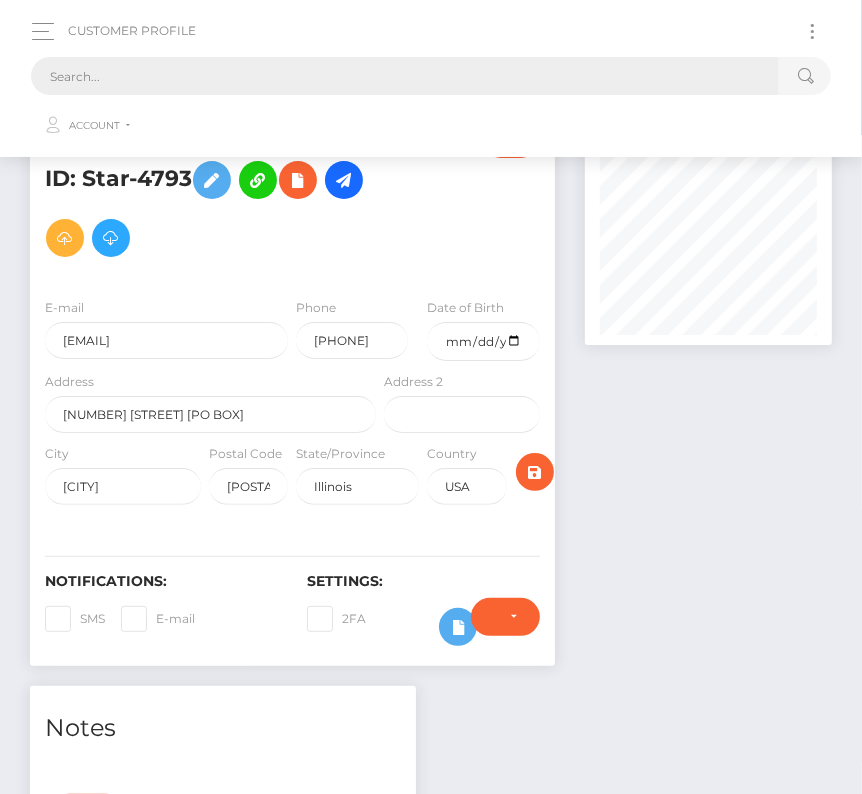 click at bounding box center [405, 76] 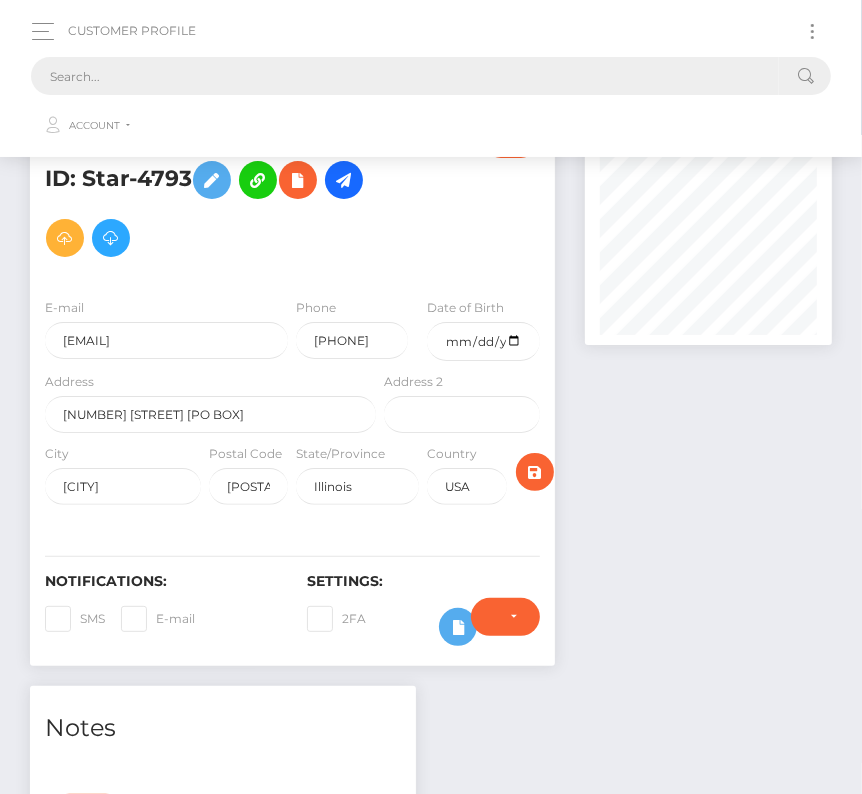 paste on "[NUMBER]" 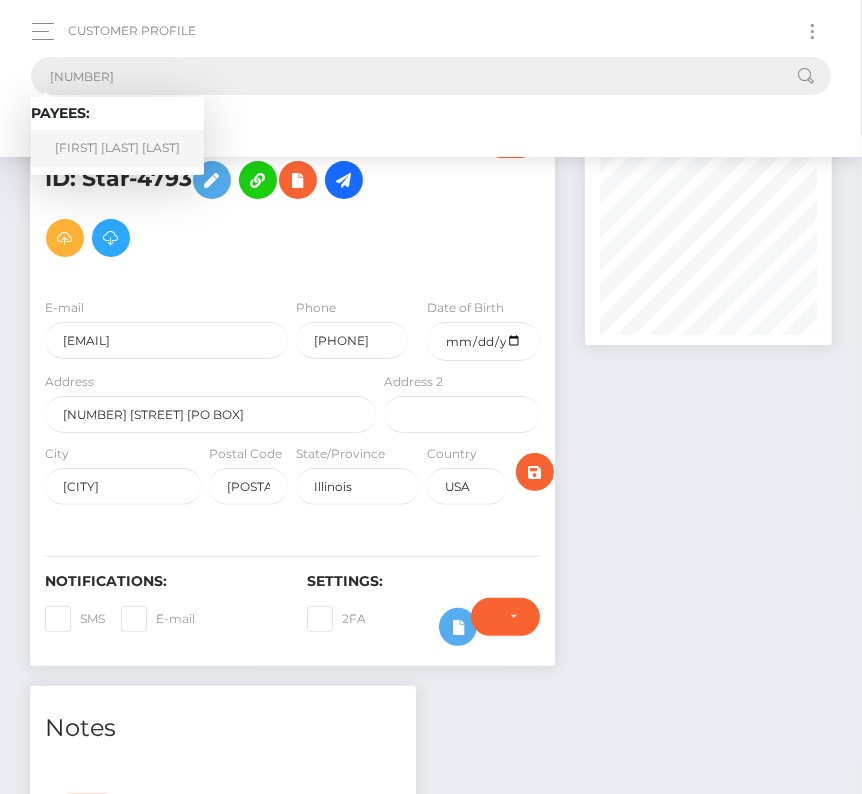 type on "[NUMBER]" 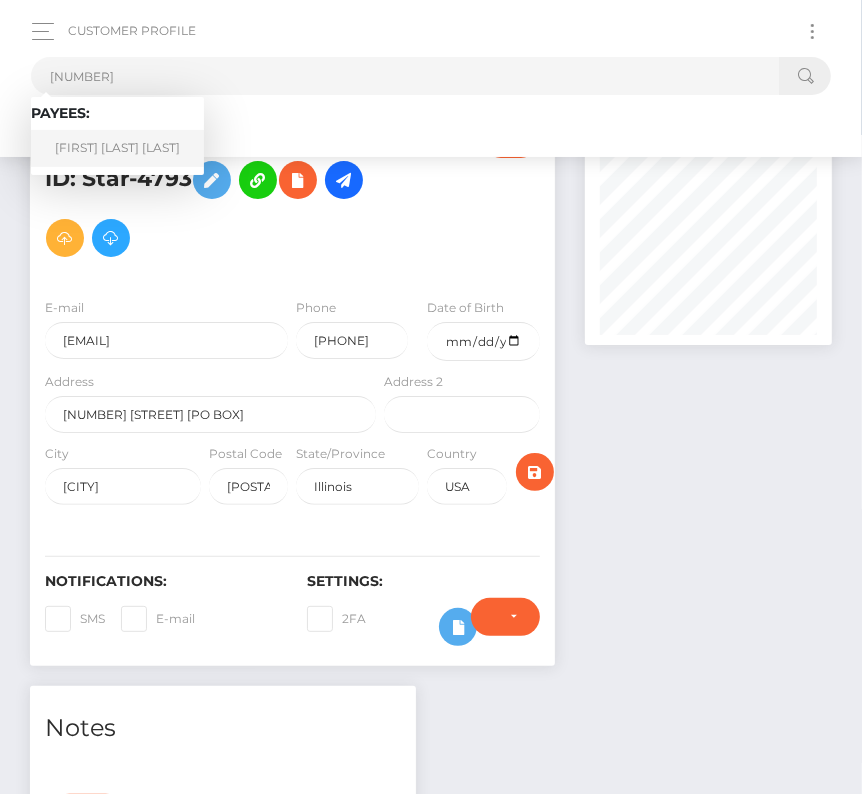 click on "[FIRST] [LAST] [LAST]" at bounding box center [117, 148] 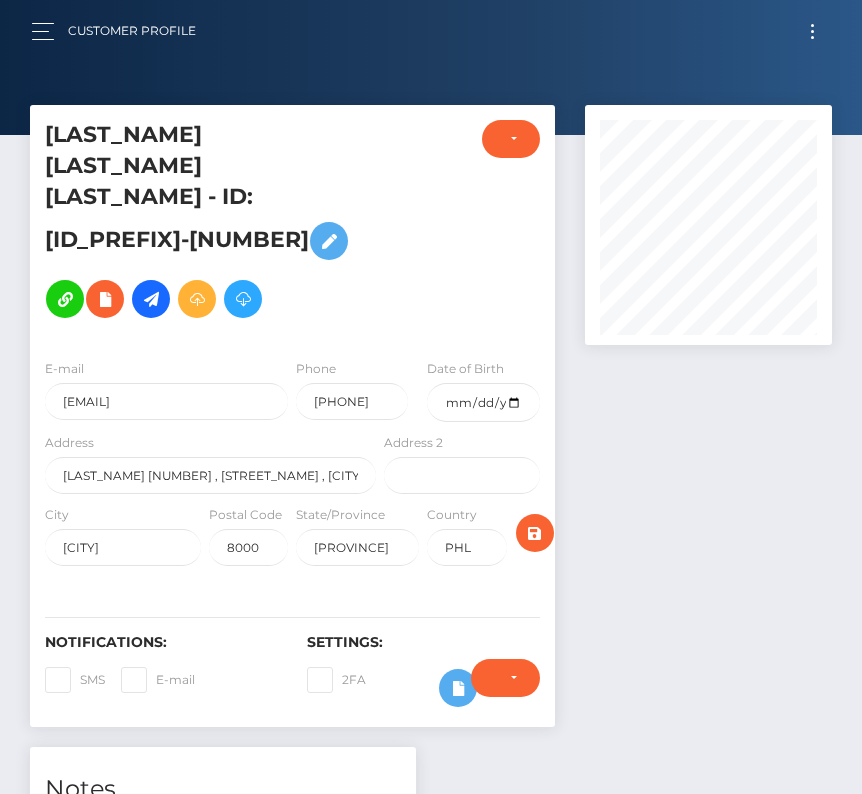 scroll, scrollTop: 0, scrollLeft: 0, axis: both 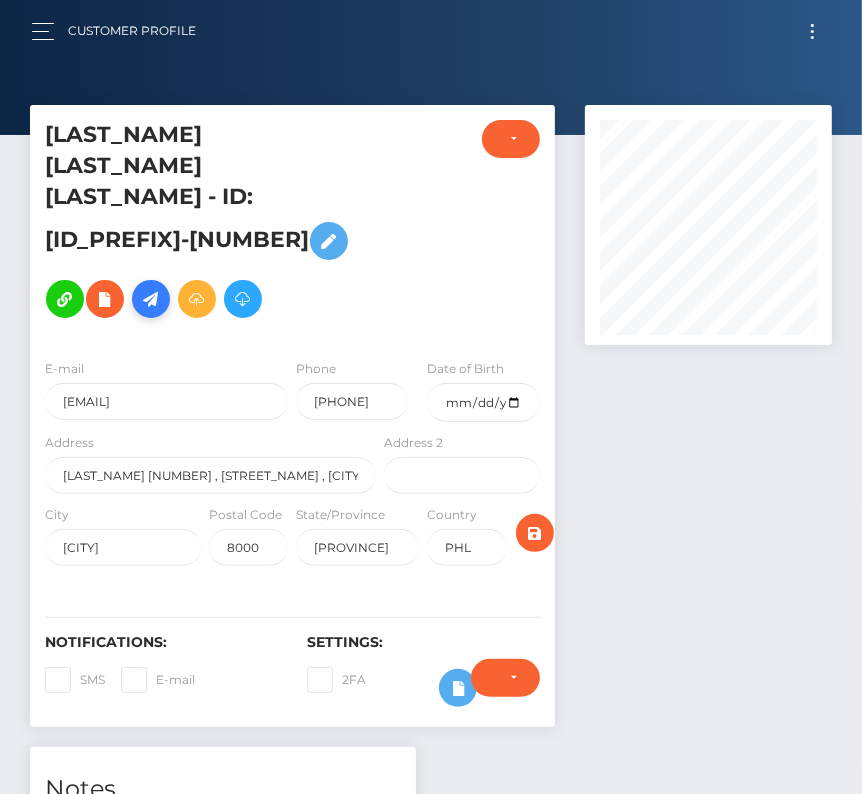 click at bounding box center (151, 299) 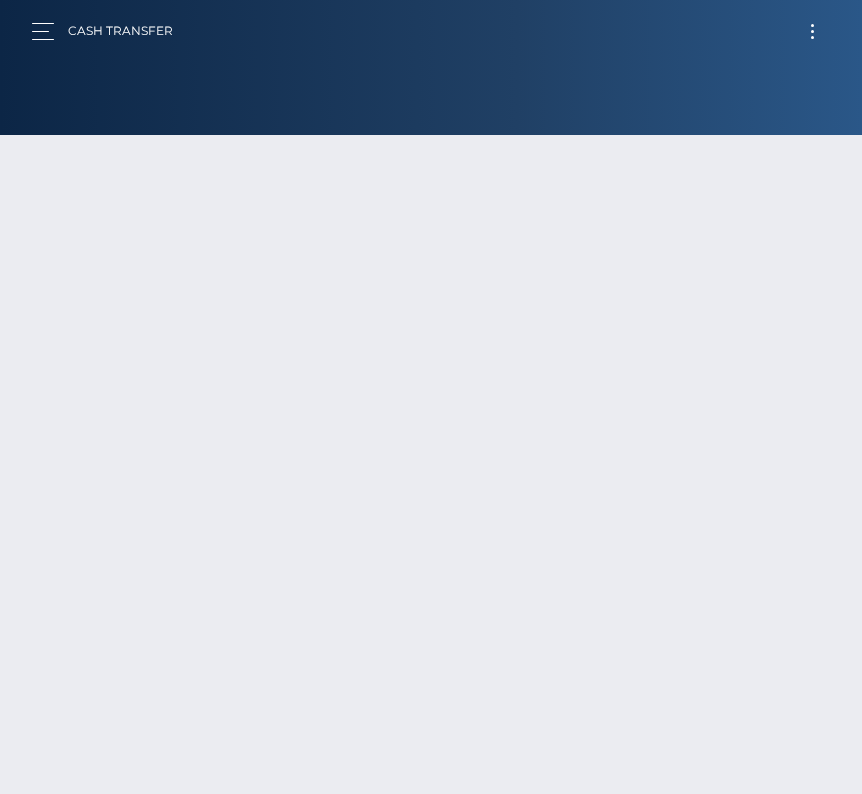 scroll, scrollTop: 0, scrollLeft: 0, axis: both 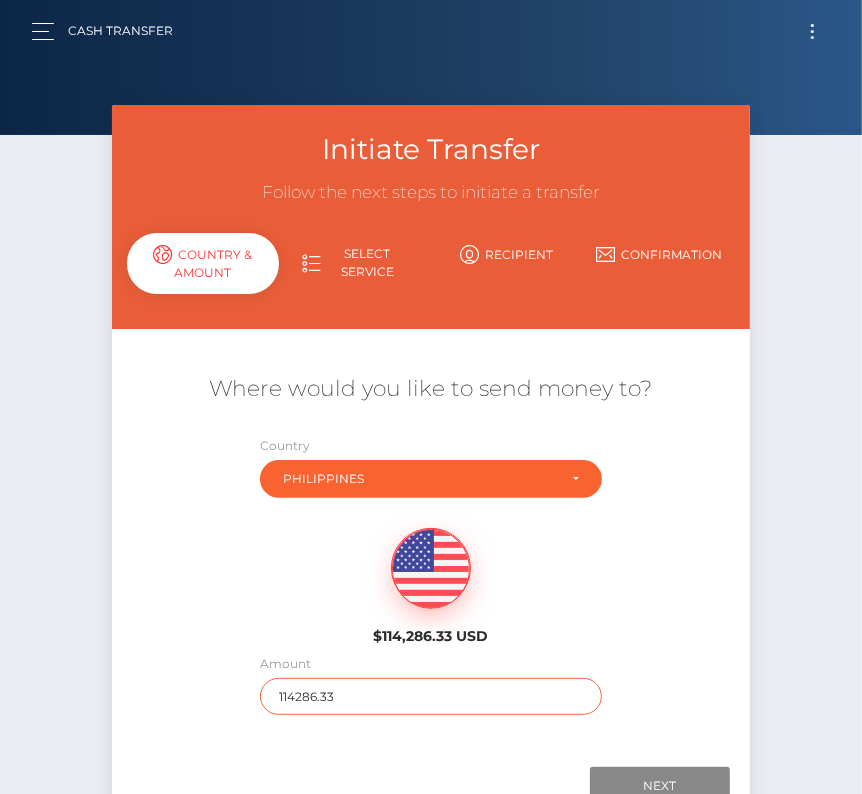 click on "114286.33" at bounding box center (431, 696) 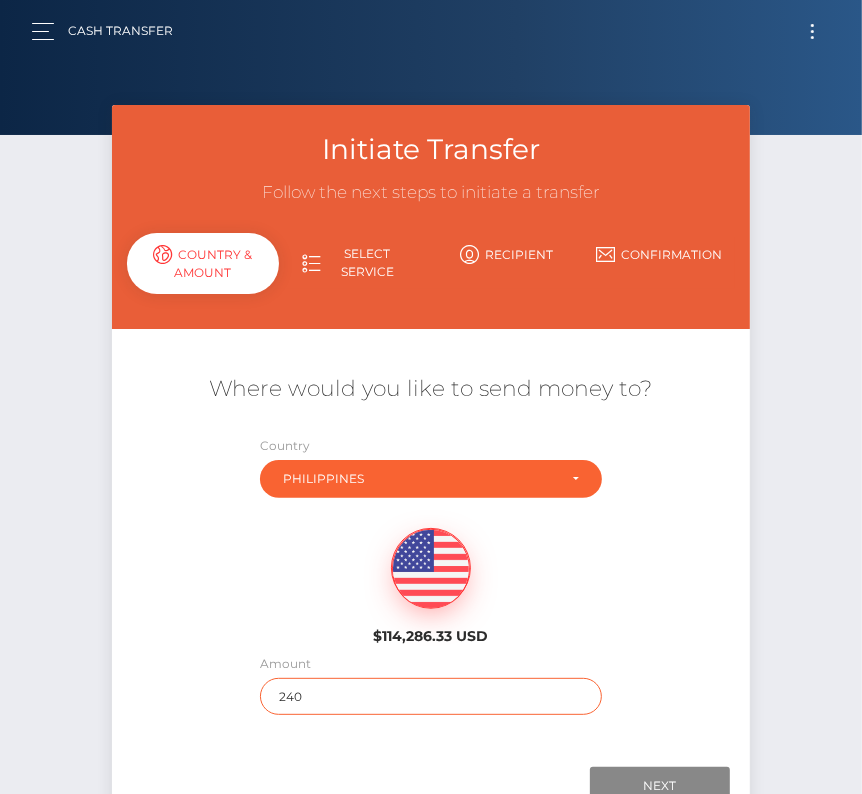 type on "240" 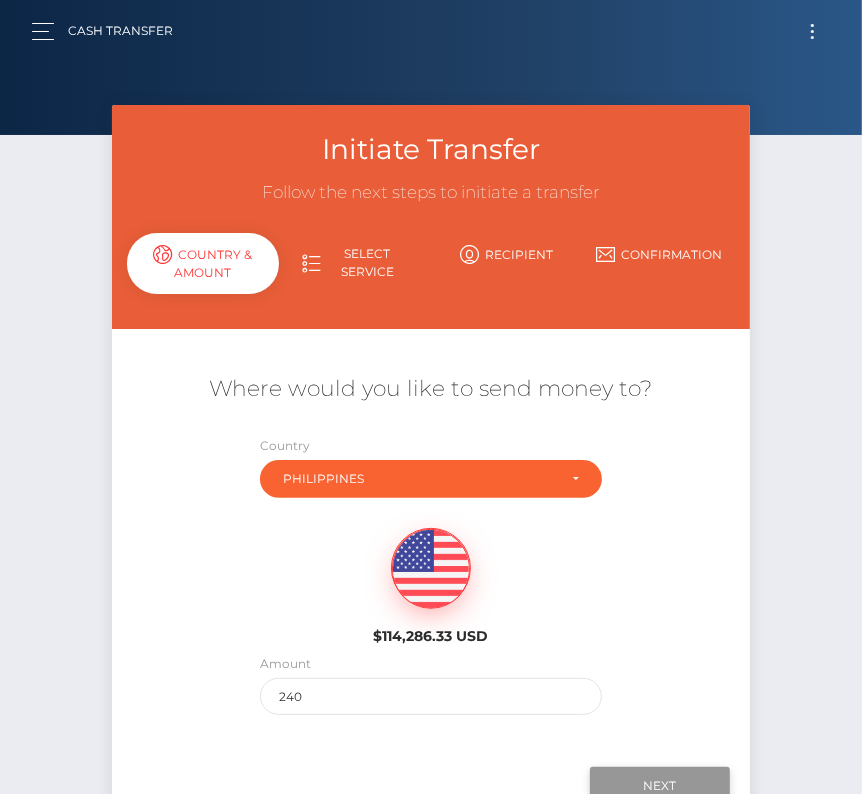 click on "Next" at bounding box center [660, 786] 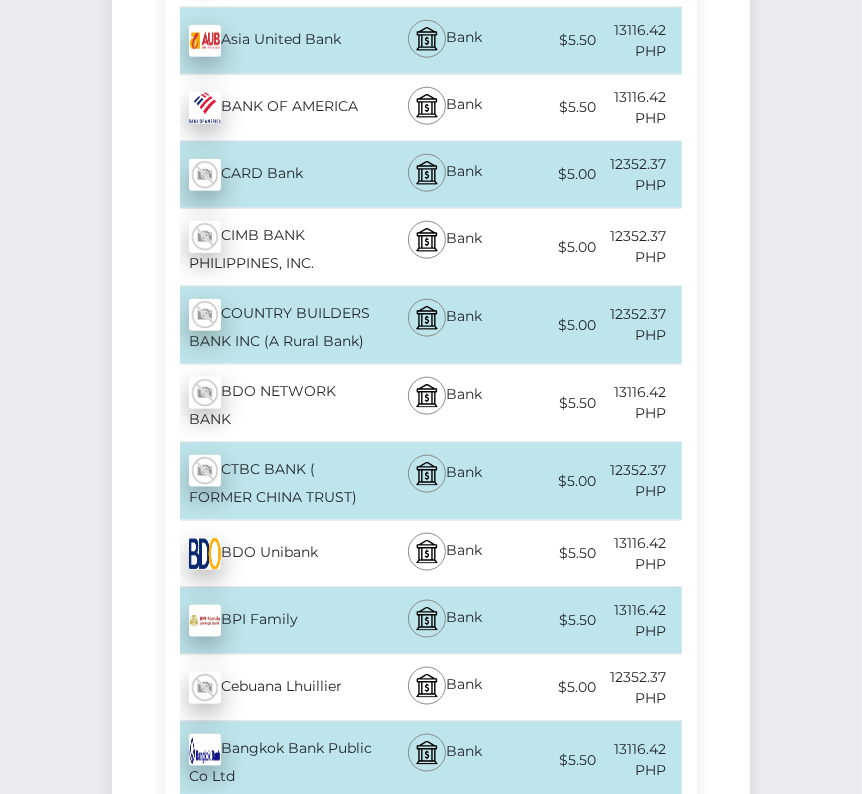 scroll, scrollTop: 1093, scrollLeft: 0, axis: vertical 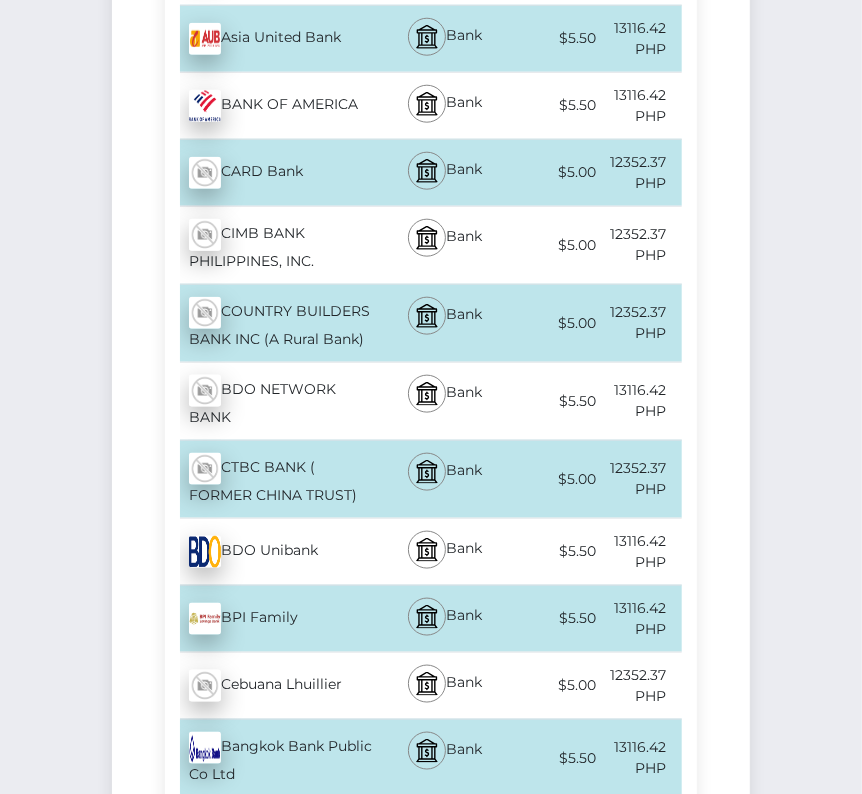 click on "BDO Unibank  - PHP" at bounding box center (272, 552) 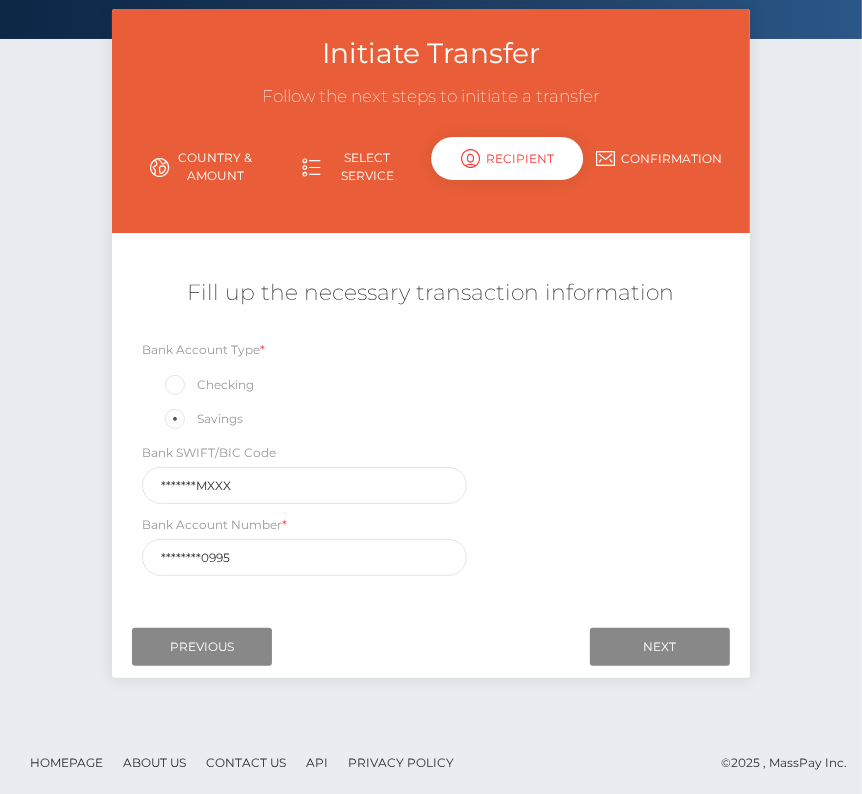 scroll, scrollTop: 0, scrollLeft: 0, axis: both 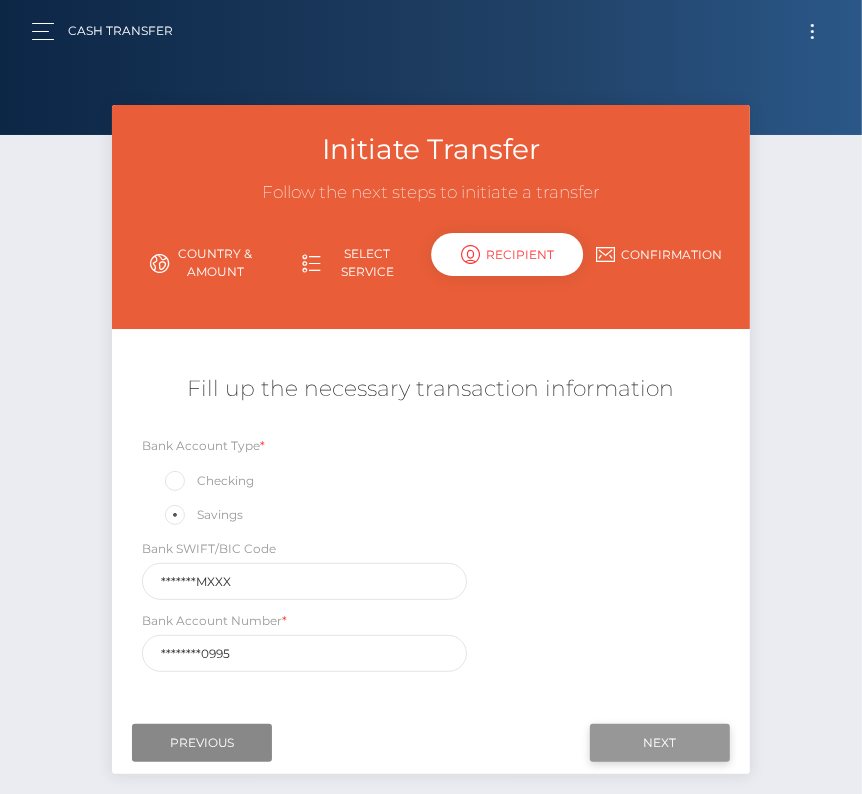 click on "Next" at bounding box center [660, 743] 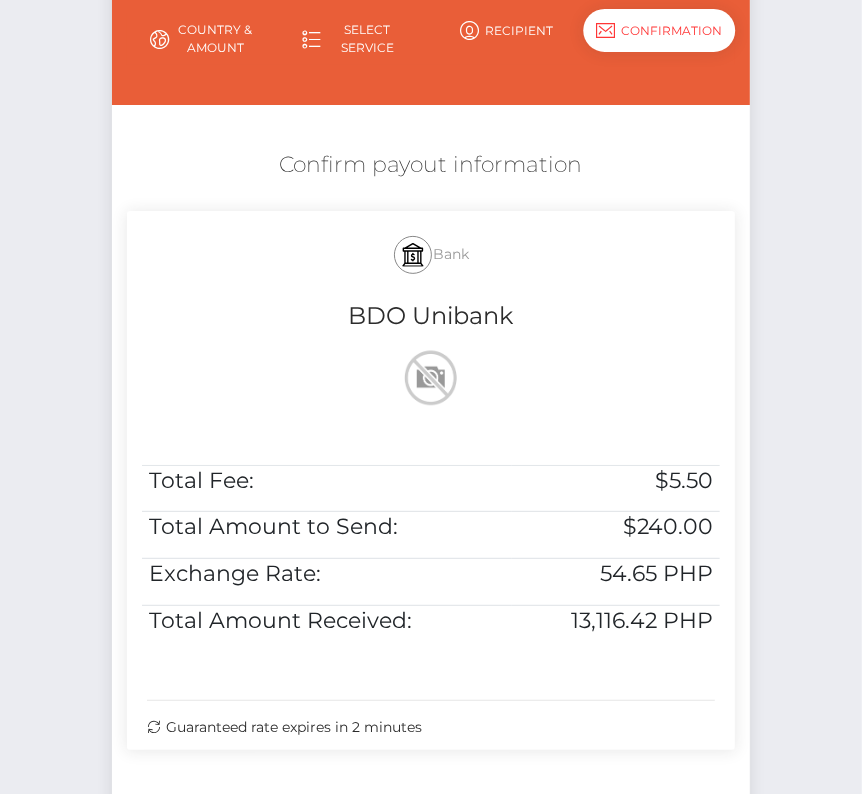 scroll, scrollTop: 232, scrollLeft: 0, axis: vertical 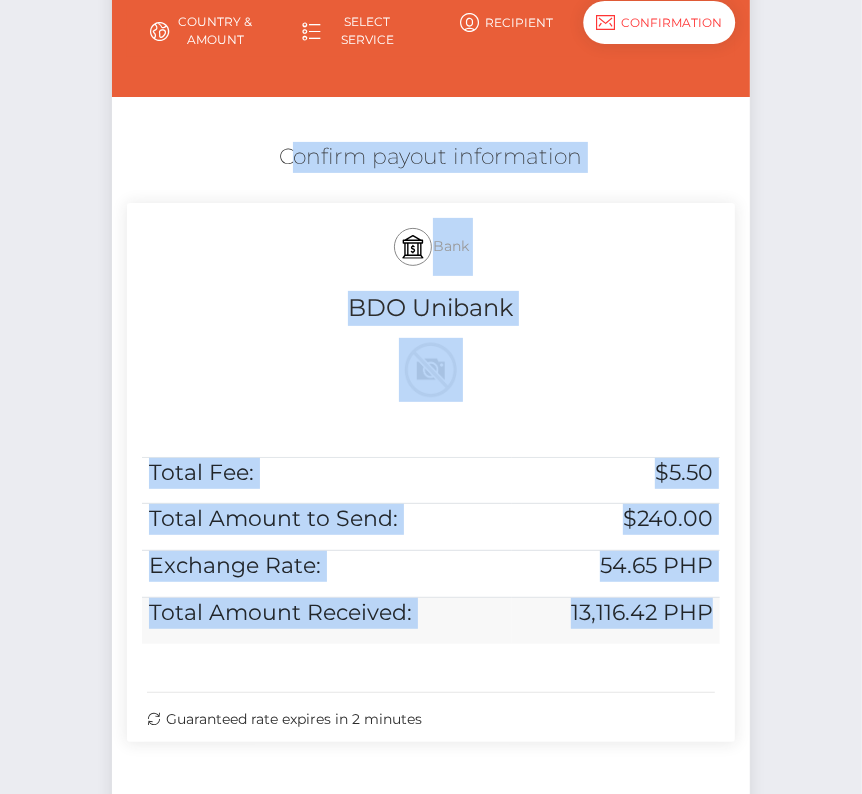 drag, startPoint x: 260, startPoint y: 145, endPoint x: 718, endPoint y: 617, distance: 657.68384 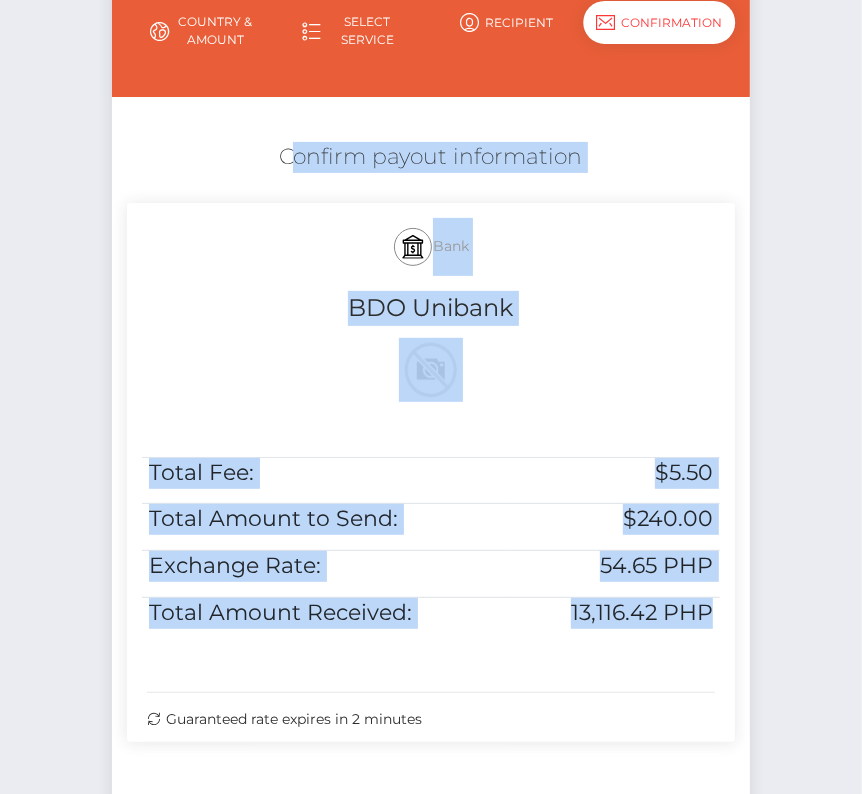 copy on "Confirm payout information
Bank
BDO Unibank
Total Fee:
$5.50
Total Amount to Send:
$240.00
Exchange Rate:
54.65 PHP
Total Amount Received:
13,116.42 PHP" 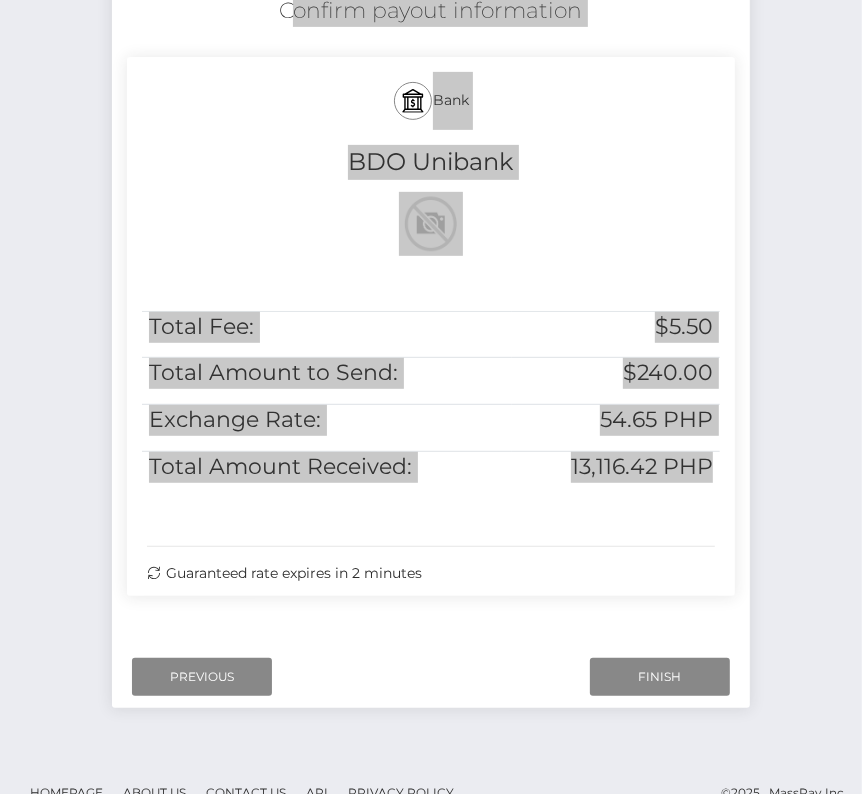 scroll, scrollTop: 392, scrollLeft: 0, axis: vertical 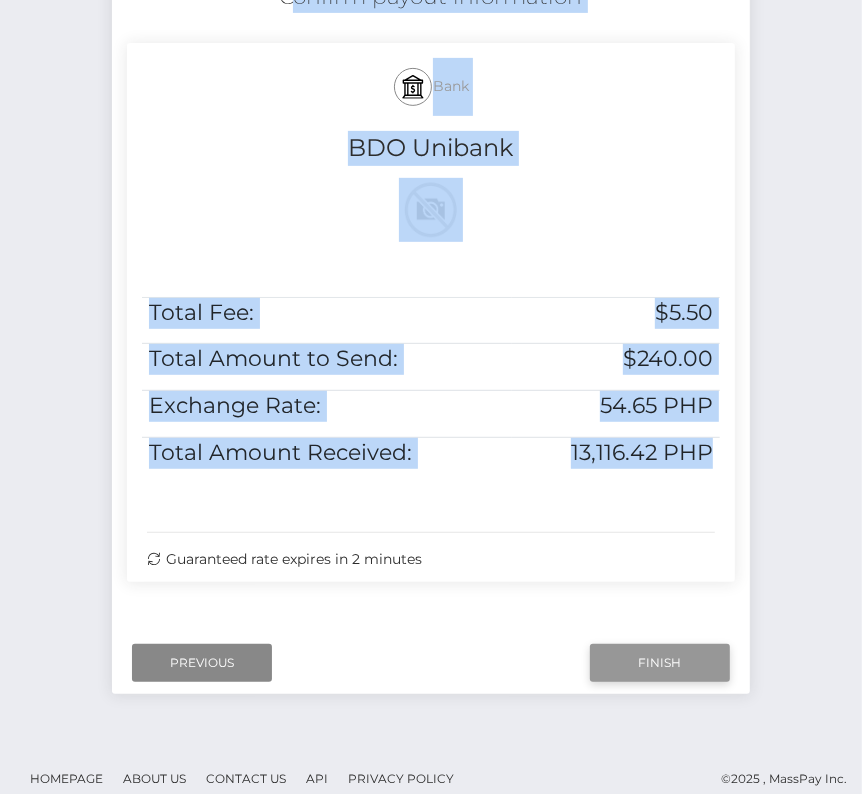 click on "Finish" at bounding box center [660, 663] 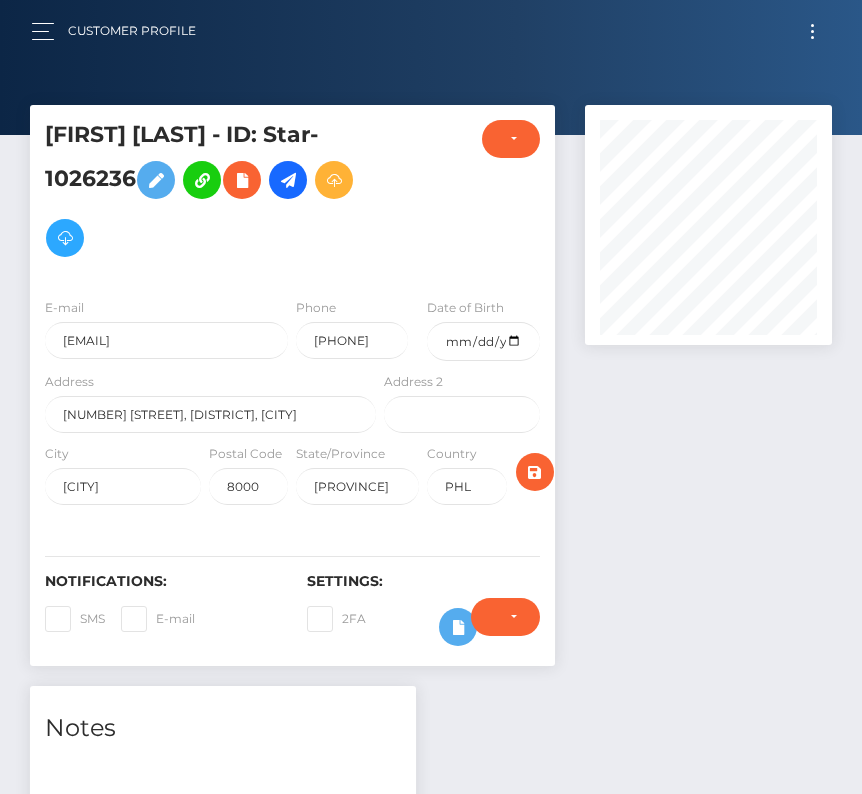 scroll, scrollTop: 0, scrollLeft: 0, axis: both 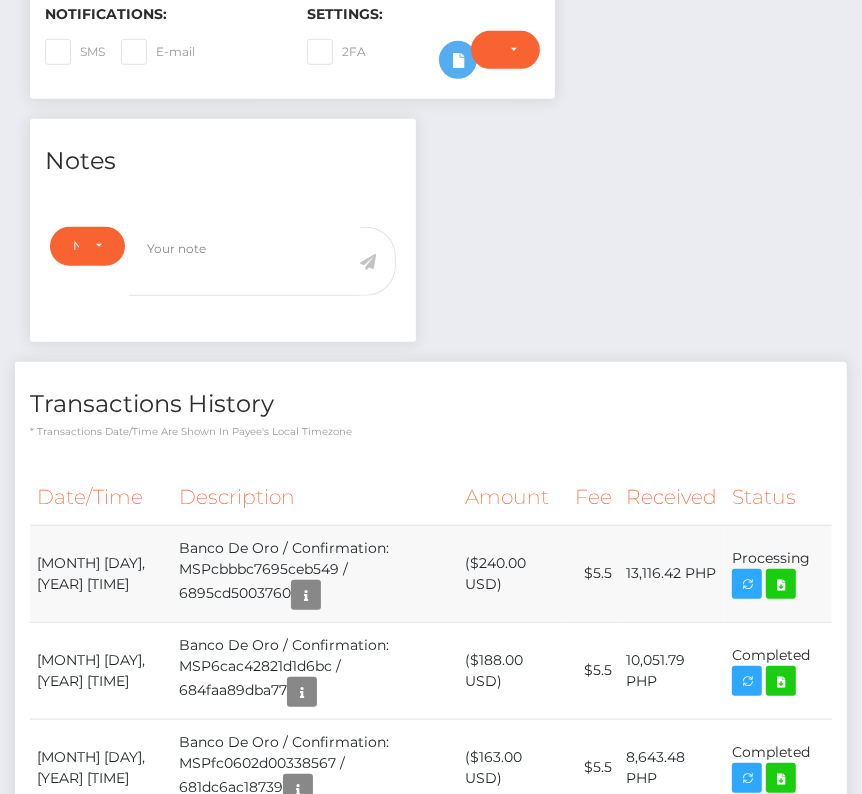 drag, startPoint x: 32, startPoint y: 551, endPoint x: 808, endPoint y: 552, distance: 776.0007 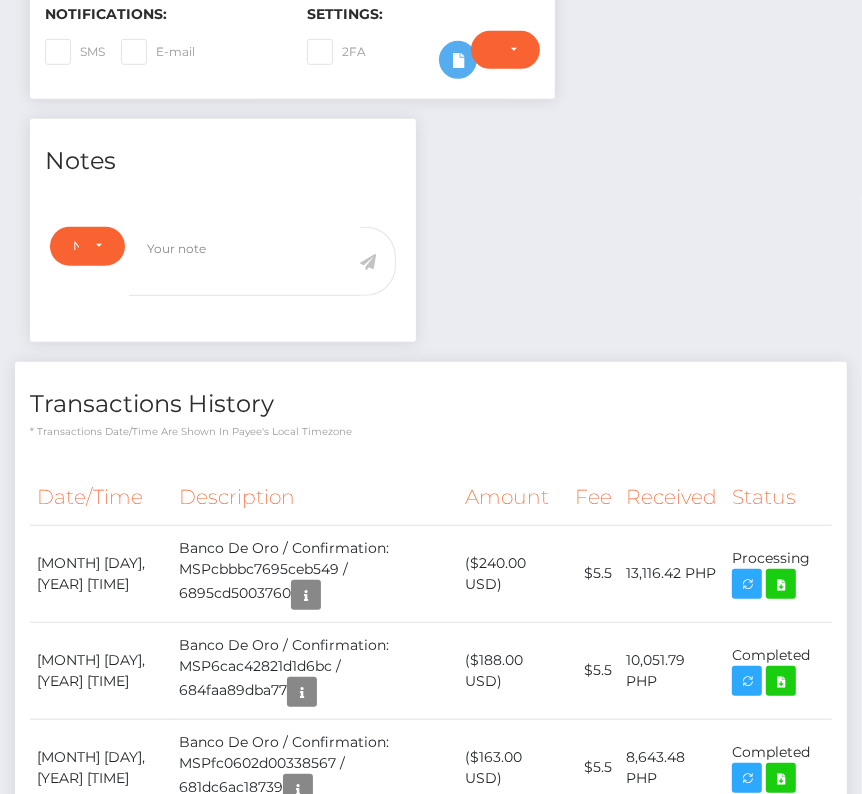 copy on "August  8, 2025 06:13PM
Banco De Oro / Confirmation: MSPcbbbc7695ceb549 / 6895cd5003760
($240.00 USD)
$5.5
13,116.42 PHP
Processing" 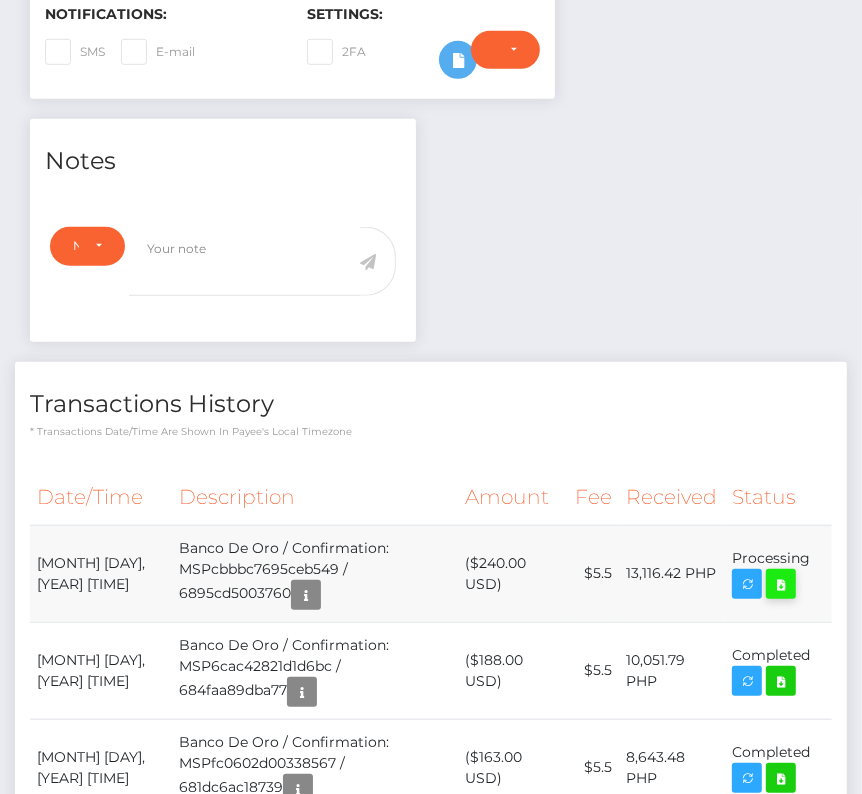 click at bounding box center (781, 584) 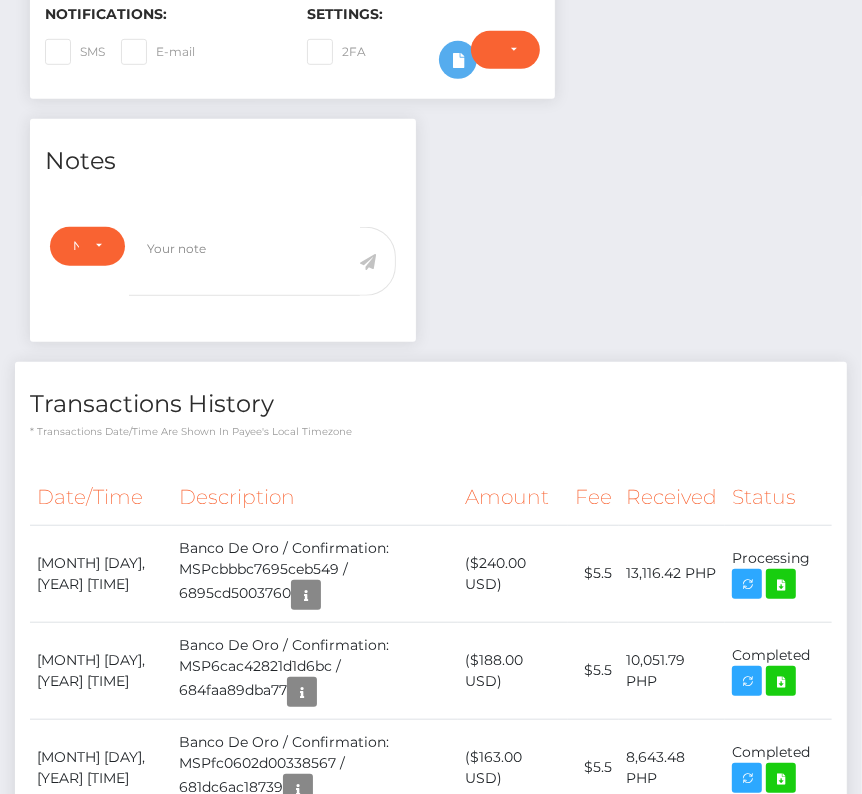 click on "Transactions History
* Transactions date/time are shown in payee's local timezone
Date/Time
Description
Amount
Fee
Received
Status" at bounding box center [431, 946] 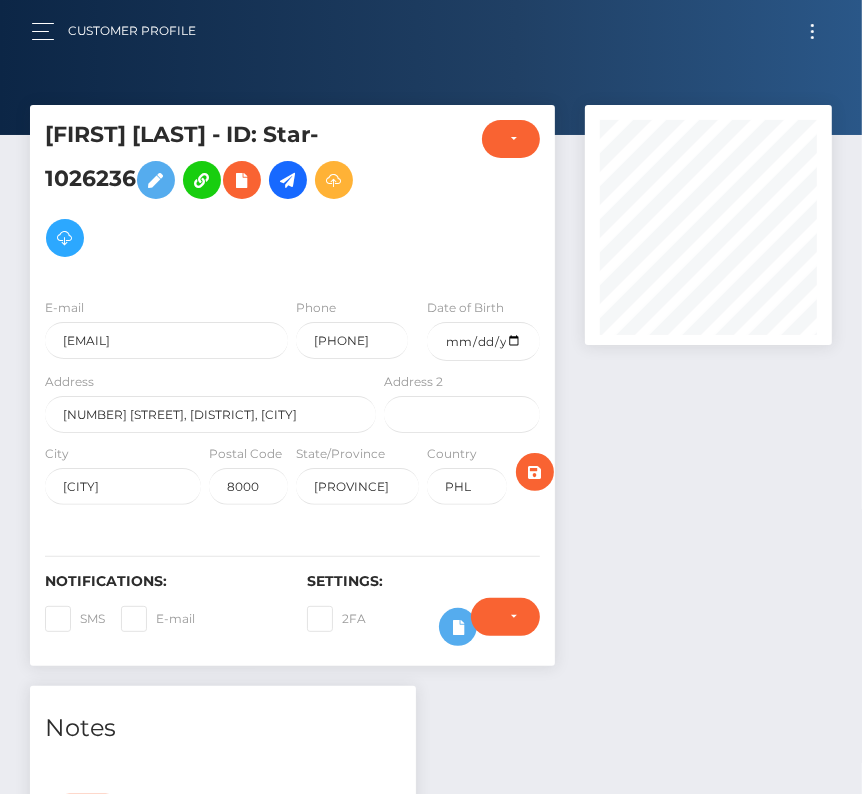 click at bounding box center (812, 31) 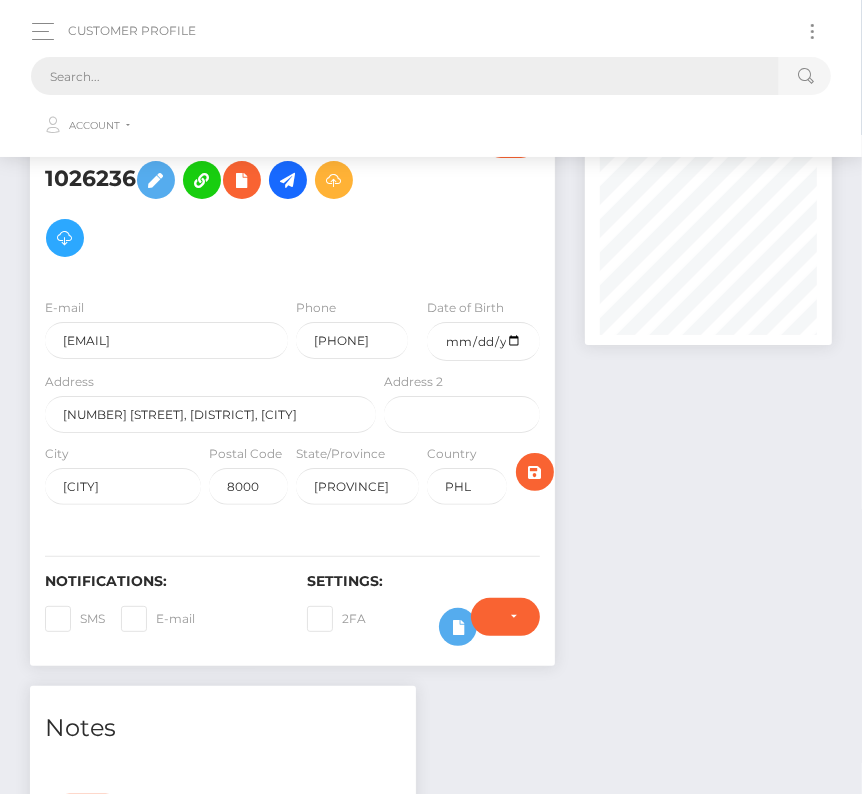click at bounding box center (405, 76) 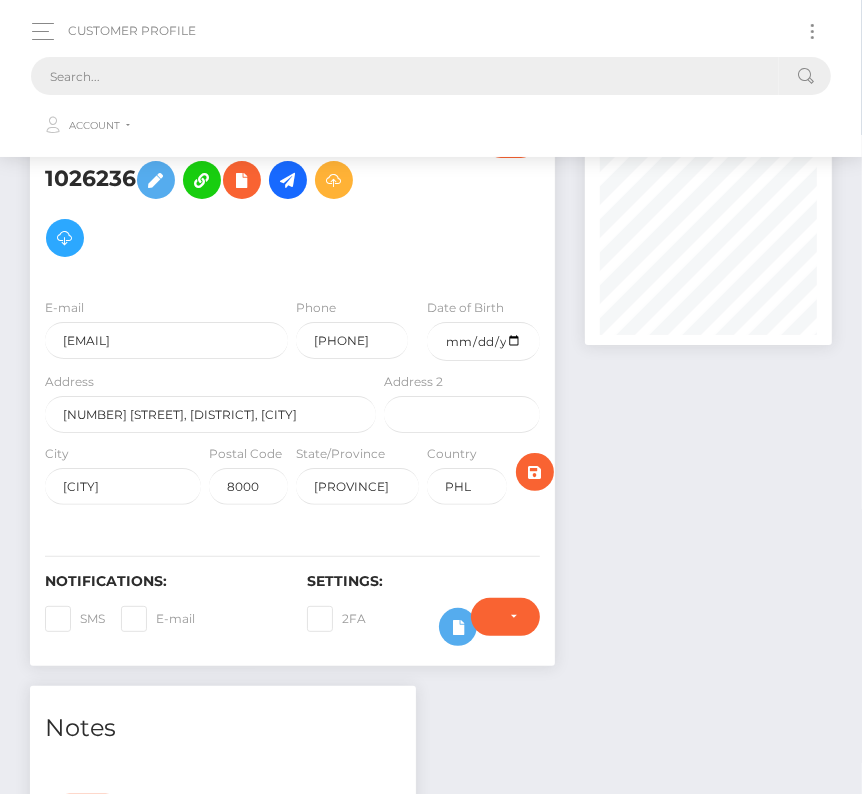 paste on "2104475" 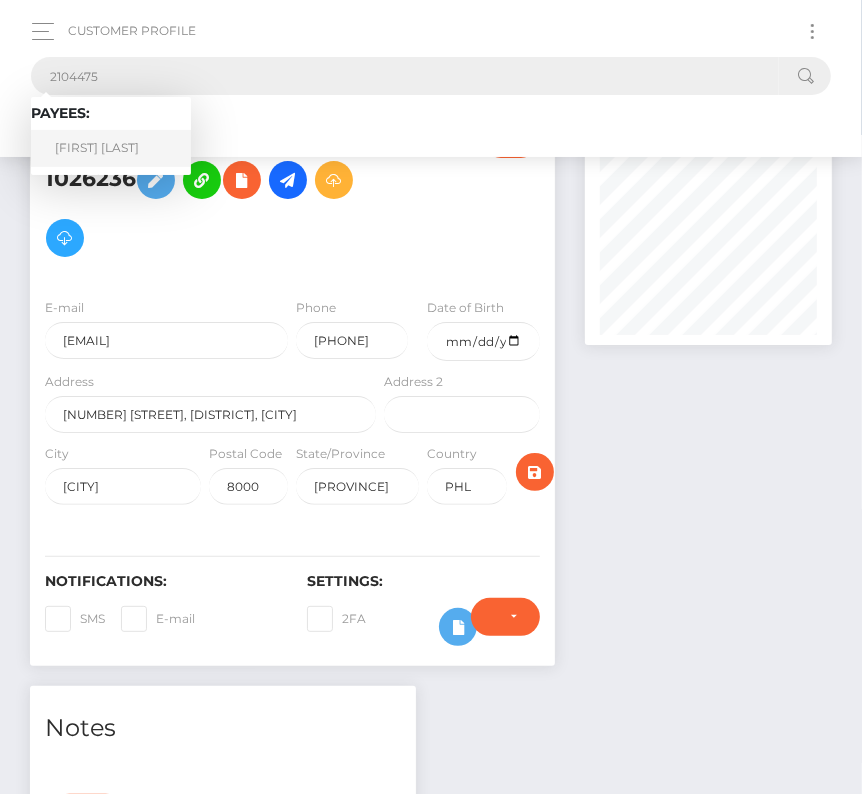 type on "2104475" 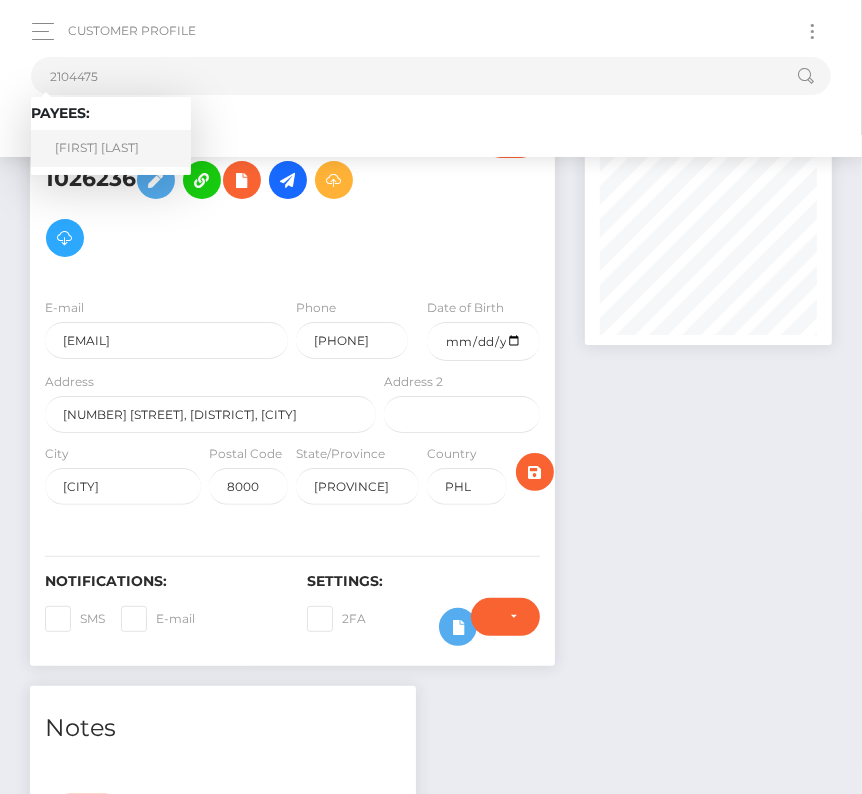 click on "[FIRST] [MIDDLE] [LAST]" at bounding box center [111, 148] 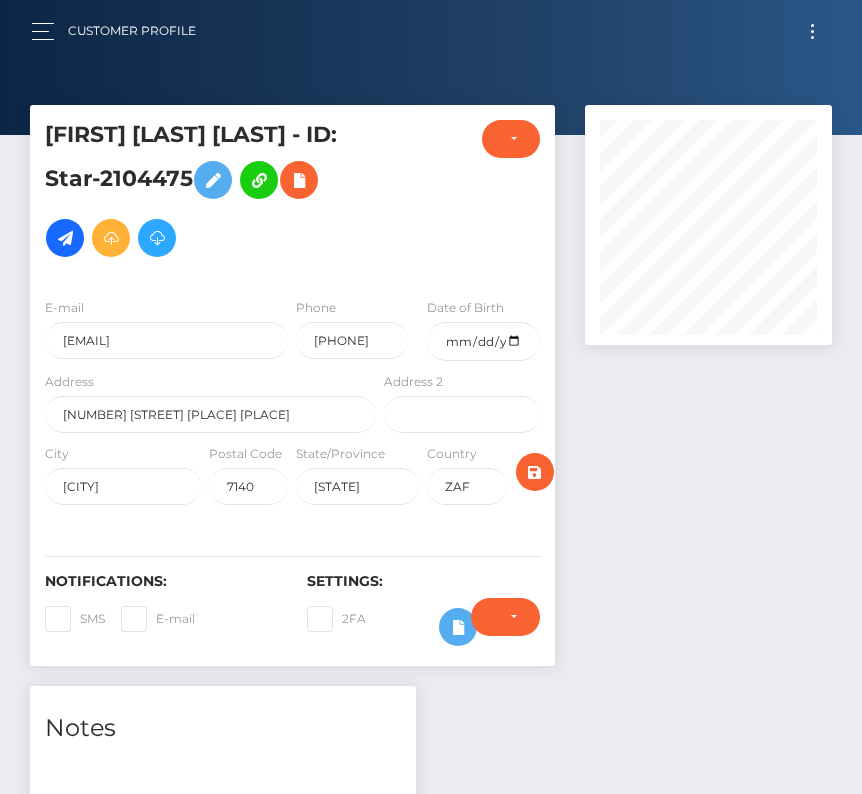 scroll, scrollTop: 0, scrollLeft: 0, axis: both 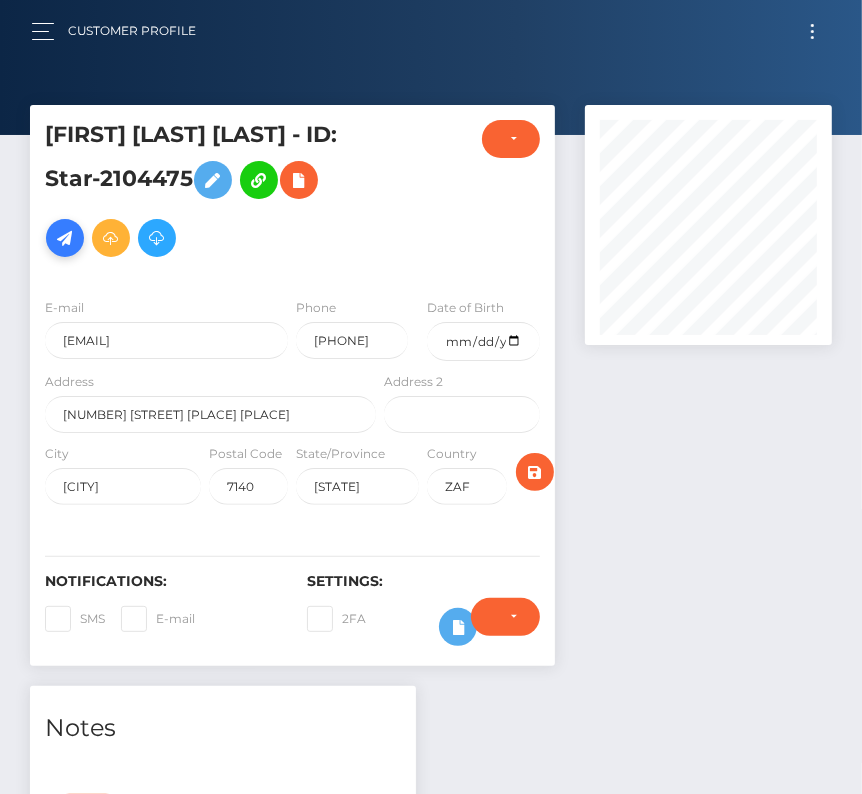 click at bounding box center [65, 238] 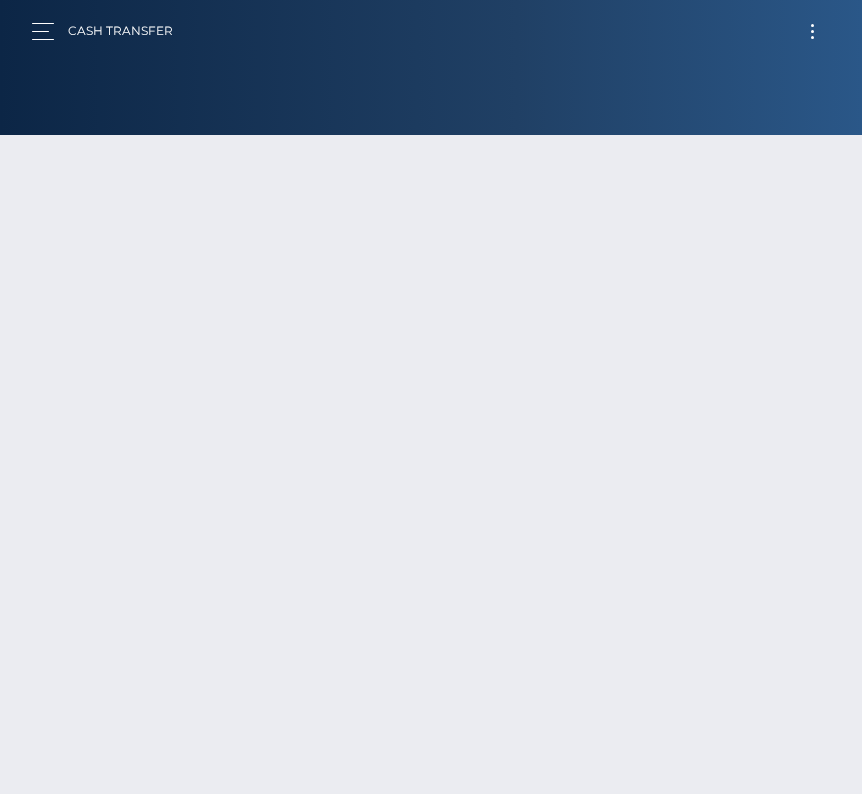 scroll, scrollTop: 0, scrollLeft: 0, axis: both 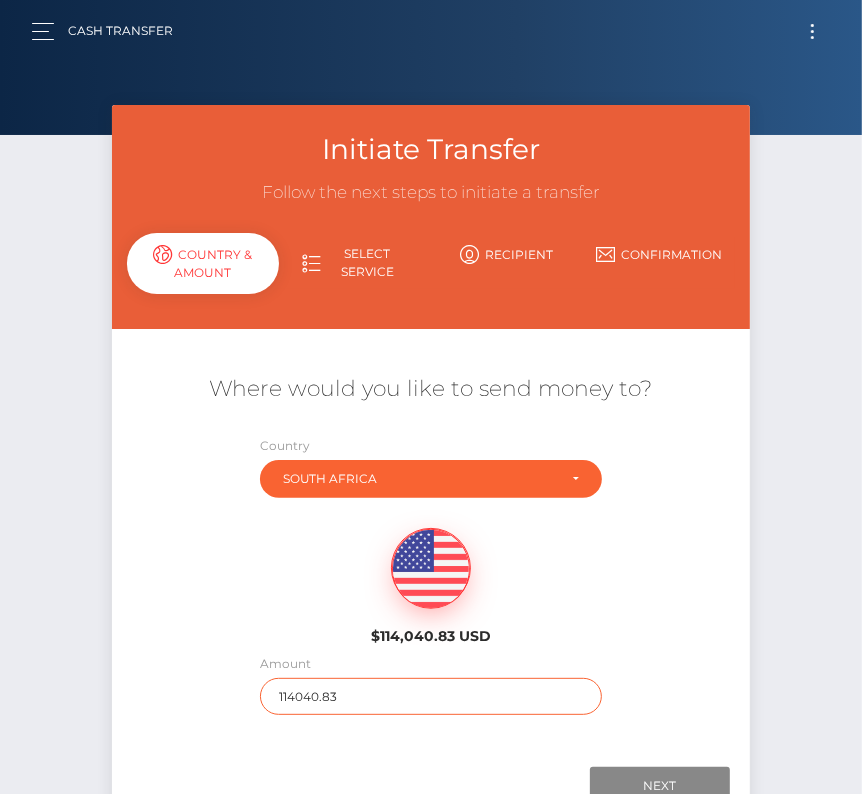 click on "114040.83" at bounding box center [431, 696] 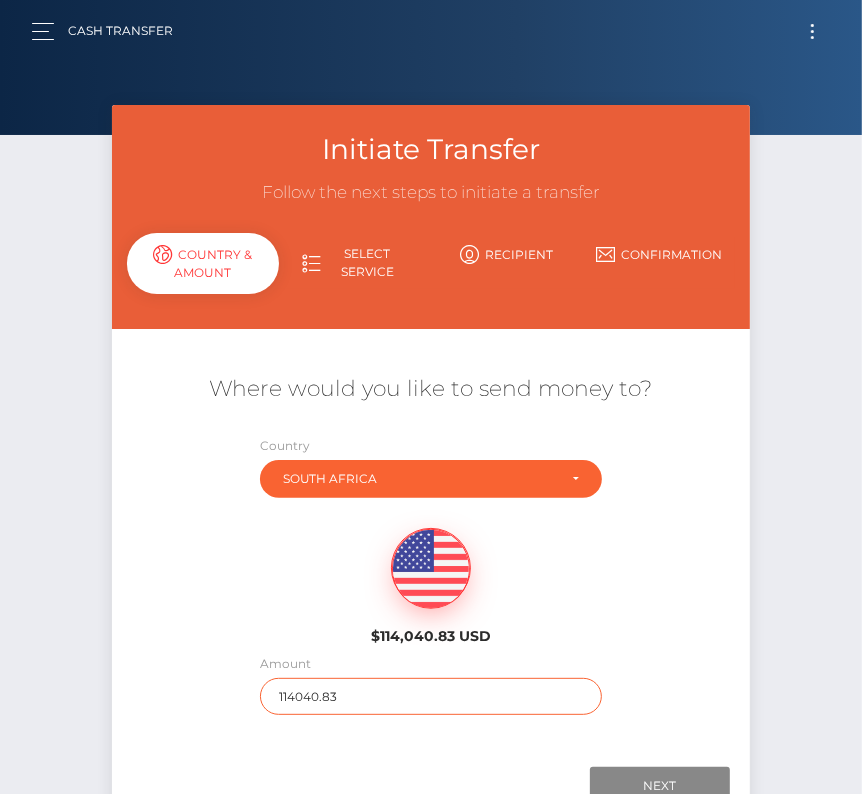 type on "6" 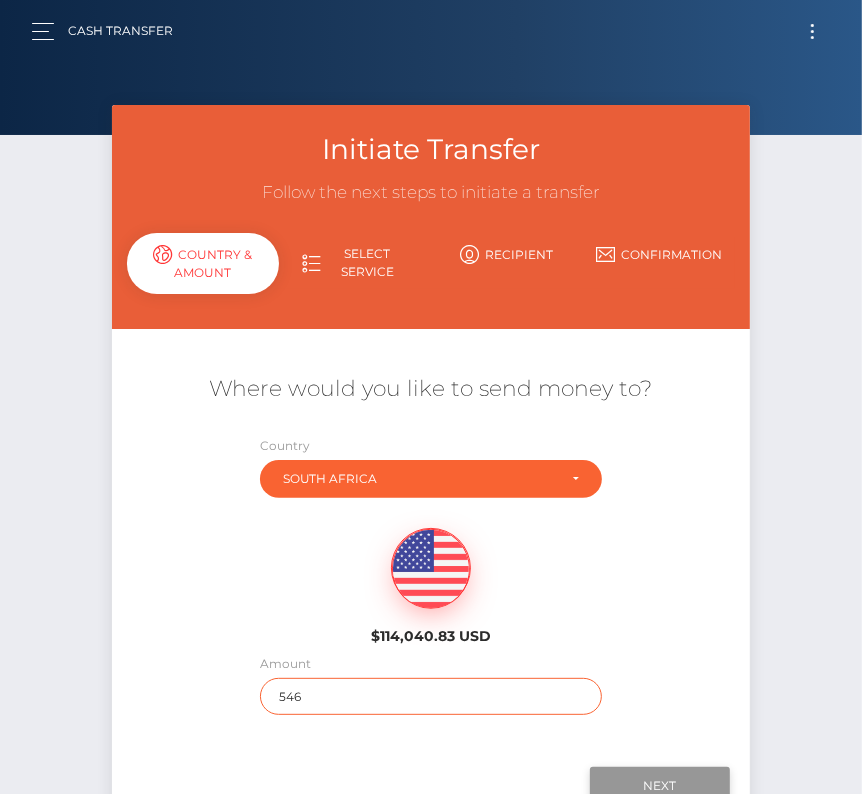 type on "546" 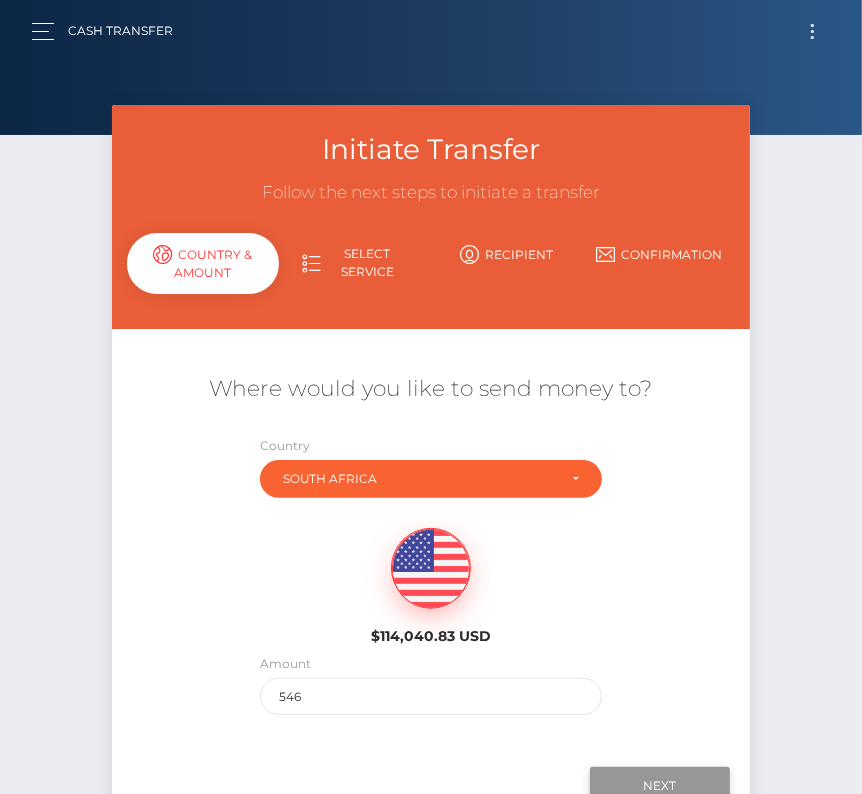 click on "Next" at bounding box center (660, 786) 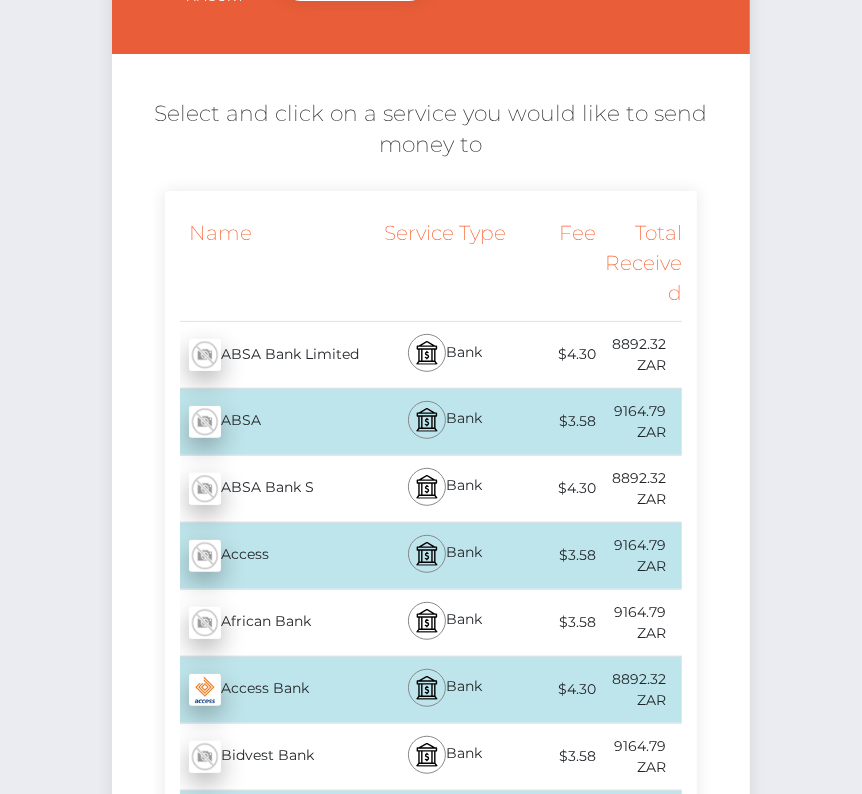 scroll, scrollTop: 0, scrollLeft: 0, axis: both 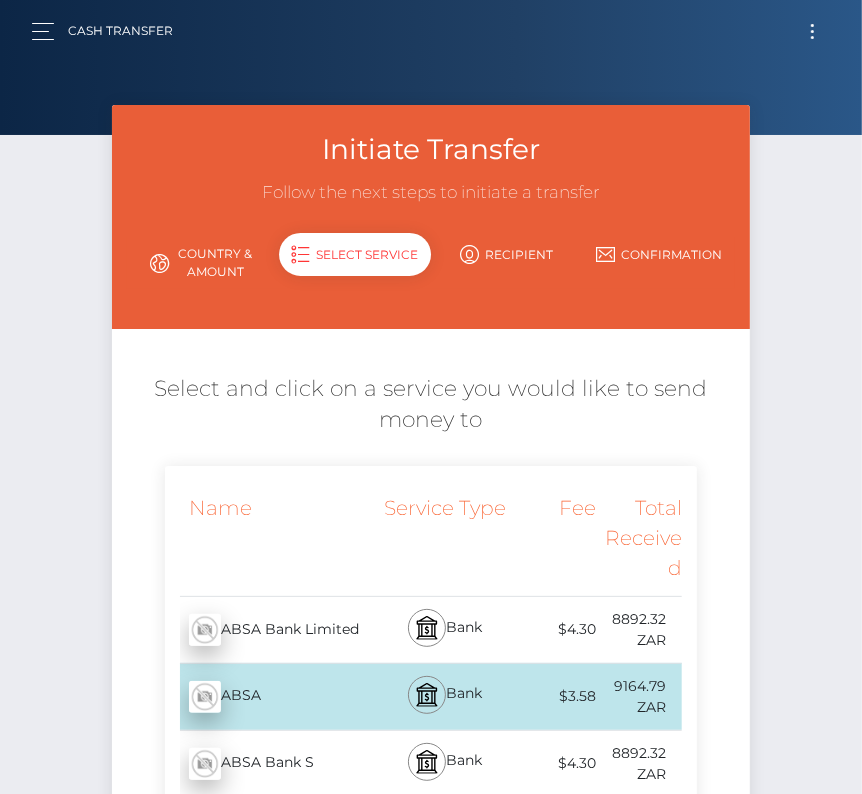 click at bounding box center (812, 31) 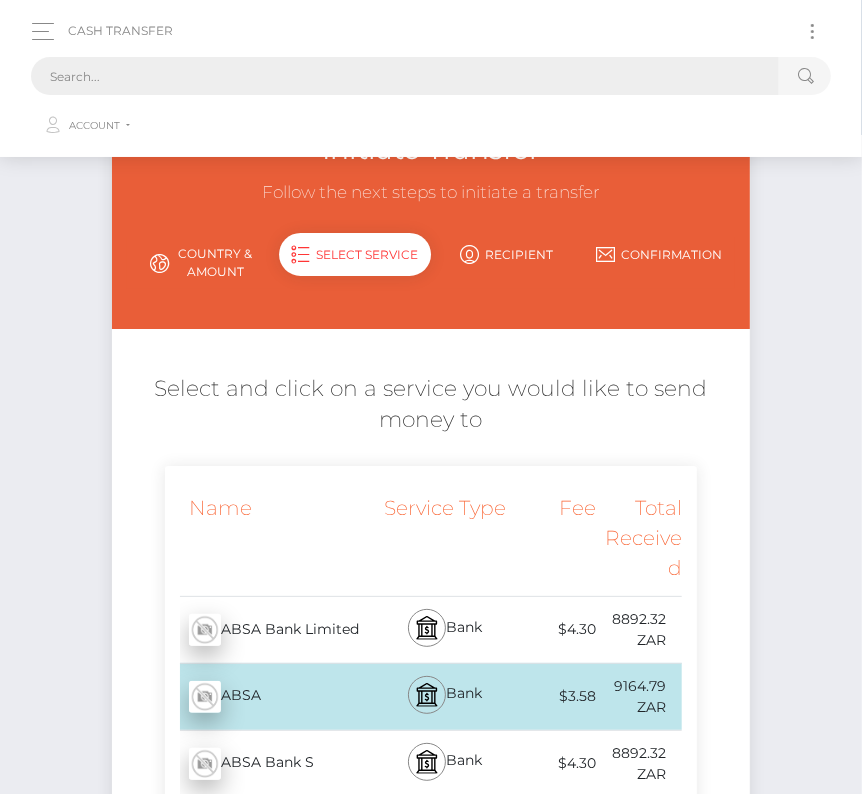 click at bounding box center [405, 76] 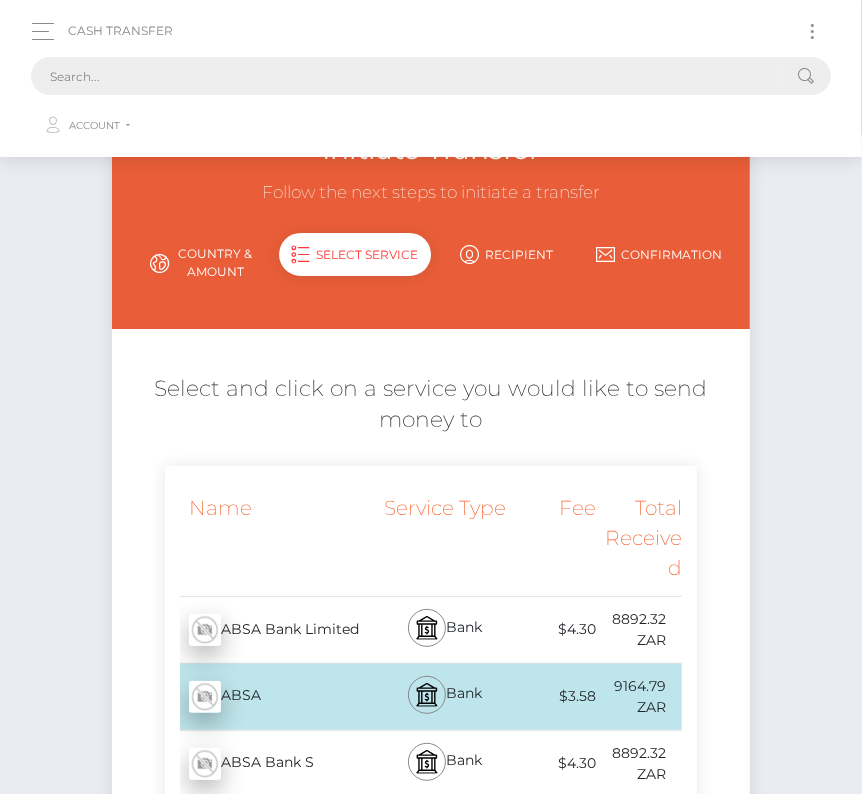 paste on "2104475" 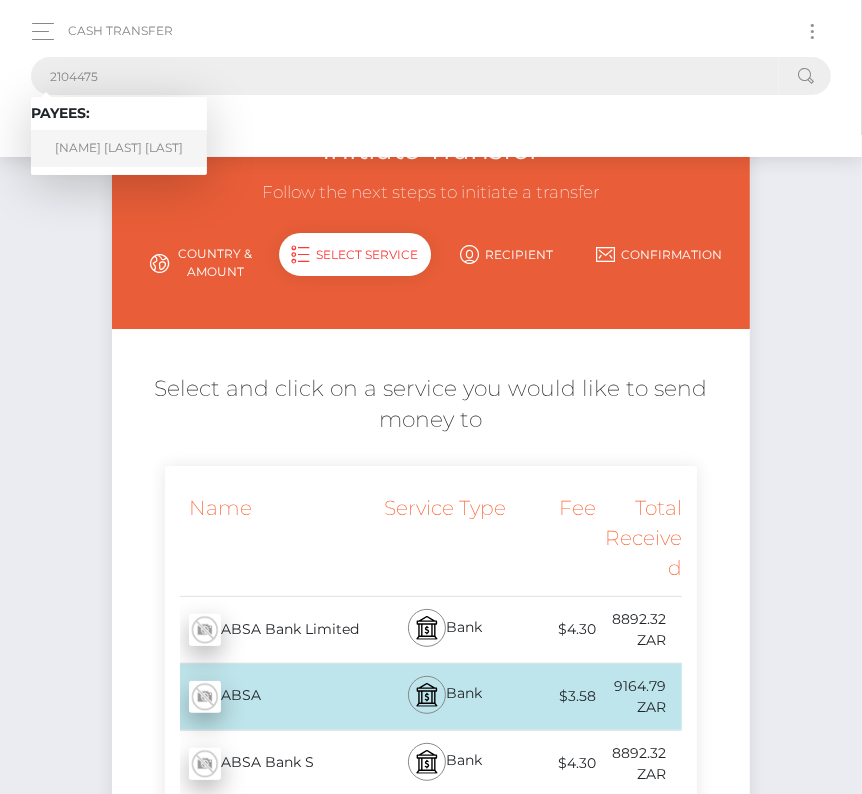 type on "2104475" 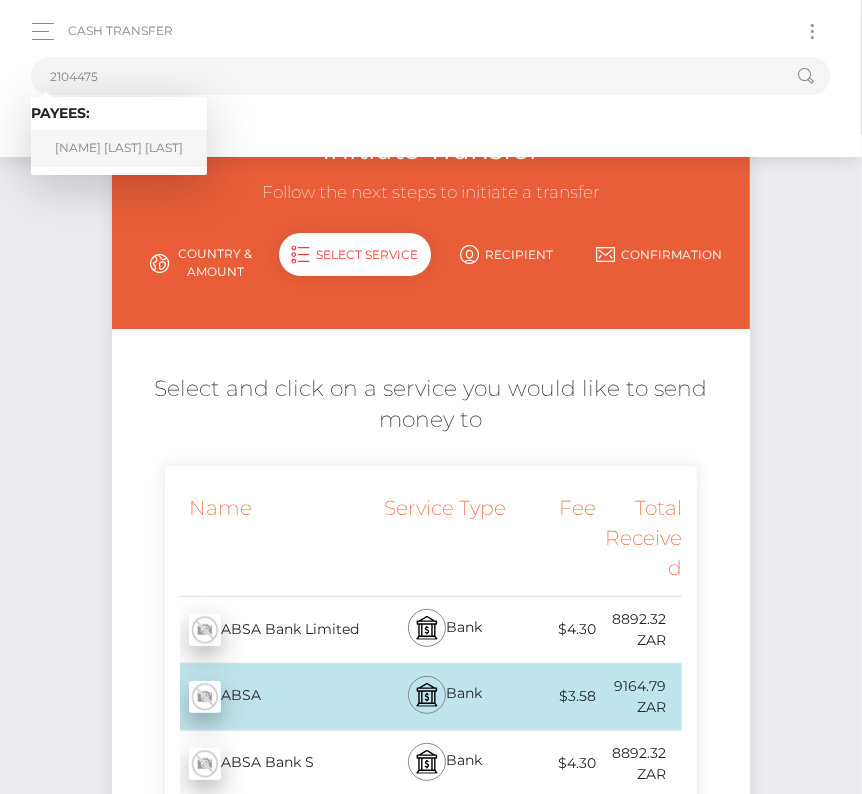 click on "Ettienne Meinhardt Claassen" at bounding box center (119, 148) 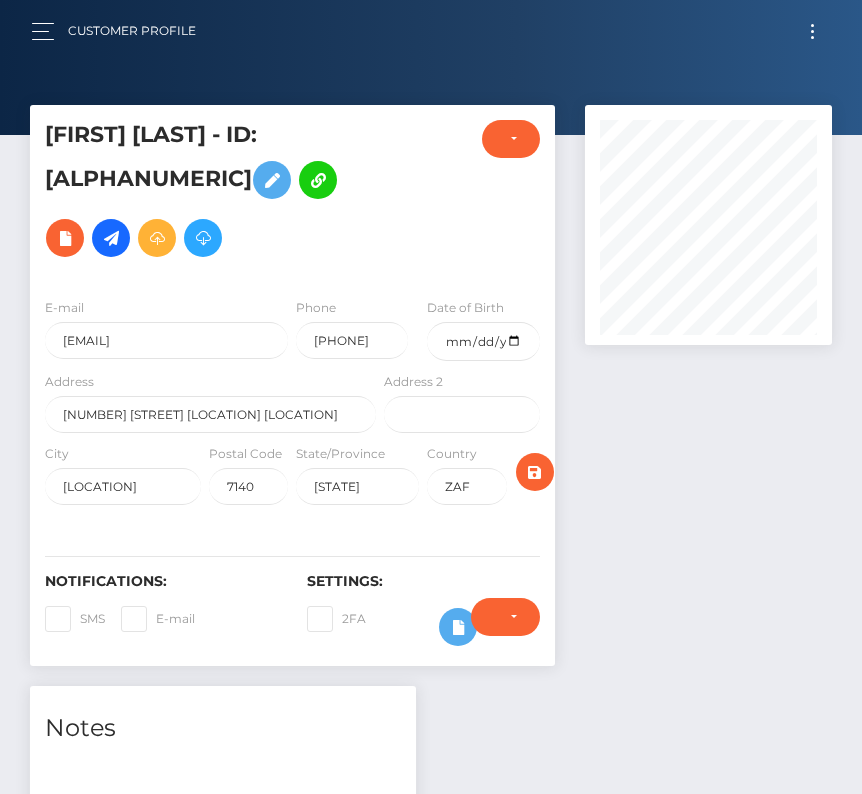 scroll, scrollTop: 193, scrollLeft: 0, axis: vertical 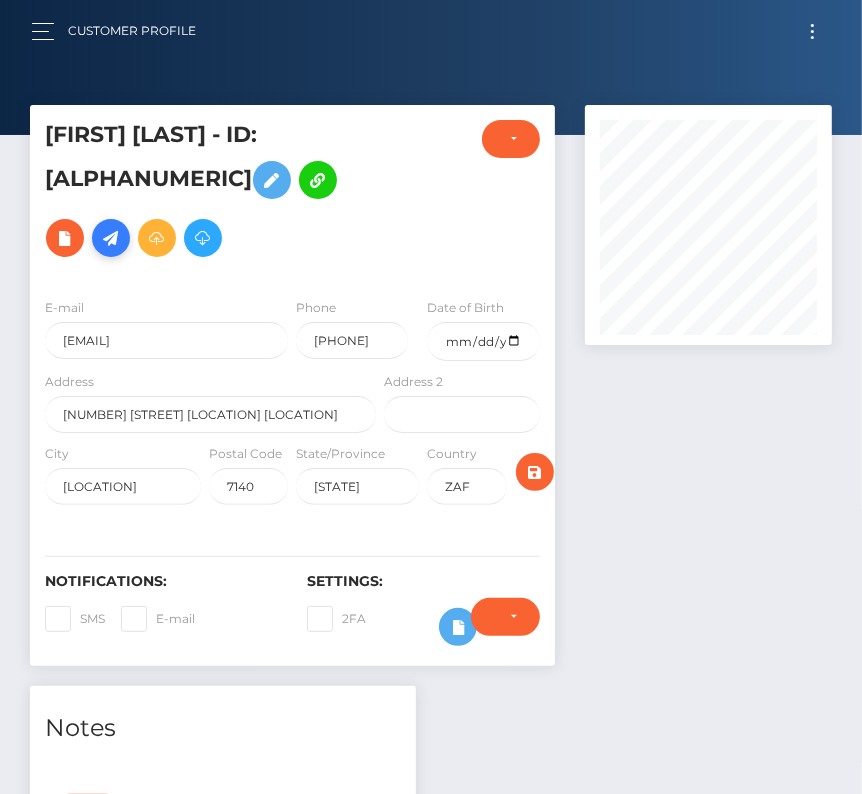 click at bounding box center (111, 238) 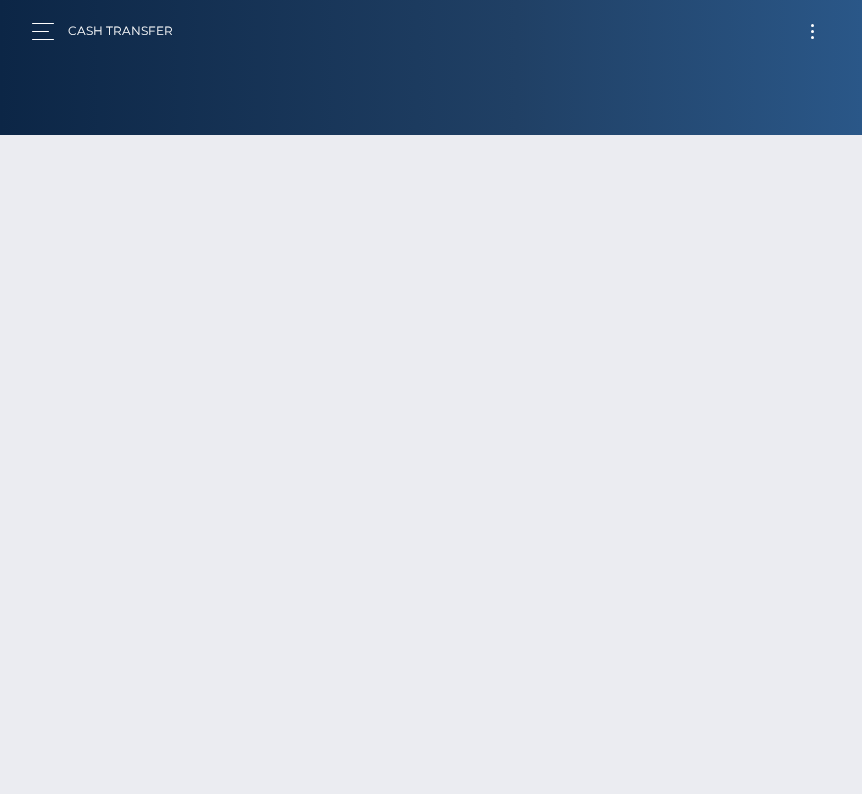 scroll, scrollTop: 0, scrollLeft: 0, axis: both 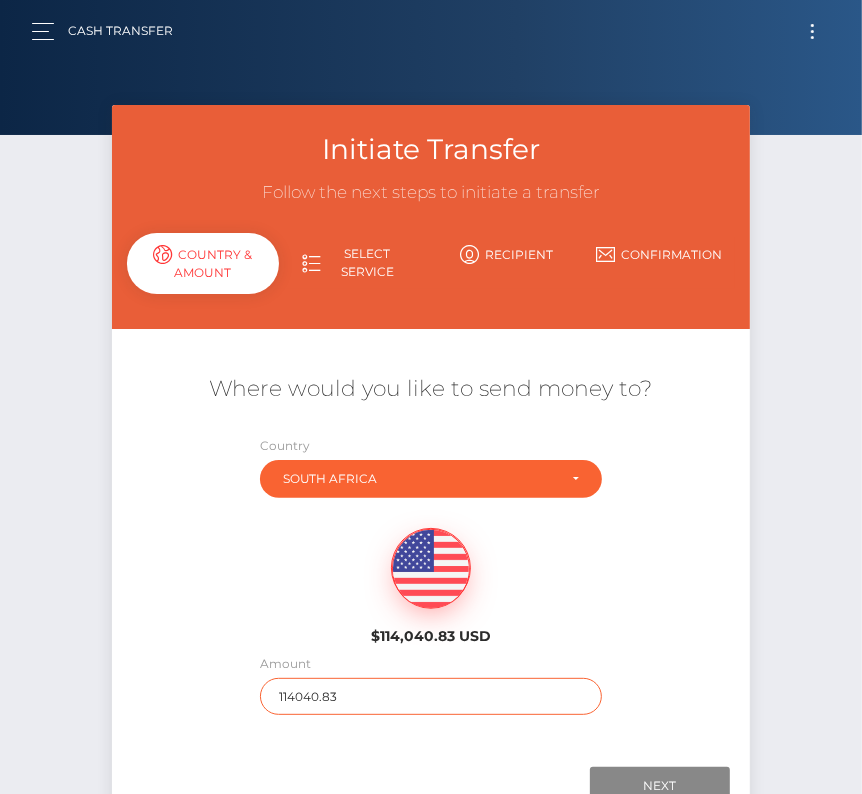 click on "114040.83" at bounding box center [431, 696] 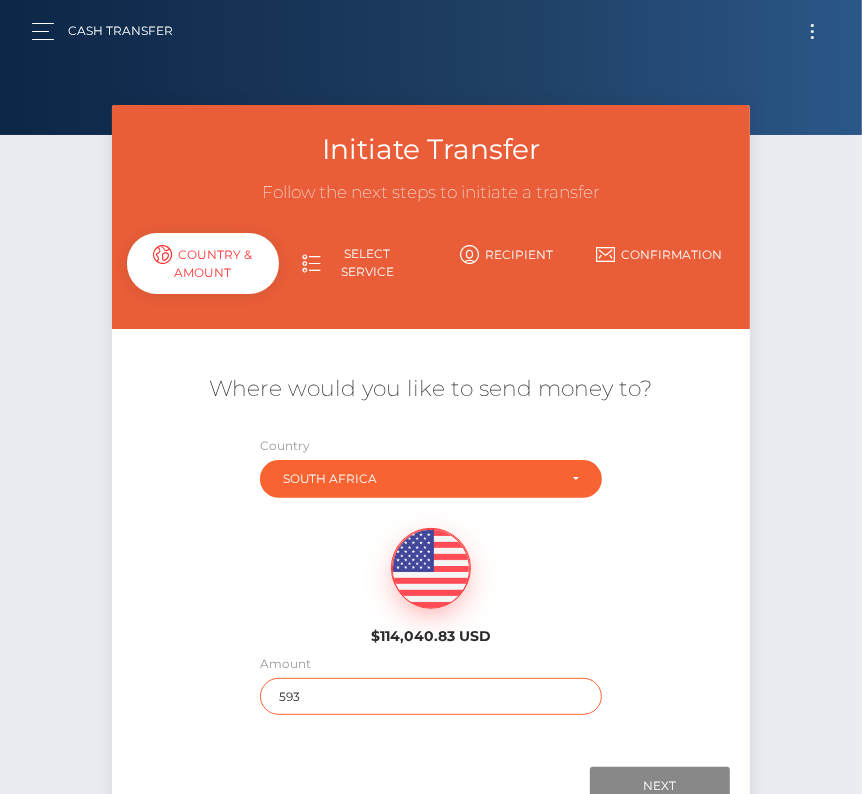 type on "593" 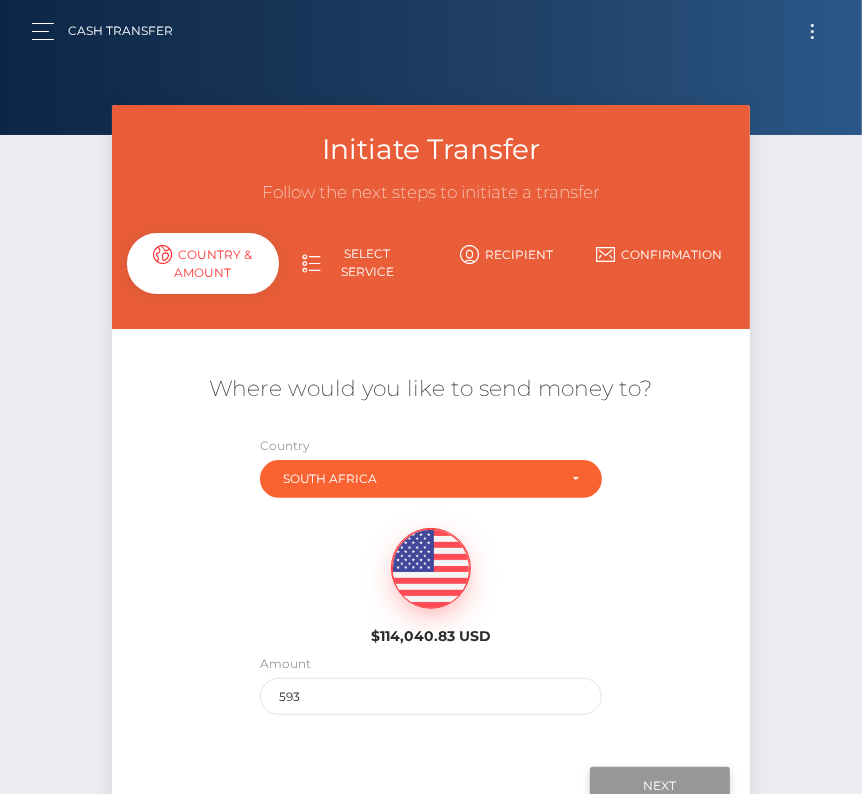 click on "Next" at bounding box center (660, 786) 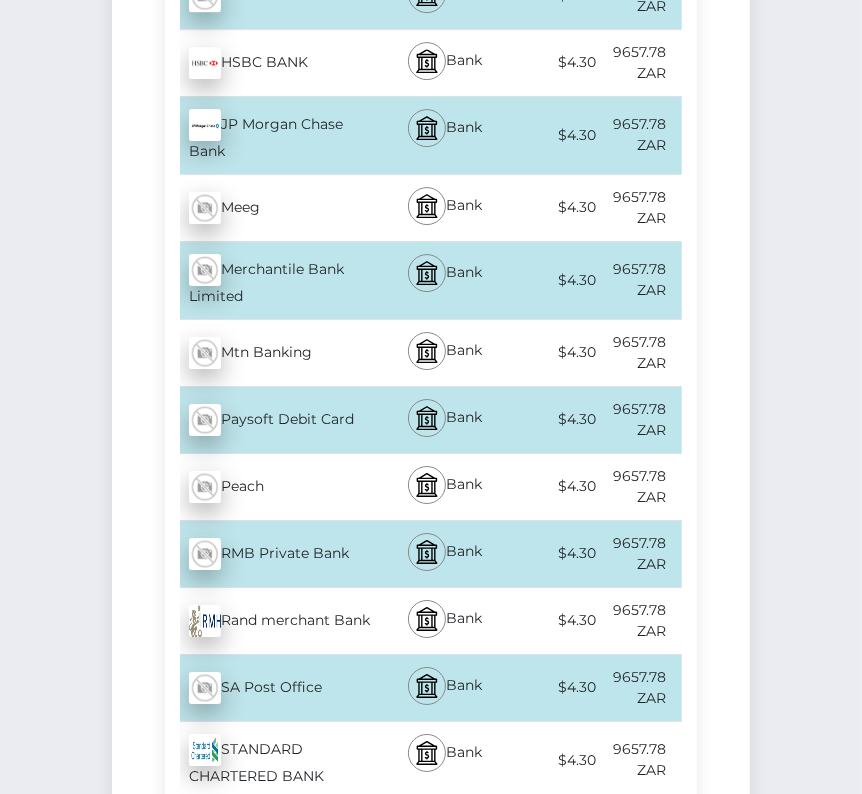 scroll, scrollTop: 3327, scrollLeft: 0, axis: vertical 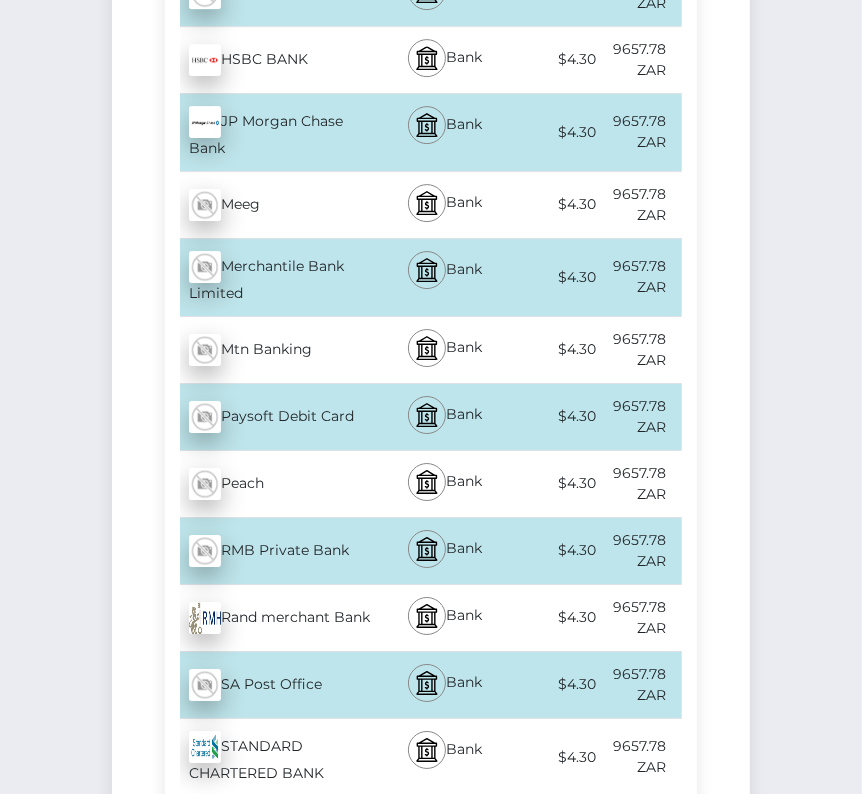 click on "Rand merchant Bank  - ZAR" at bounding box center [272, 618] 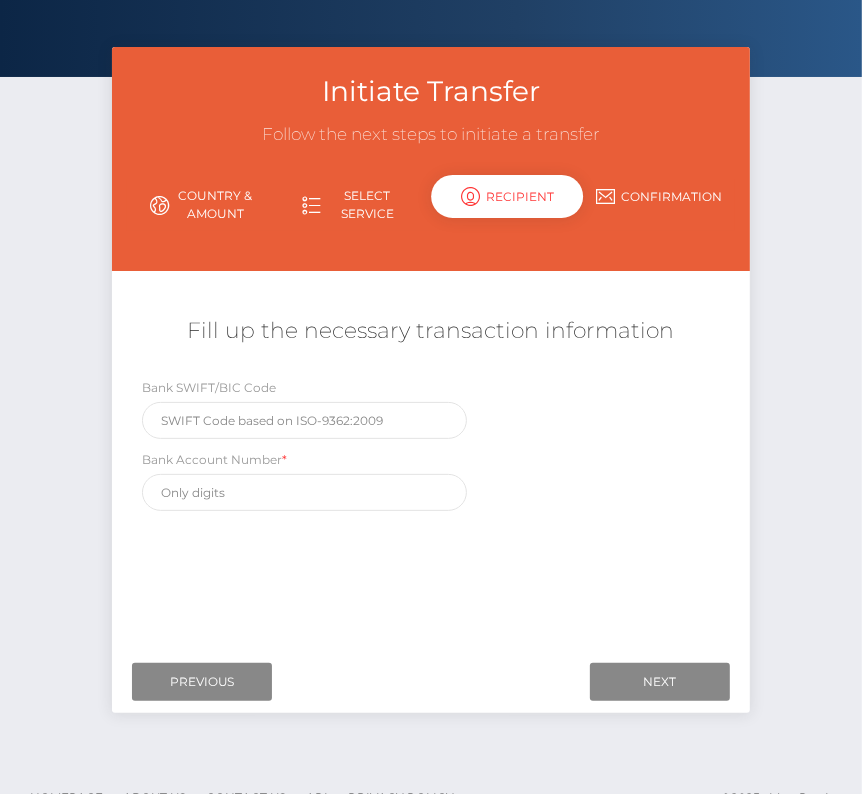 scroll, scrollTop: 96, scrollLeft: 0, axis: vertical 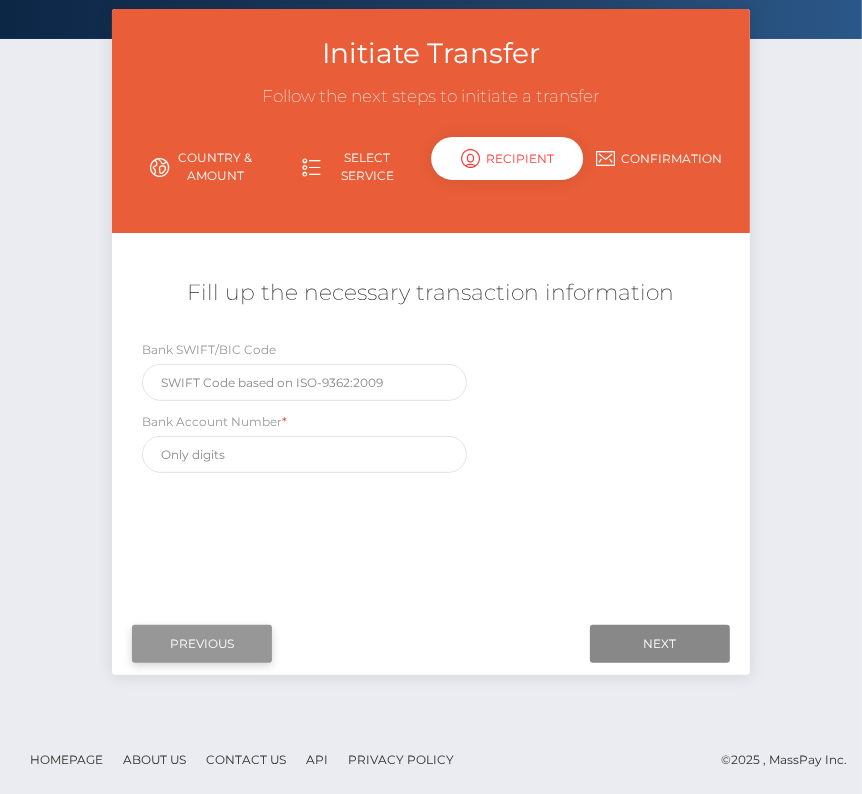 click on "Previous" at bounding box center (202, 644) 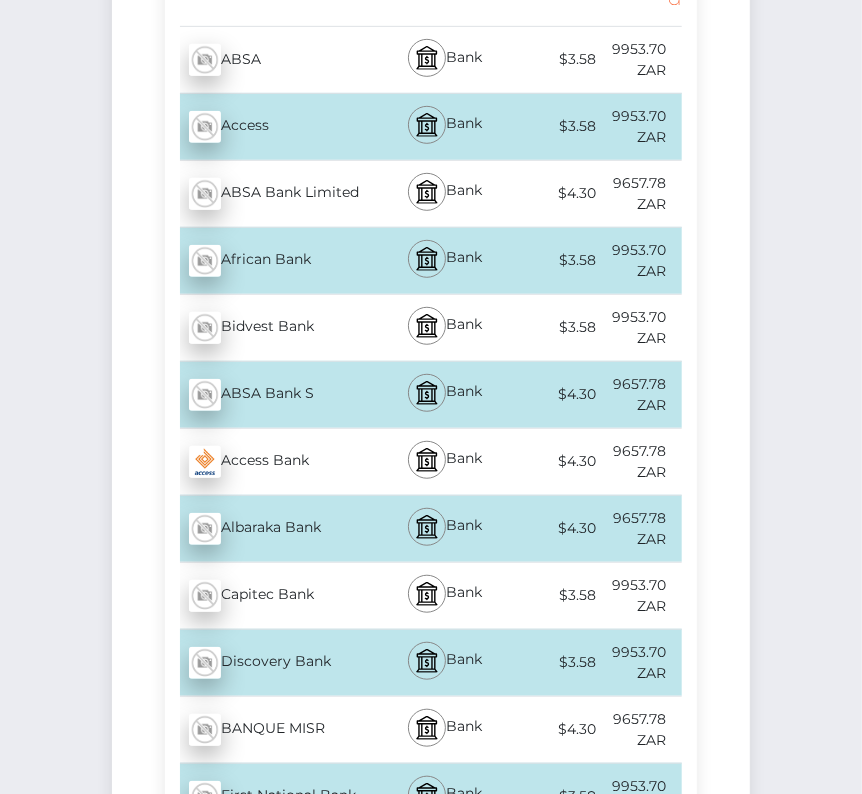 scroll, scrollTop: 676, scrollLeft: 0, axis: vertical 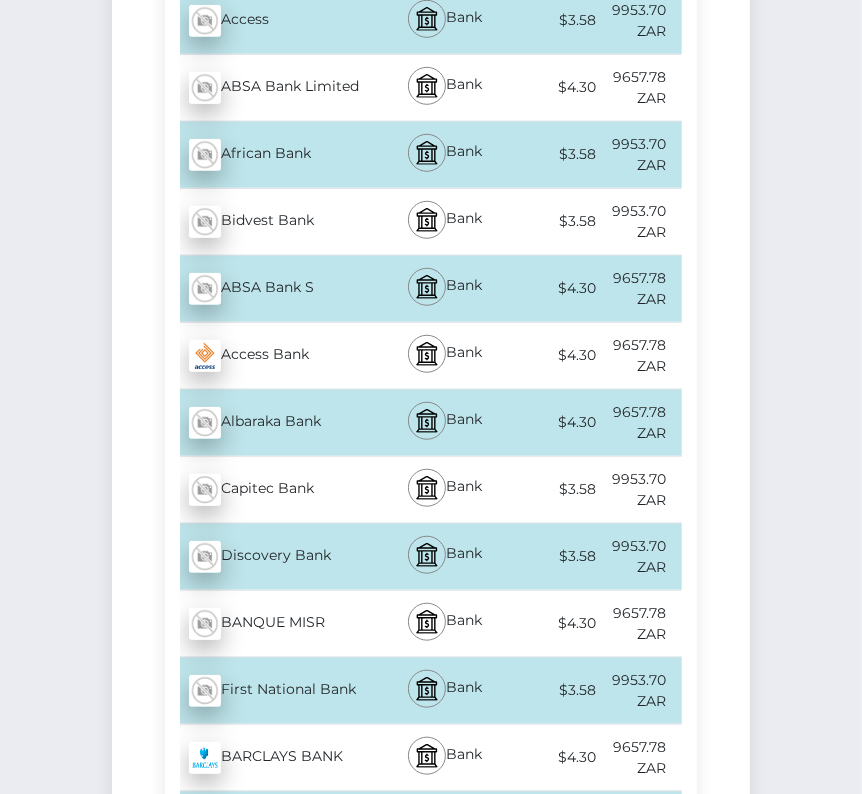click on "First National Bank  - ZAR" at bounding box center (272, 691) 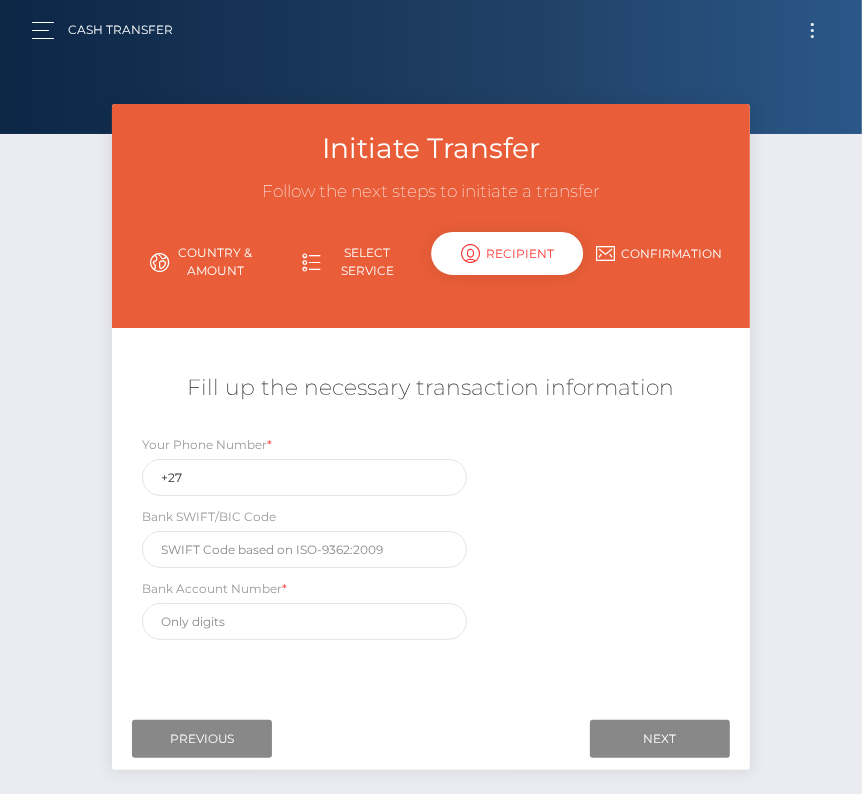 scroll, scrollTop: 0, scrollLeft: 0, axis: both 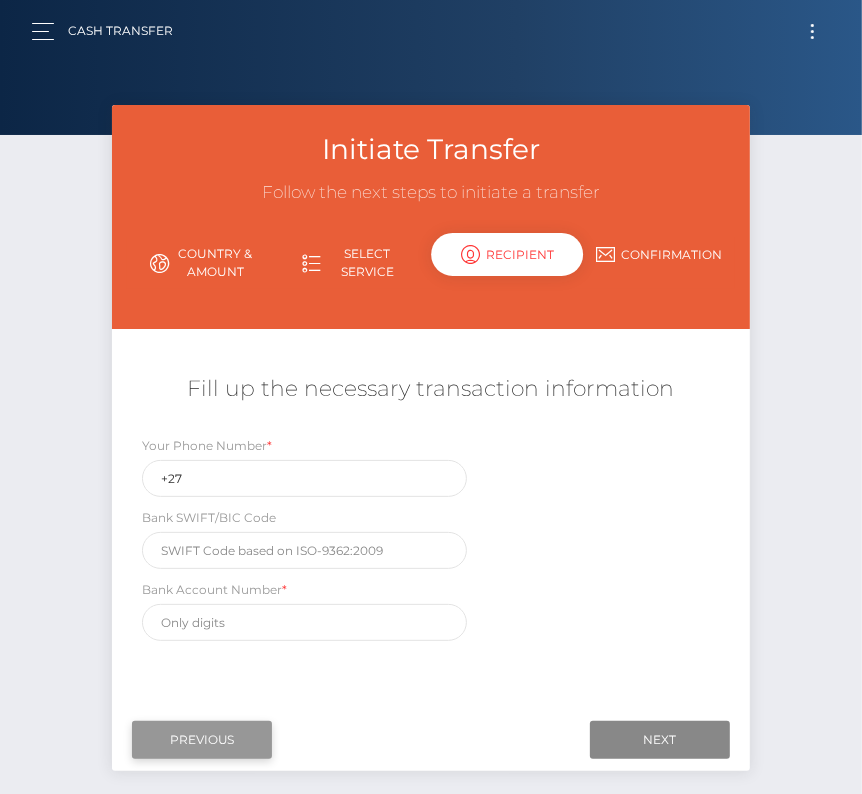 click on "Previous" at bounding box center (202, 740) 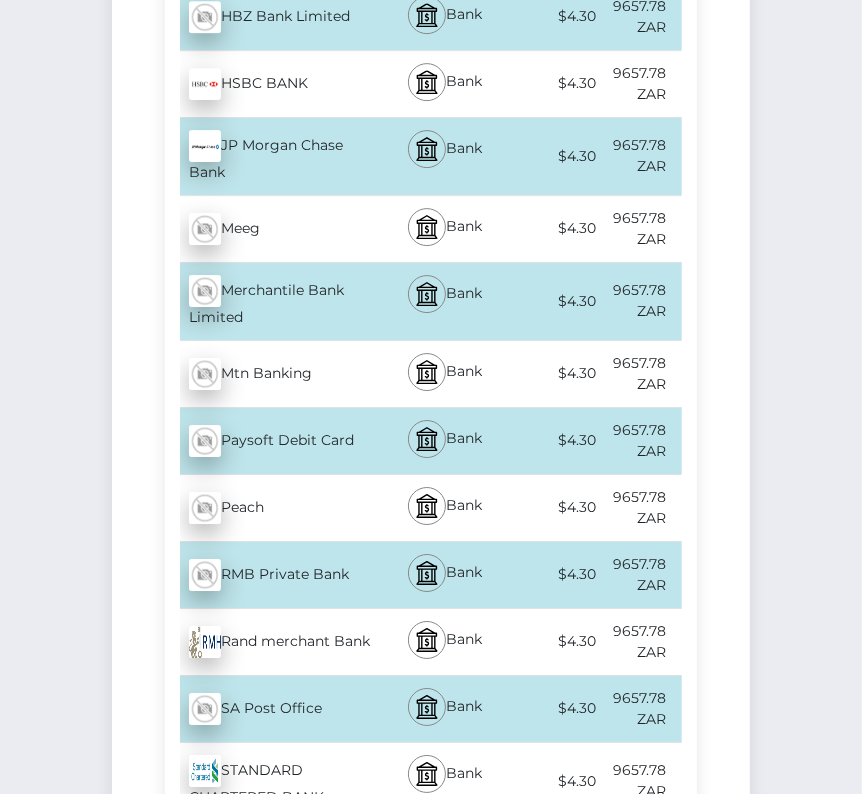 scroll, scrollTop: 3305, scrollLeft: 0, axis: vertical 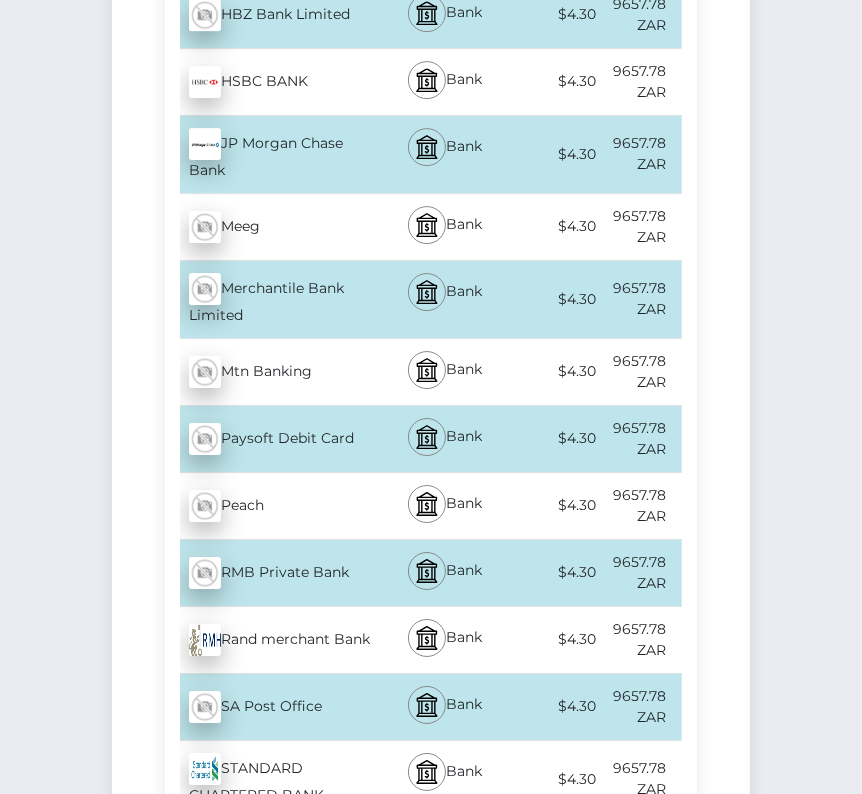 click on "Rand merchant Bank  - ZAR" at bounding box center (272, 640) 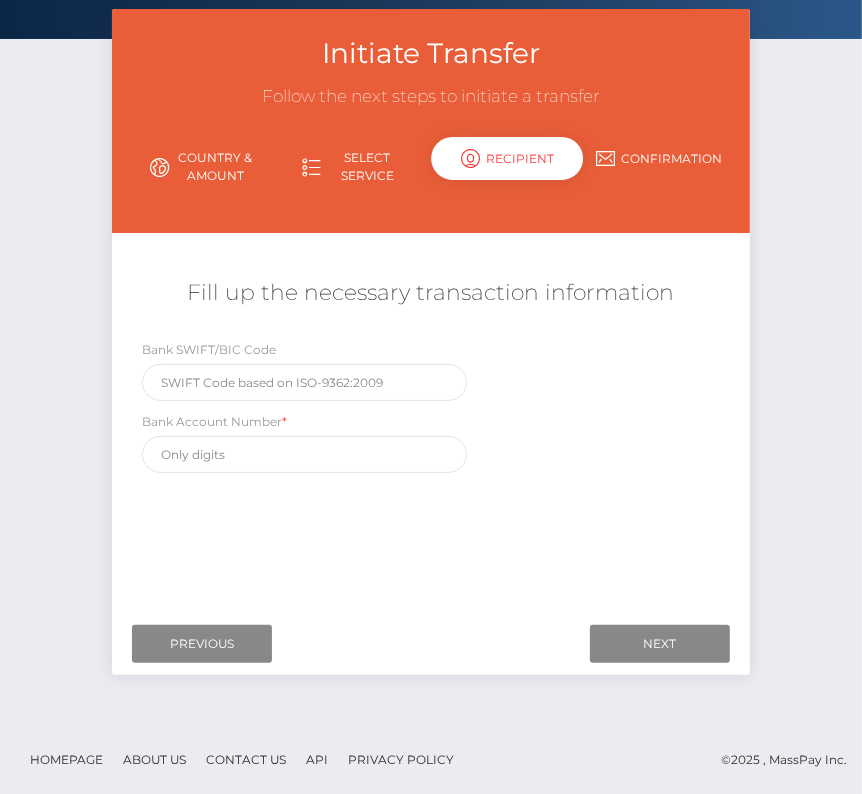scroll, scrollTop: 0, scrollLeft: 0, axis: both 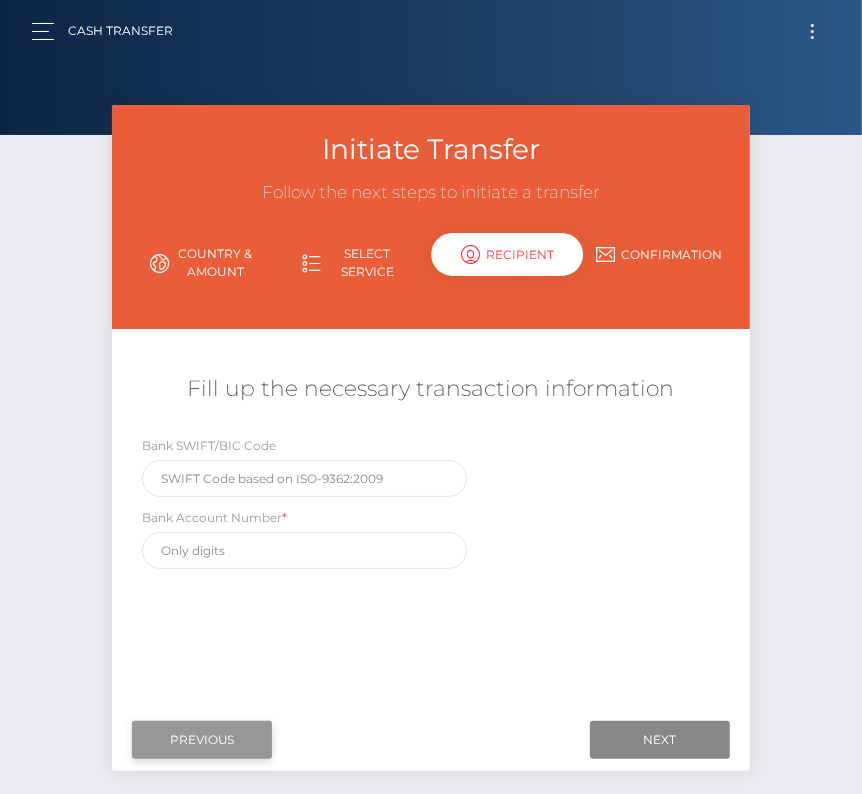 click on "Previous" at bounding box center (202, 740) 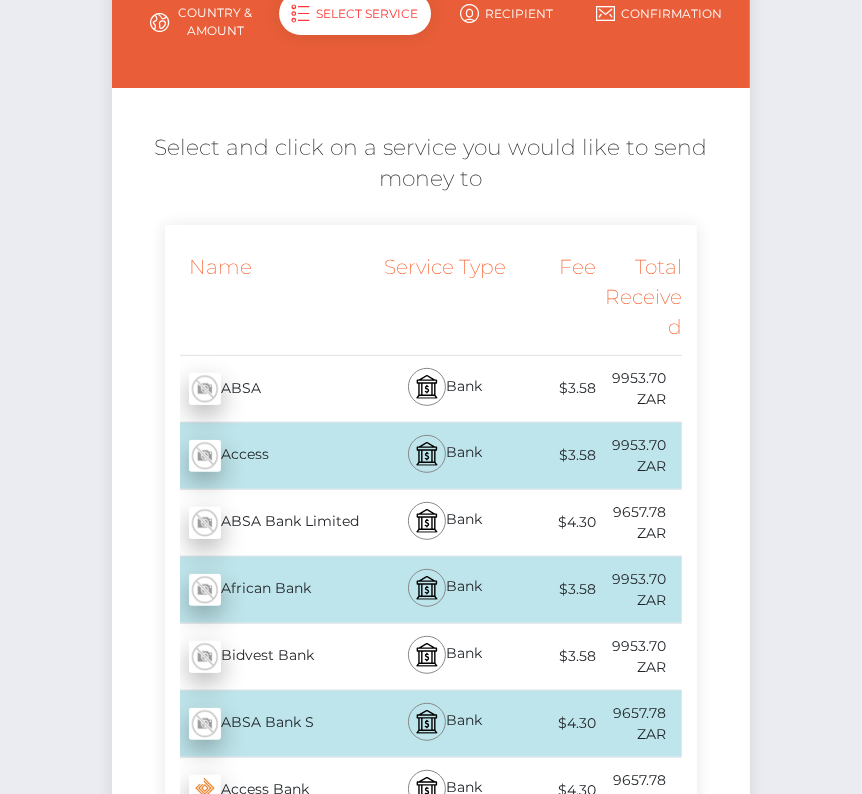 scroll, scrollTop: 0, scrollLeft: 0, axis: both 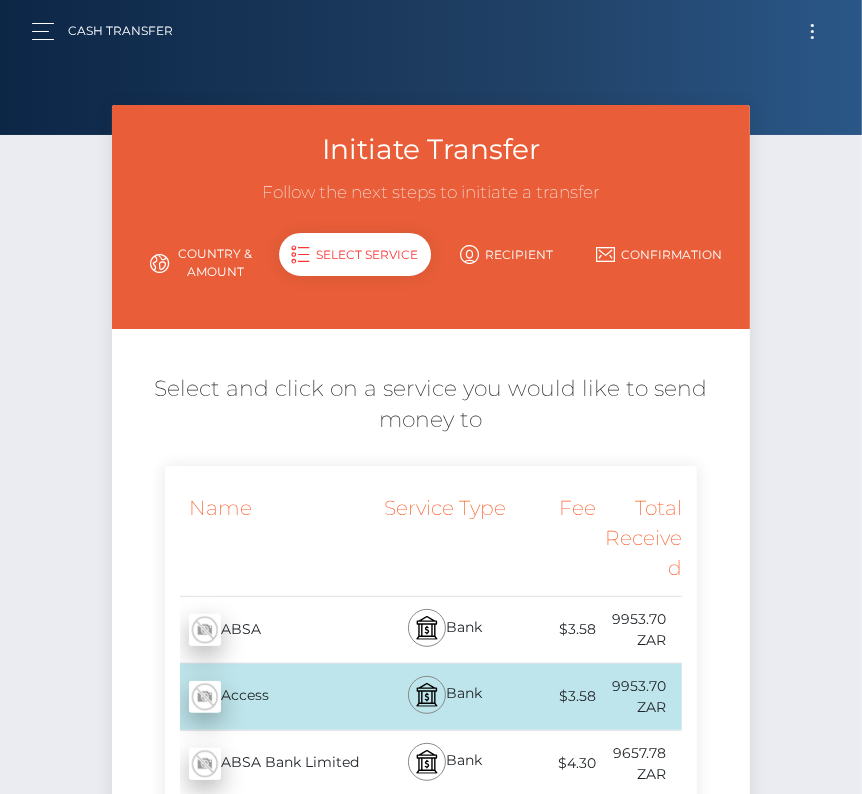 click at bounding box center [812, 31] 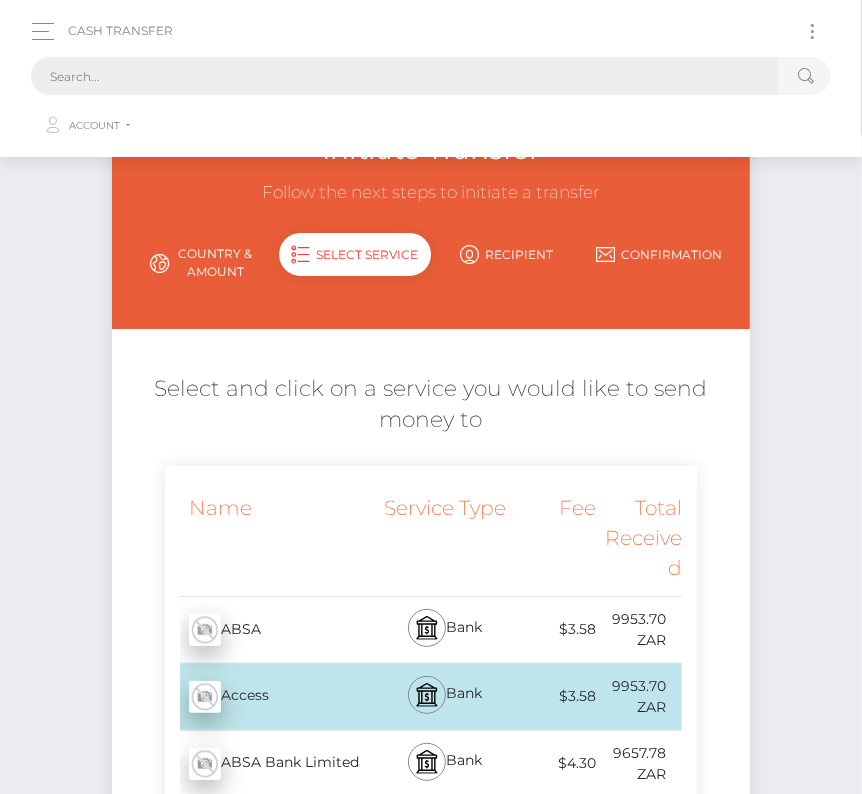 click at bounding box center (405, 76) 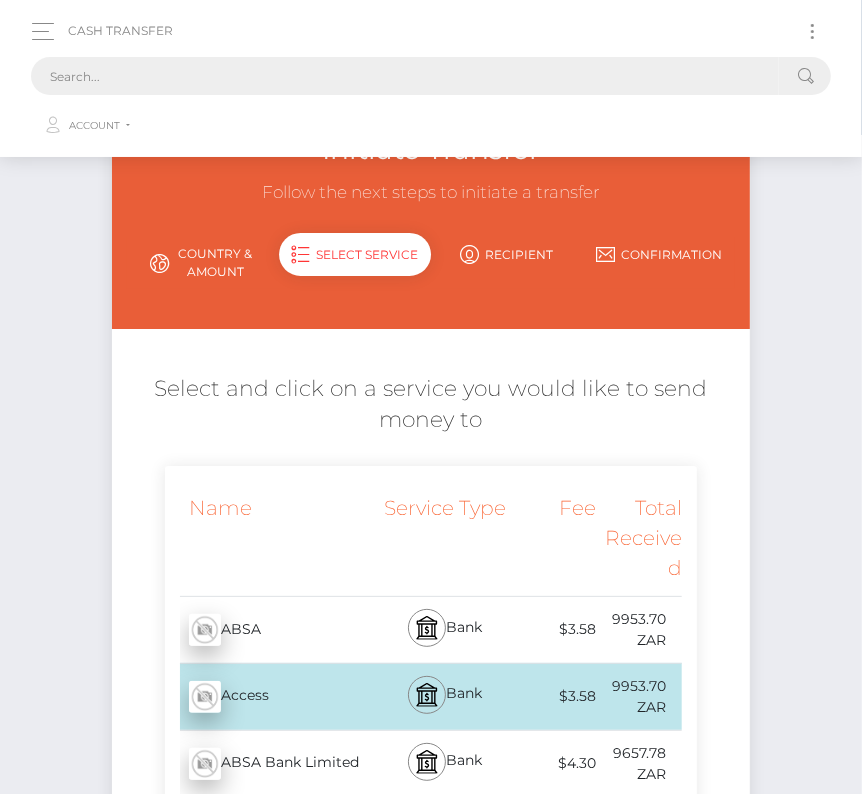 paste on "2104475" 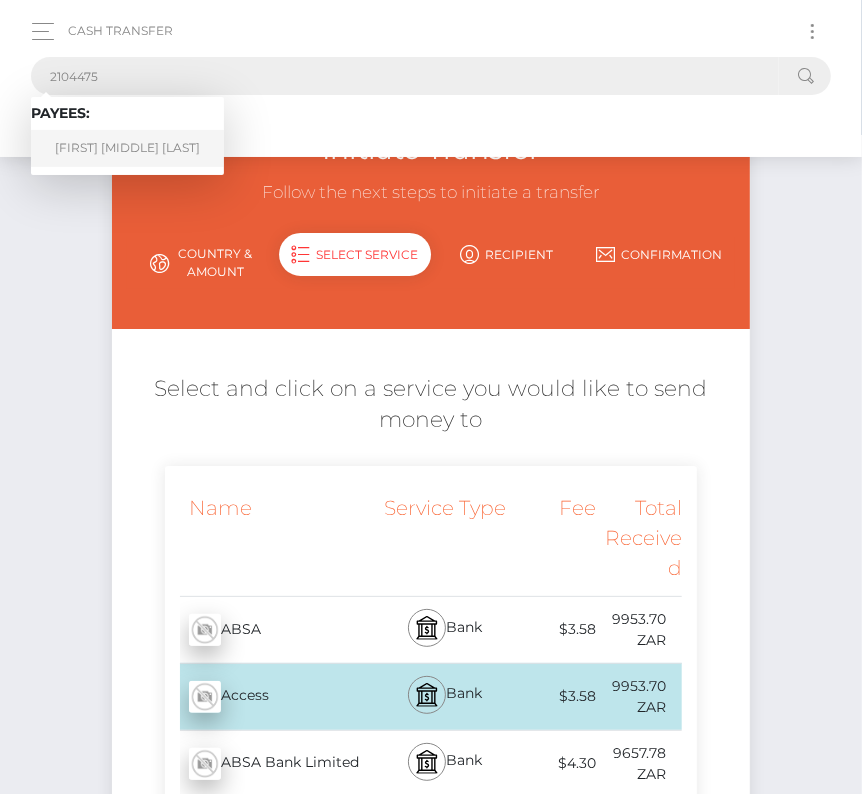type on "2104475" 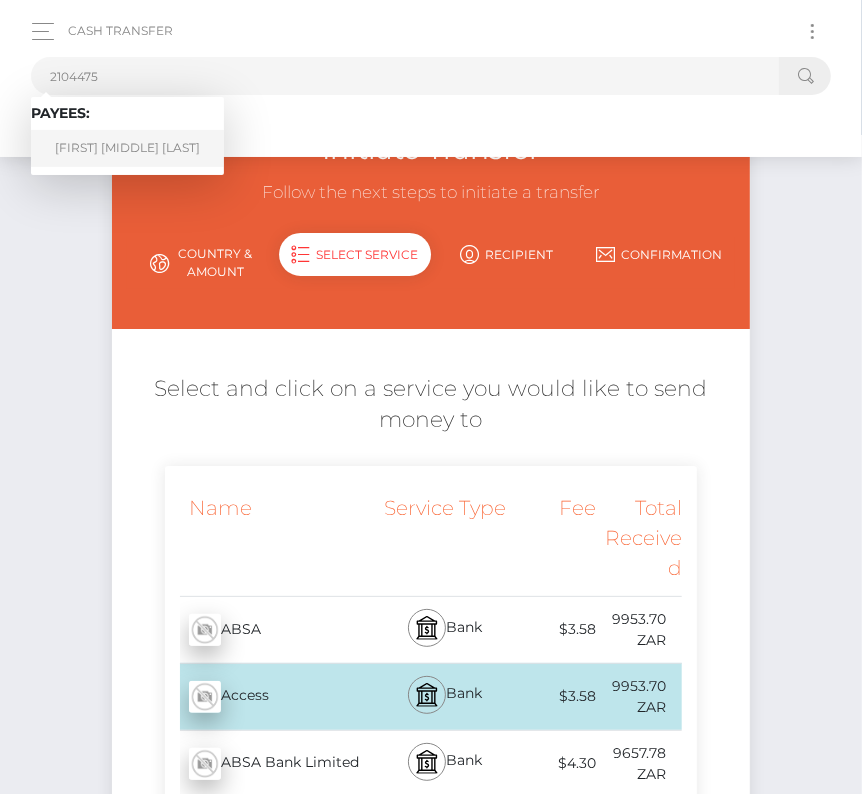 click on "Ettienne Meinhardt Claassen" at bounding box center (127, 148) 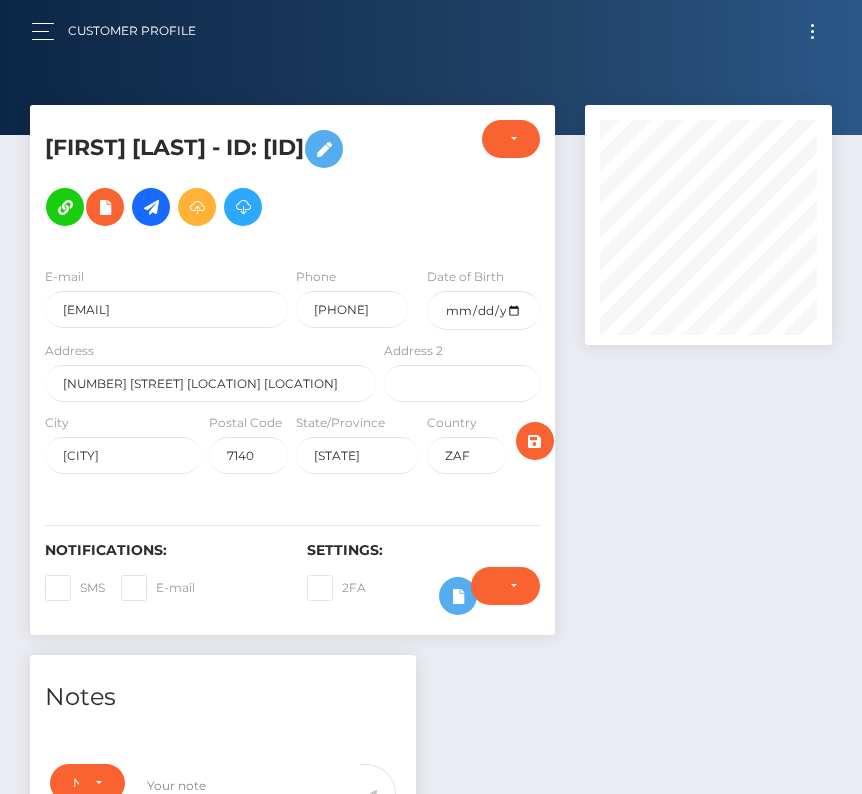 scroll, scrollTop: 0, scrollLeft: 0, axis: both 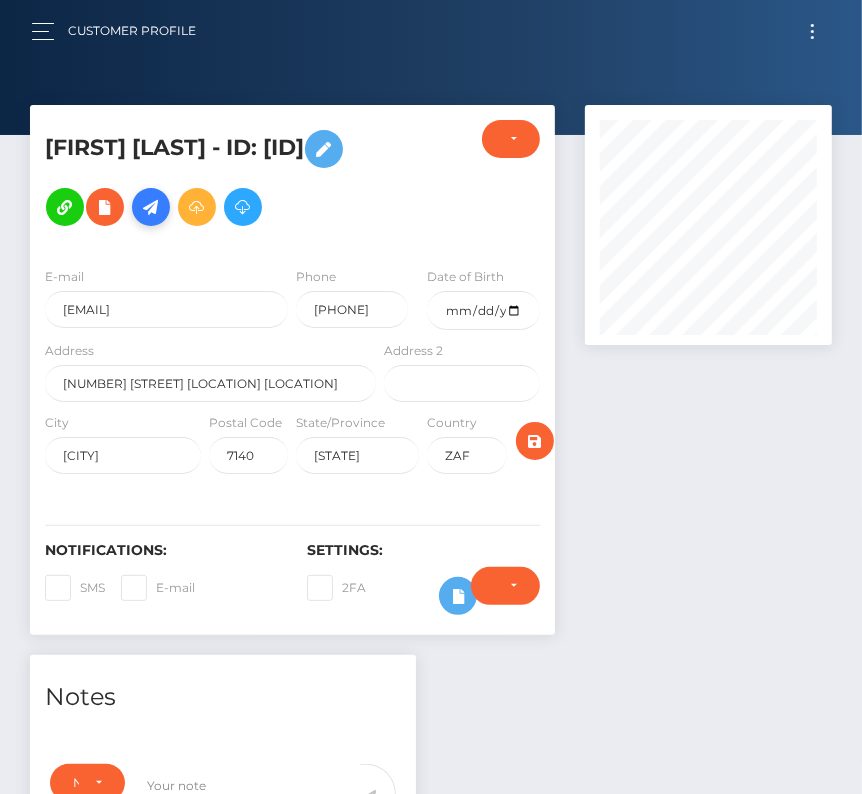 click at bounding box center [151, 207] 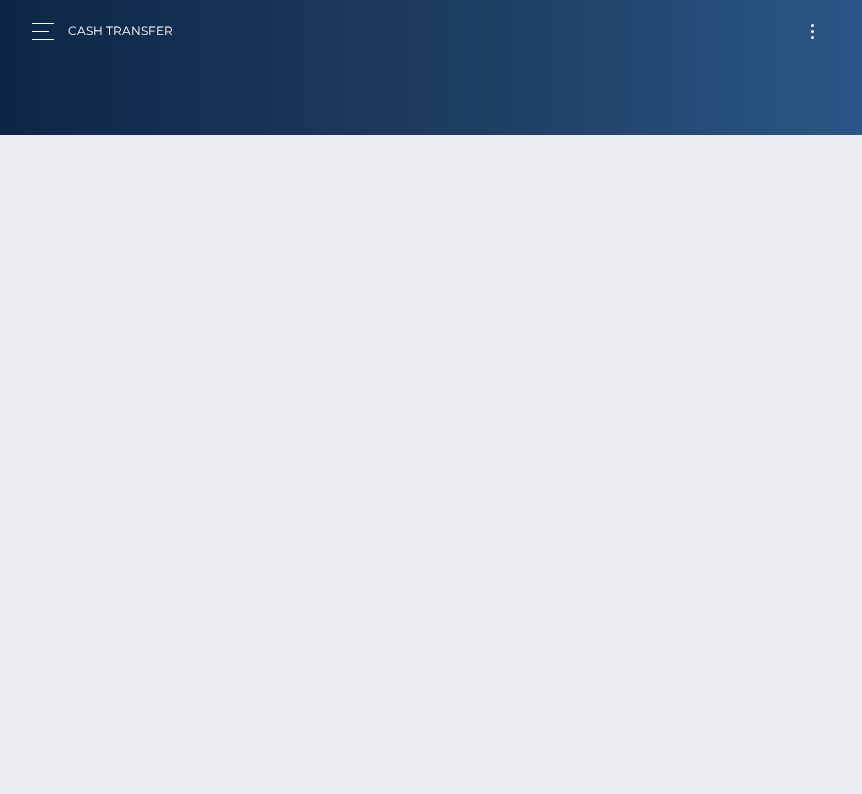 scroll, scrollTop: 0, scrollLeft: 0, axis: both 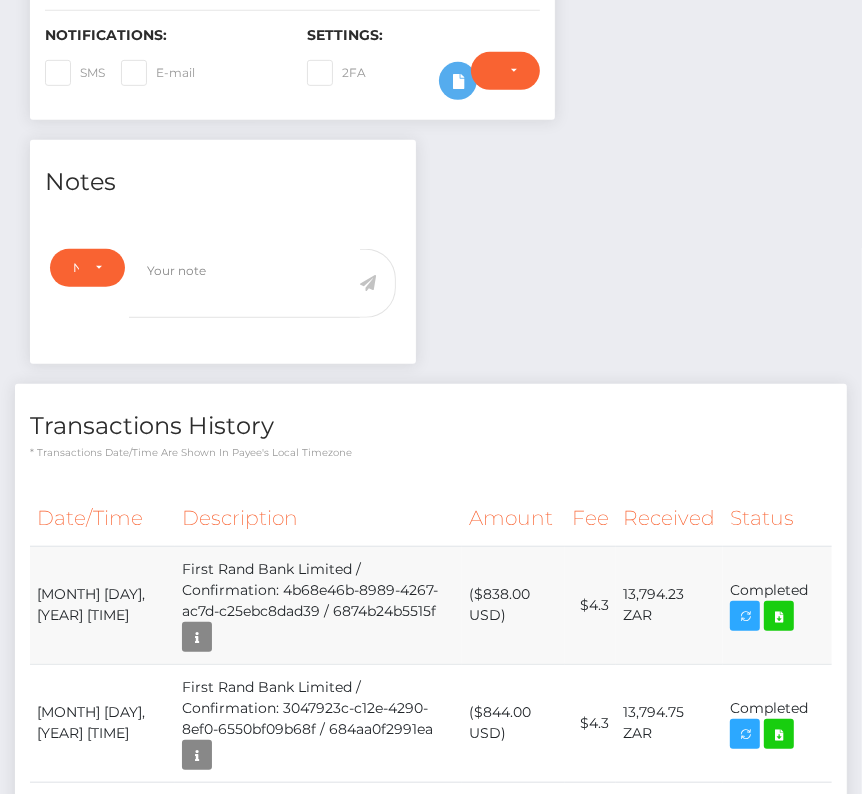 click on "First Rand Bank Limited / Confirmation: 4b68e46b-8989-4267-ac7d-c25ebc8dad39 / 6874b24b5515f" at bounding box center [318, 605] 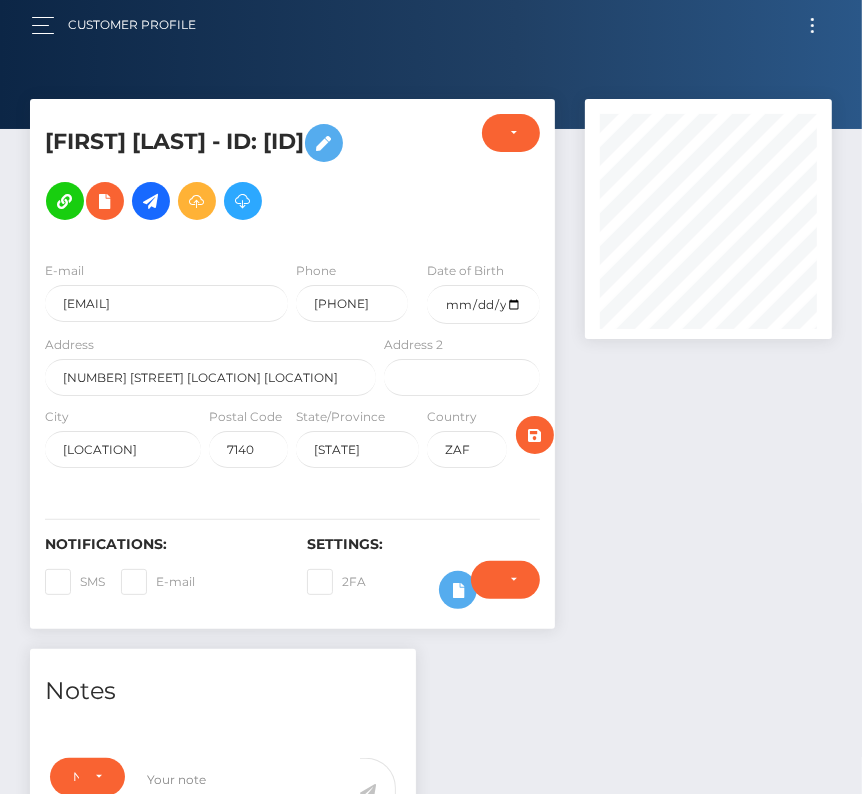 scroll, scrollTop: 0, scrollLeft: 0, axis: both 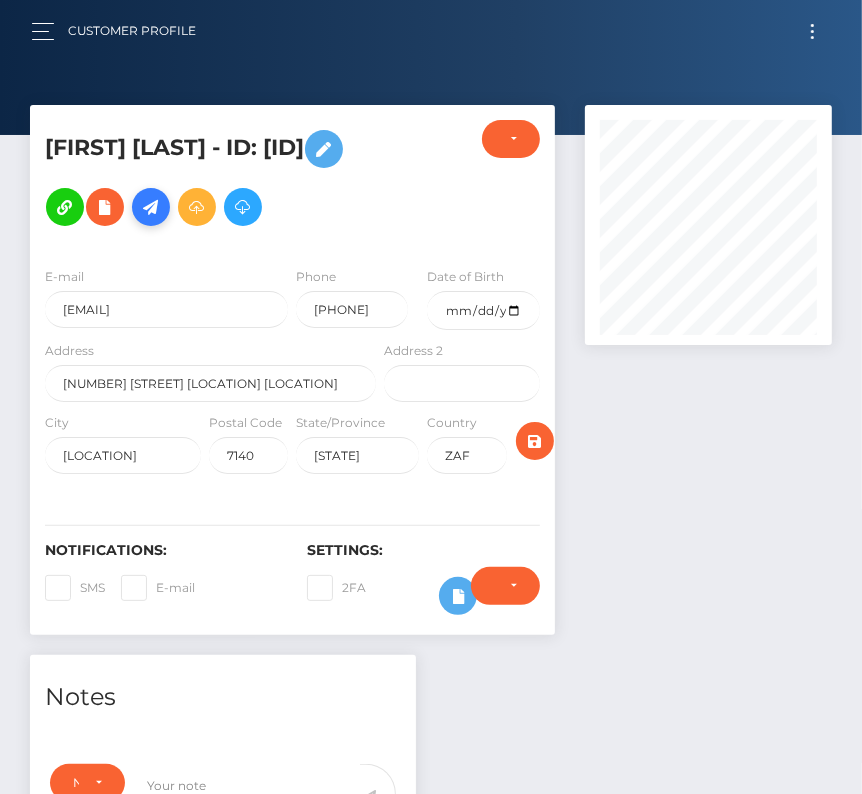 click at bounding box center (151, 207) 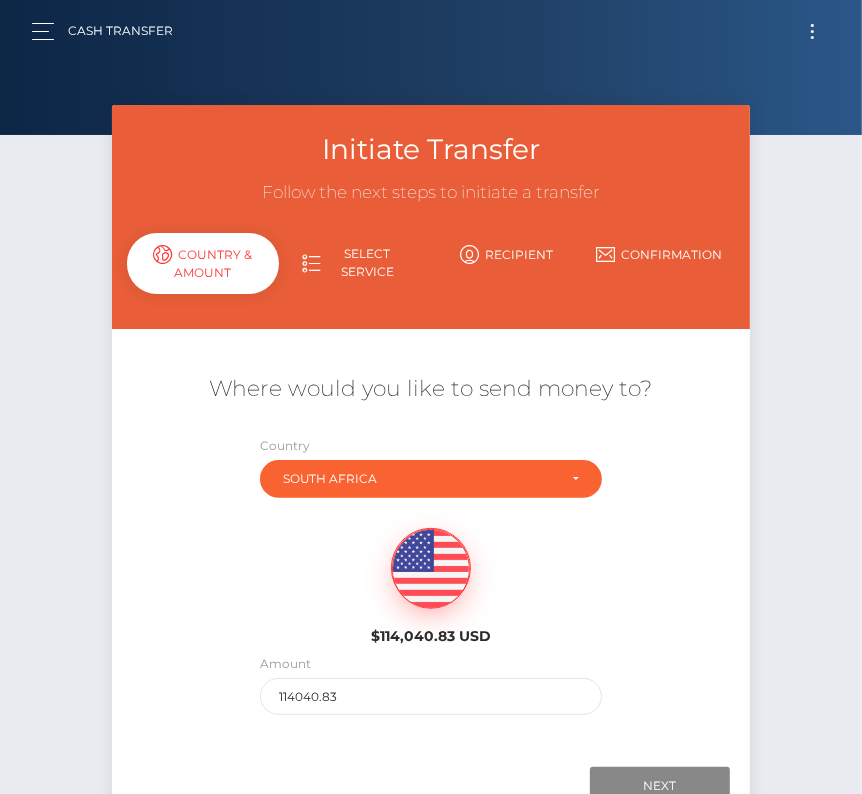 scroll, scrollTop: 112, scrollLeft: 0, axis: vertical 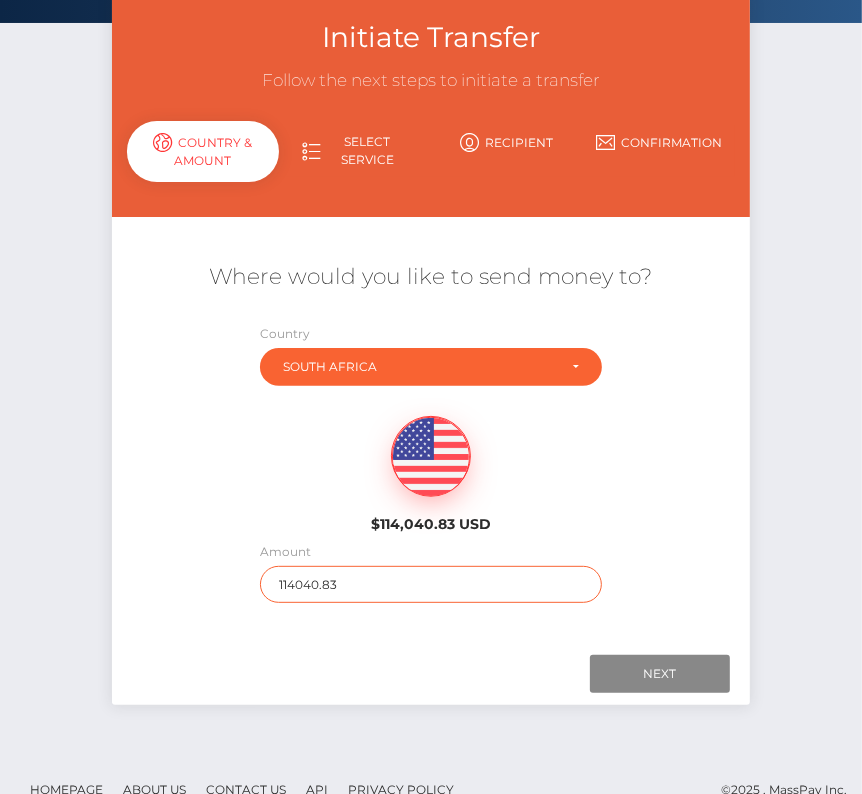 click on "114040.83" at bounding box center (431, 584) 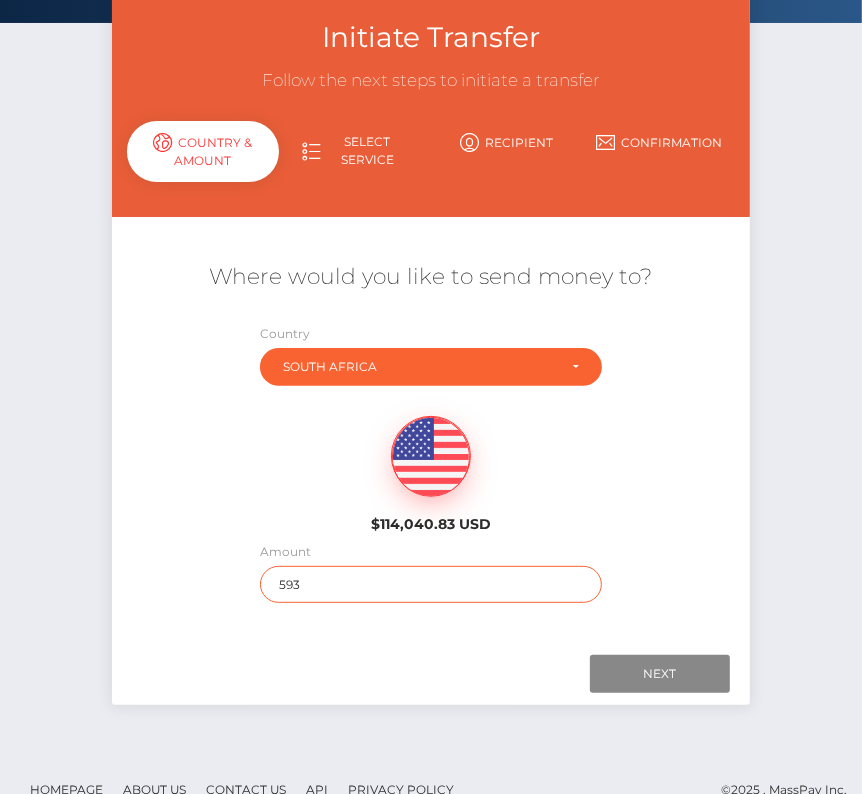 type on "593" 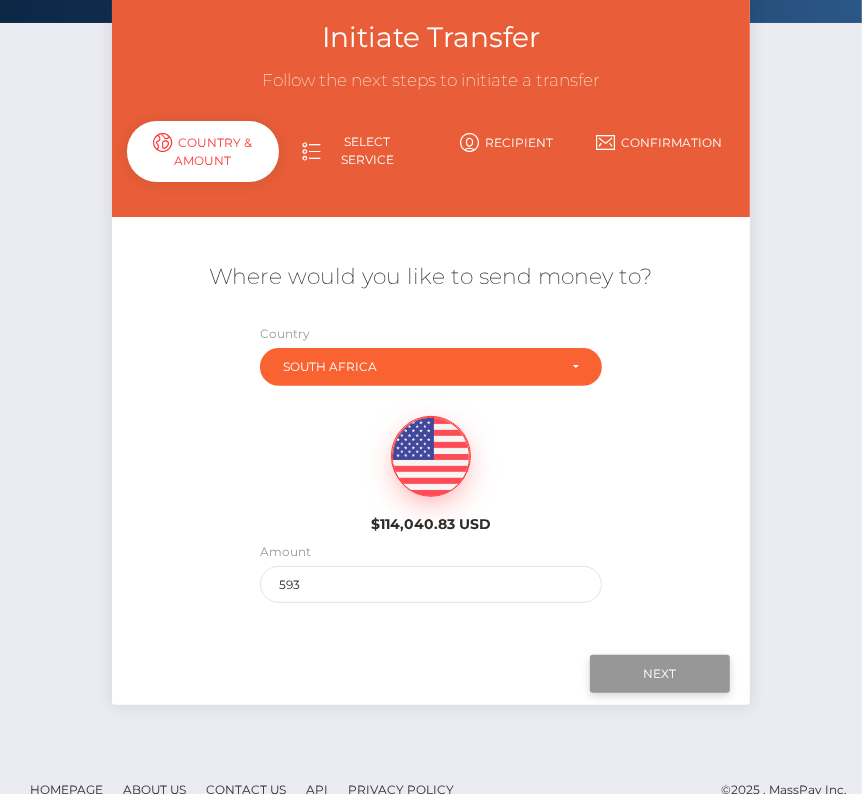 click on "Next" at bounding box center [660, 674] 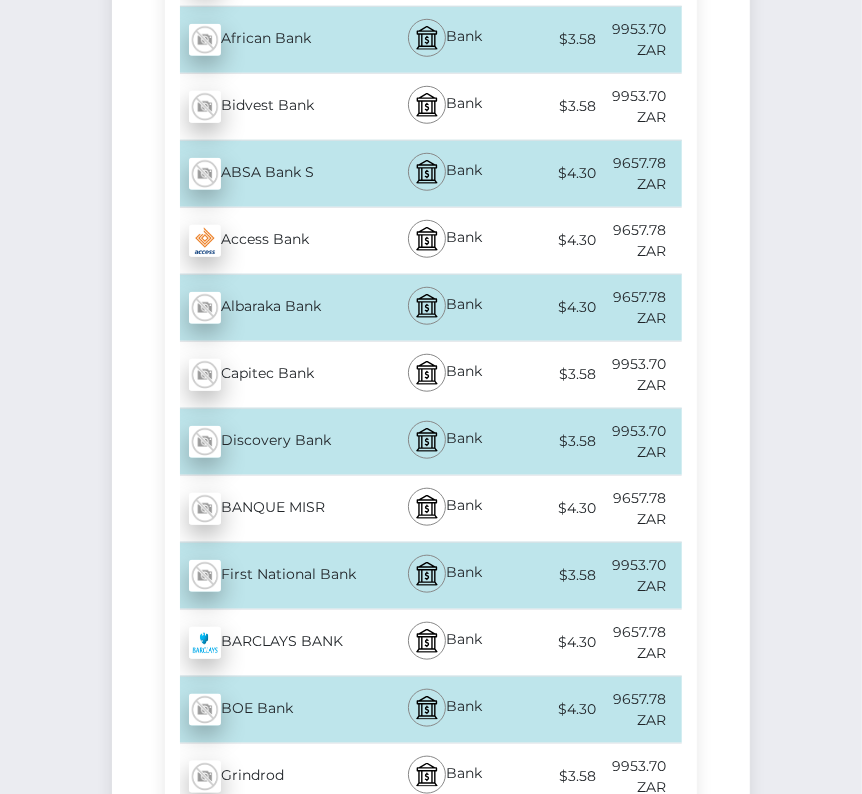 scroll, scrollTop: 793, scrollLeft: 0, axis: vertical 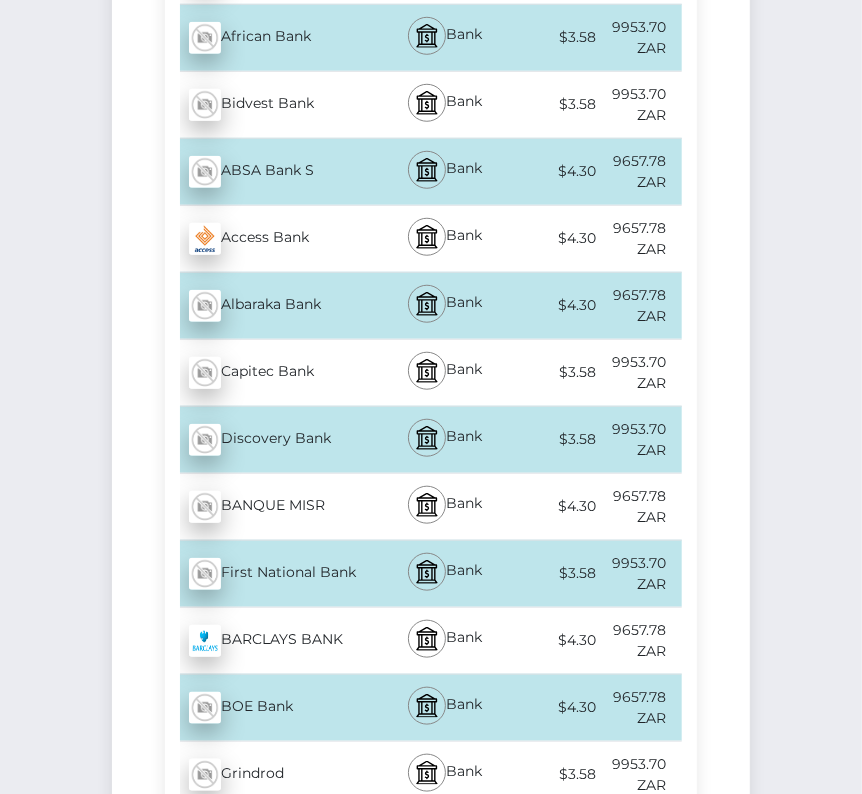 click on "First National Bank  - ZAR" at bounding box center [272, 574] 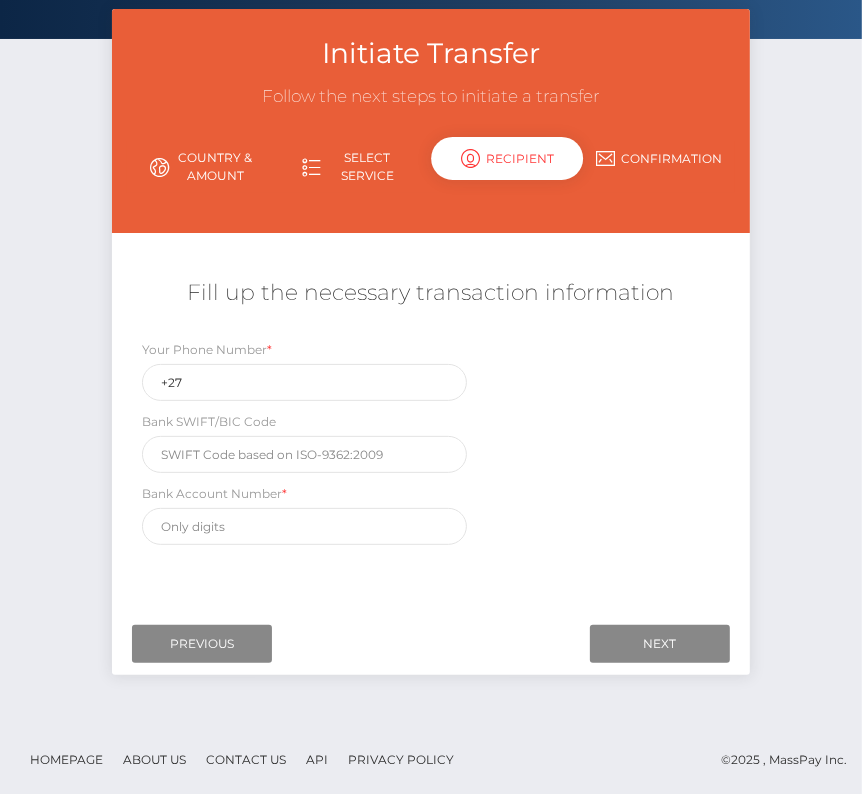 scroll, scrollTop: 0, scrollLeft: 0, axis: both 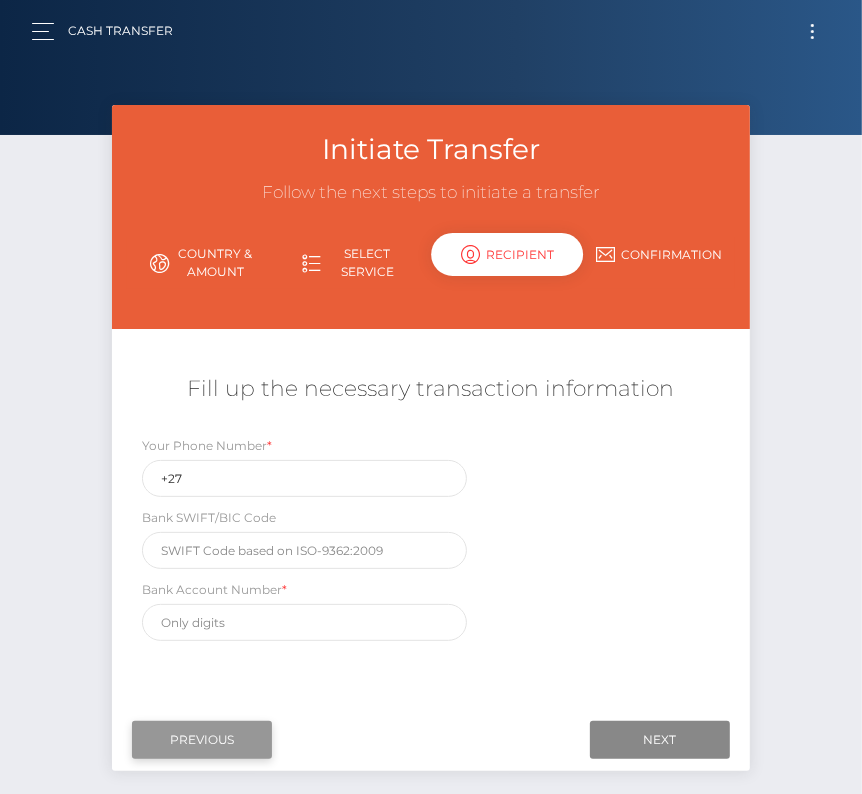 click on "Previous" at bounding box center [202, 740] 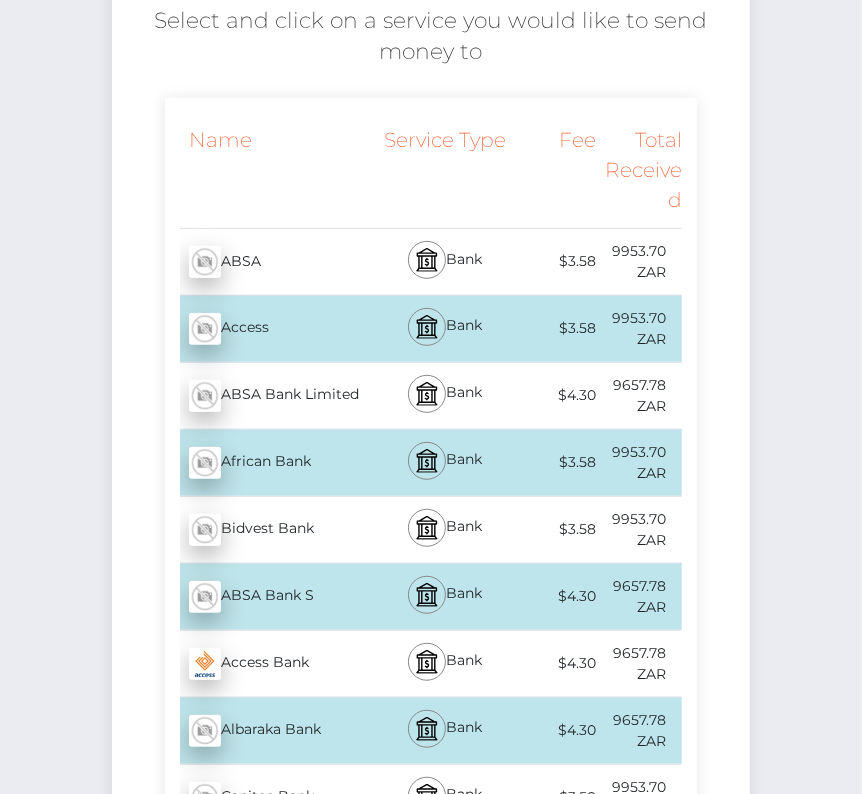 scroll, scrollTop: 0, scrollLeft: 0, axis: both 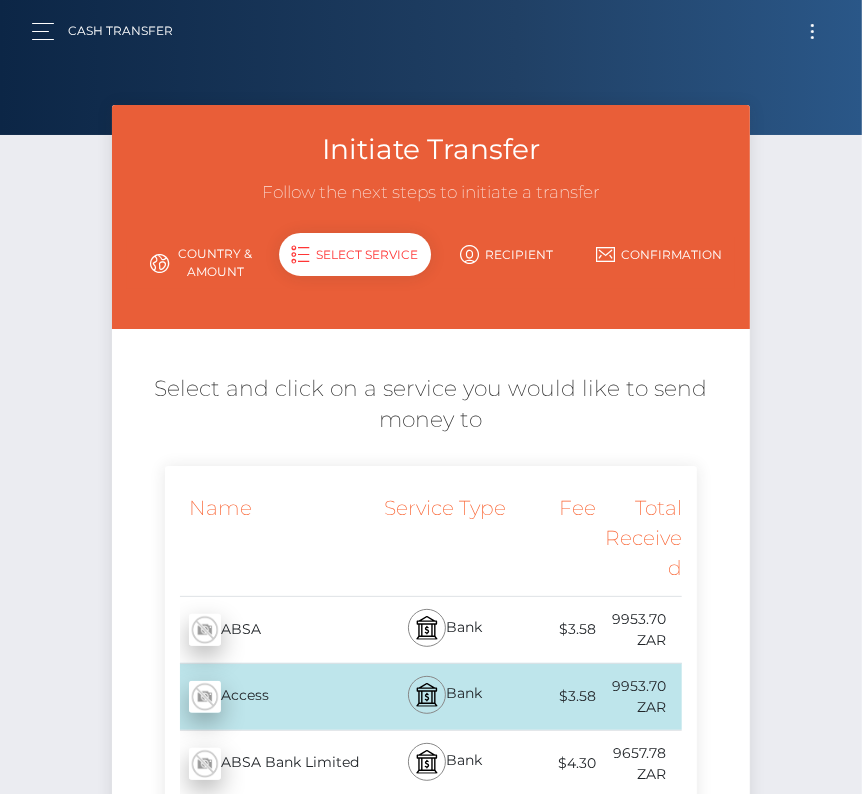 click at bounding box center (812, 31) 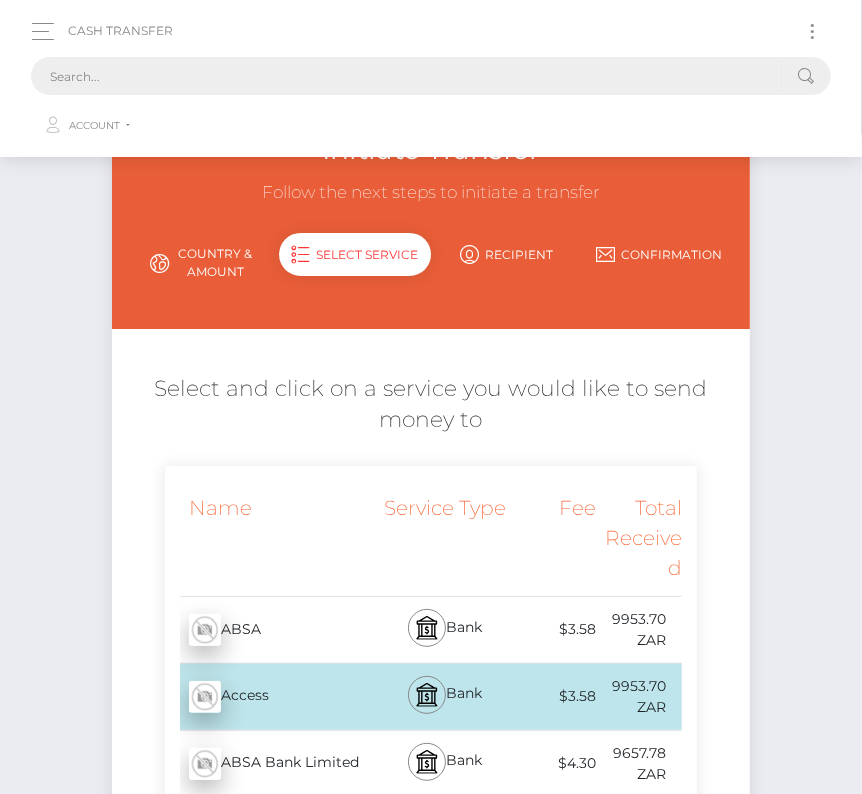 click at bounding box center [405, 76] 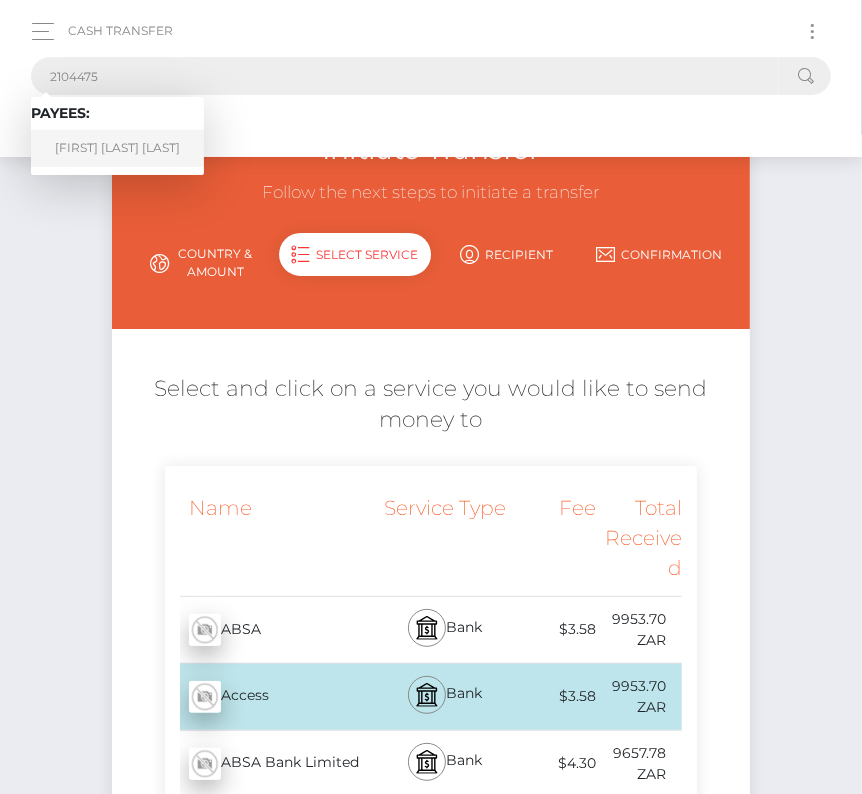 type on "2104475" 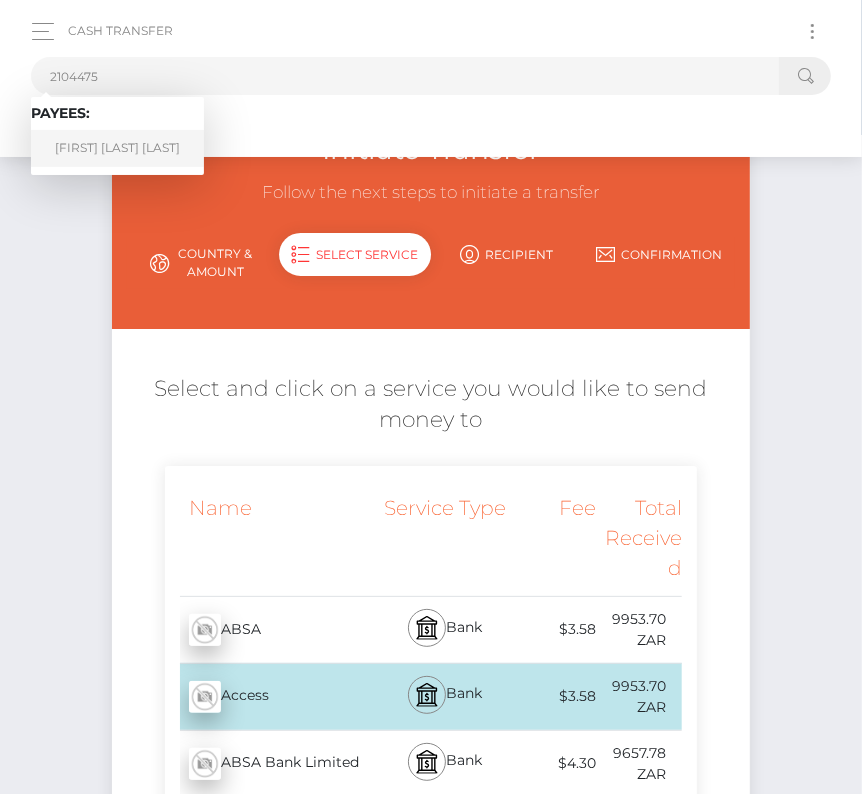 click on "Ettienne Meinhardt Claassen" at bounding box center [117, 148] 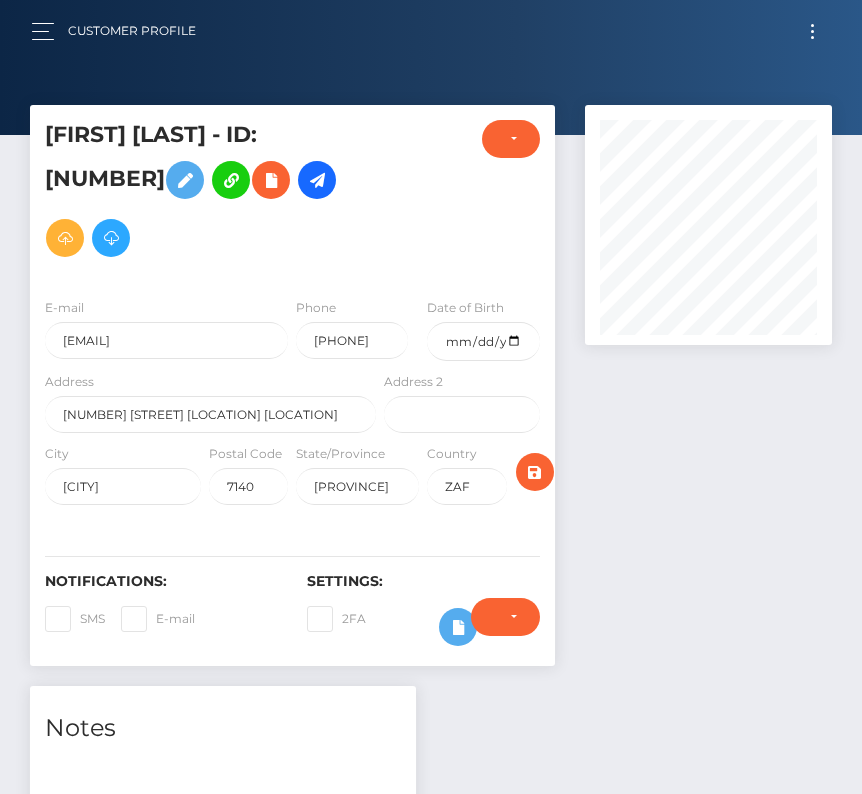 scroll, scrollTop: 590, scrollLeft: 0, axis: vertical 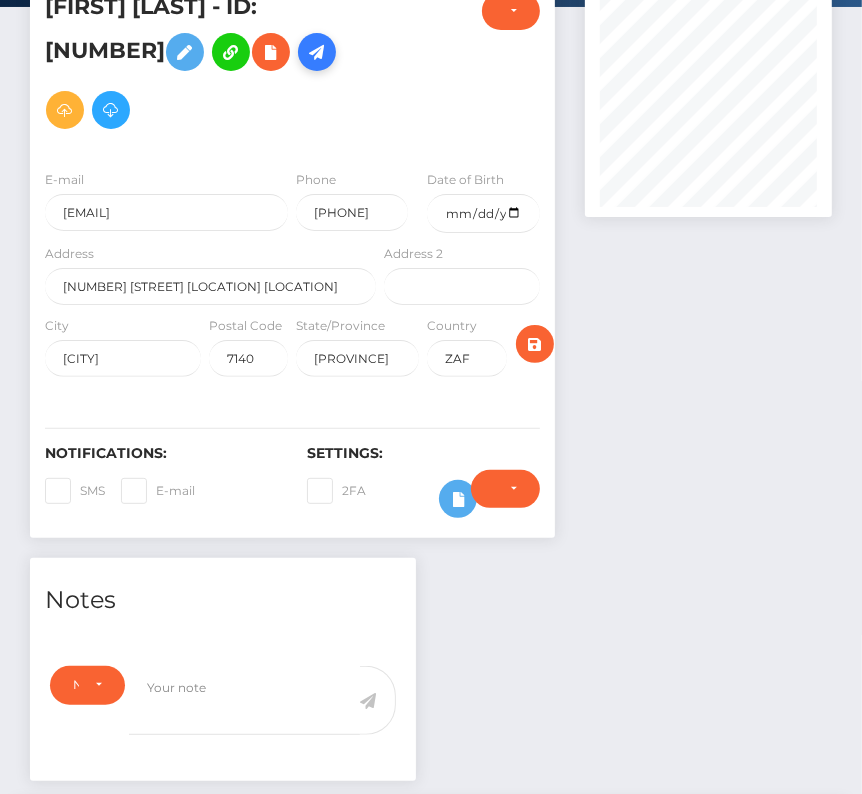 click at bounding box center [317, 52] 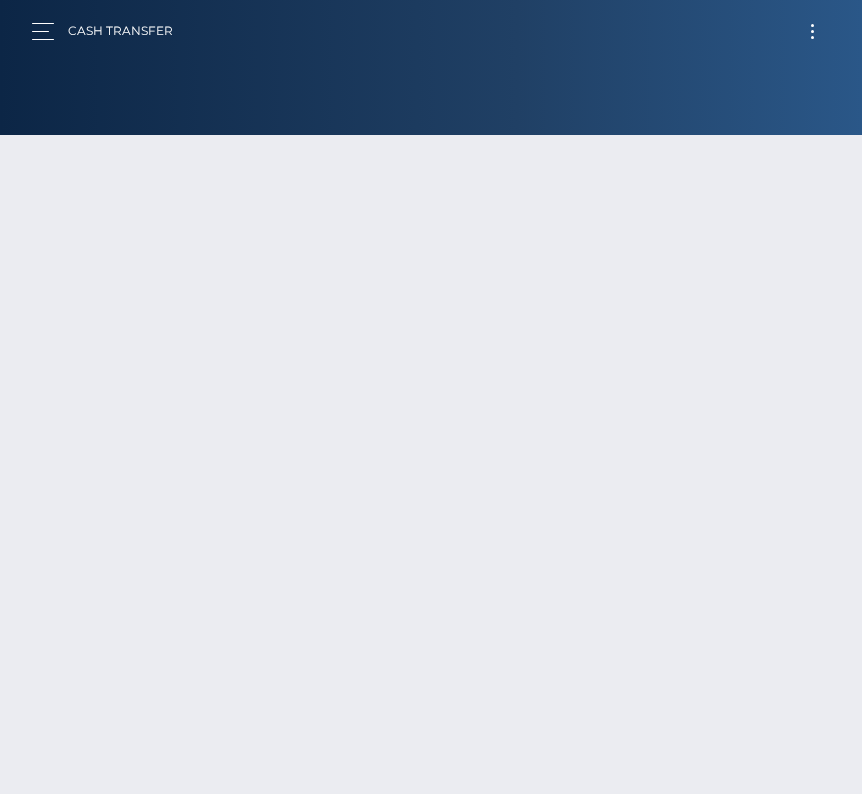 scroll, scrollTop: 0, scrollLeft: 0, axis: both 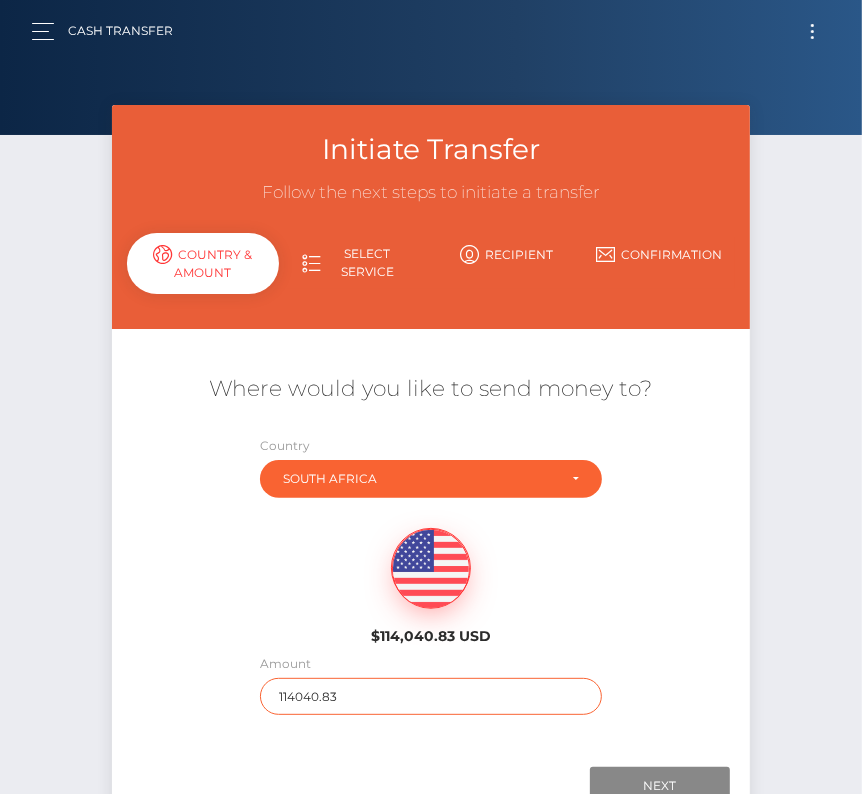 click on "114040.83" at bounding box center [431, 696] 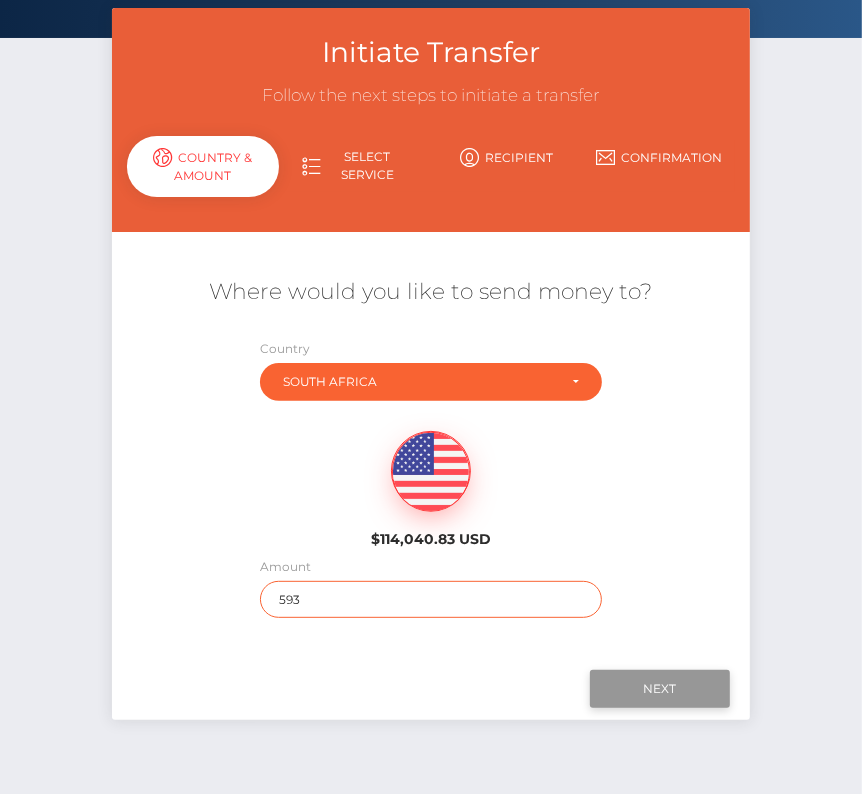 scroll, scrollTop: 101, scrollLeft: 0, axis: vertical 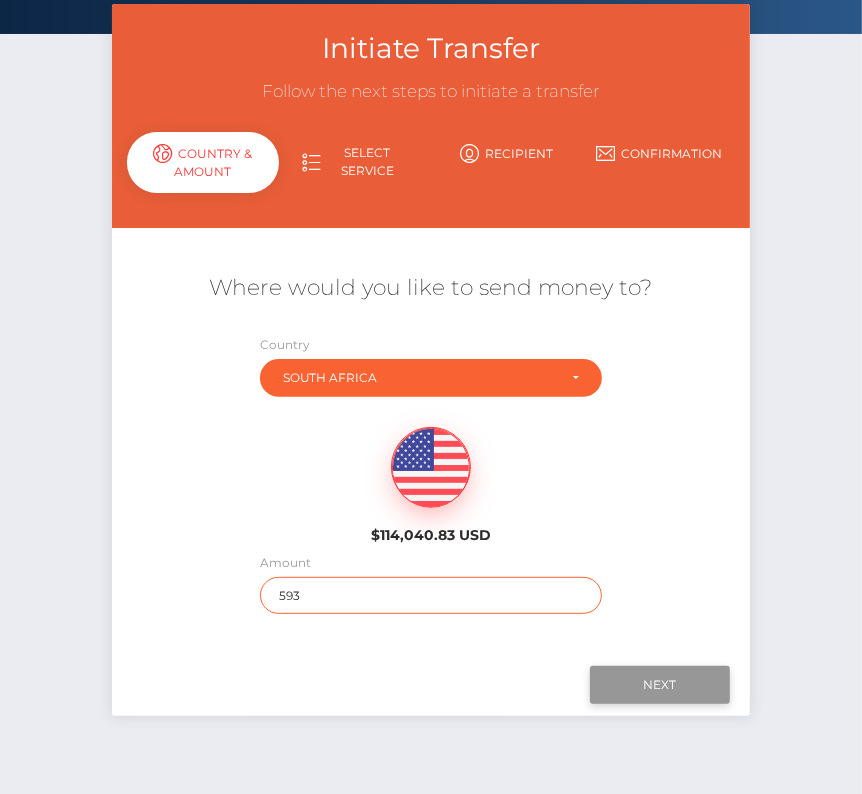 type on "593" 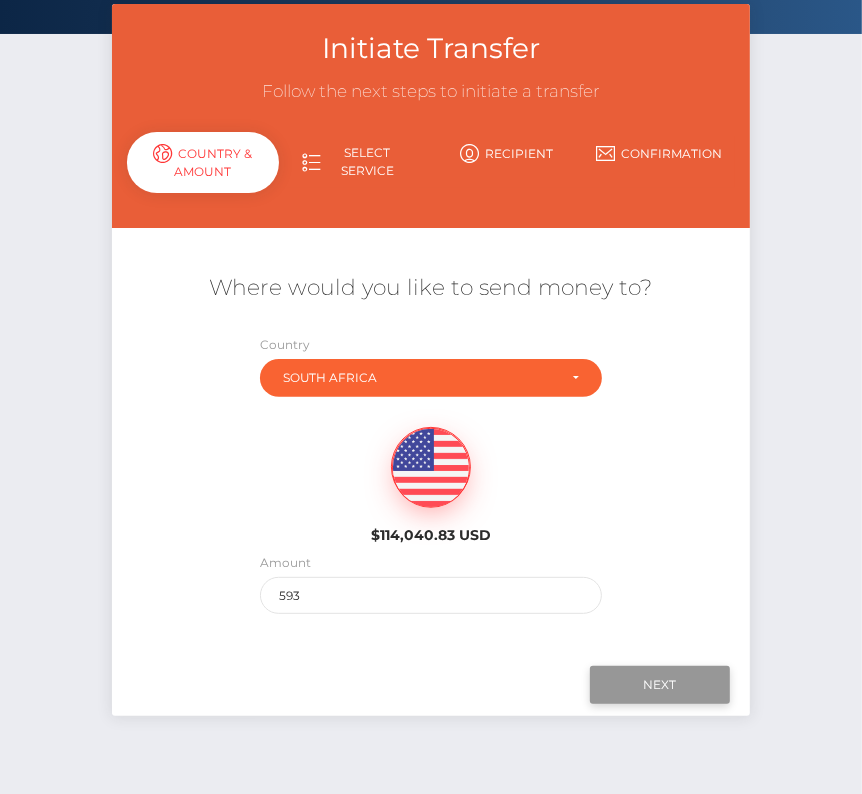 click on "Next" at bounding box center [660, 685] 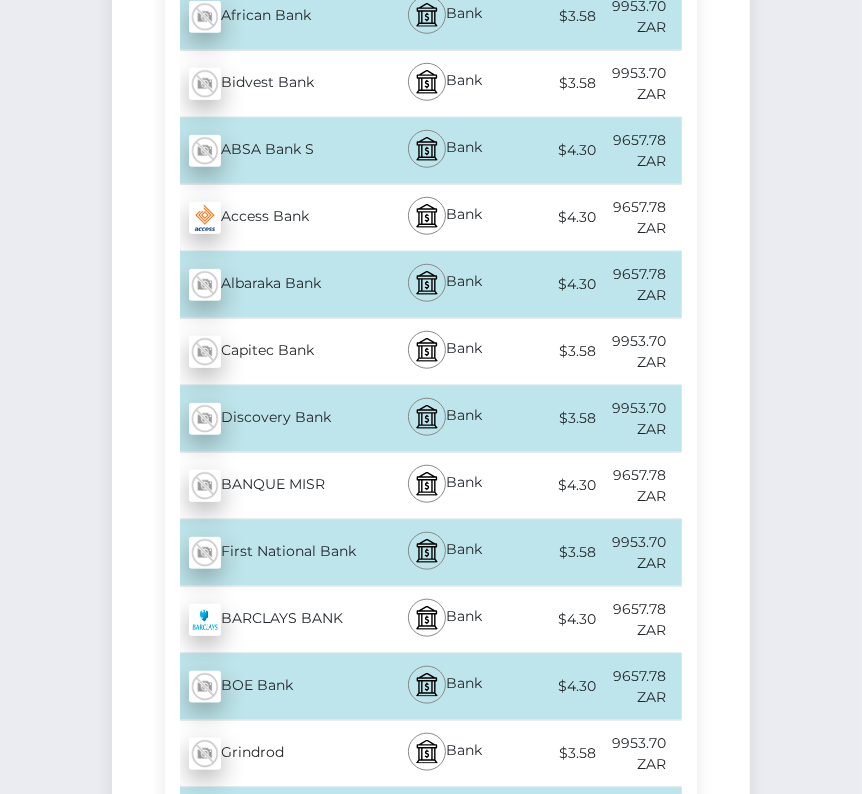 scroll, scrollTop: 967, scrollLeft: 0, axis: vertical 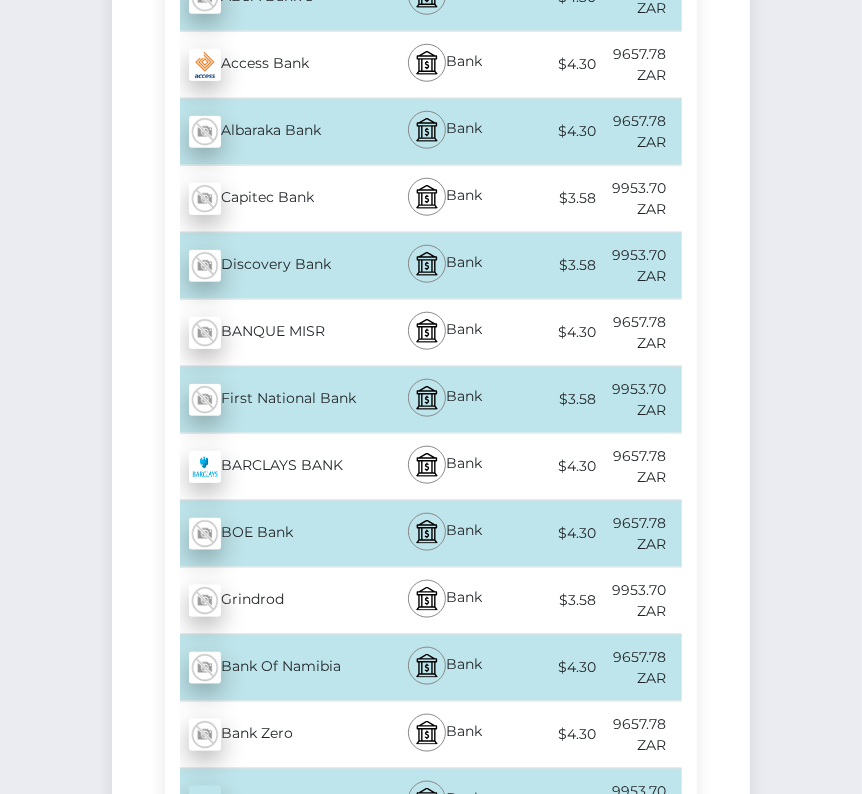 click on "First National Bank  - ZAR" at bounding box center (272, 400) 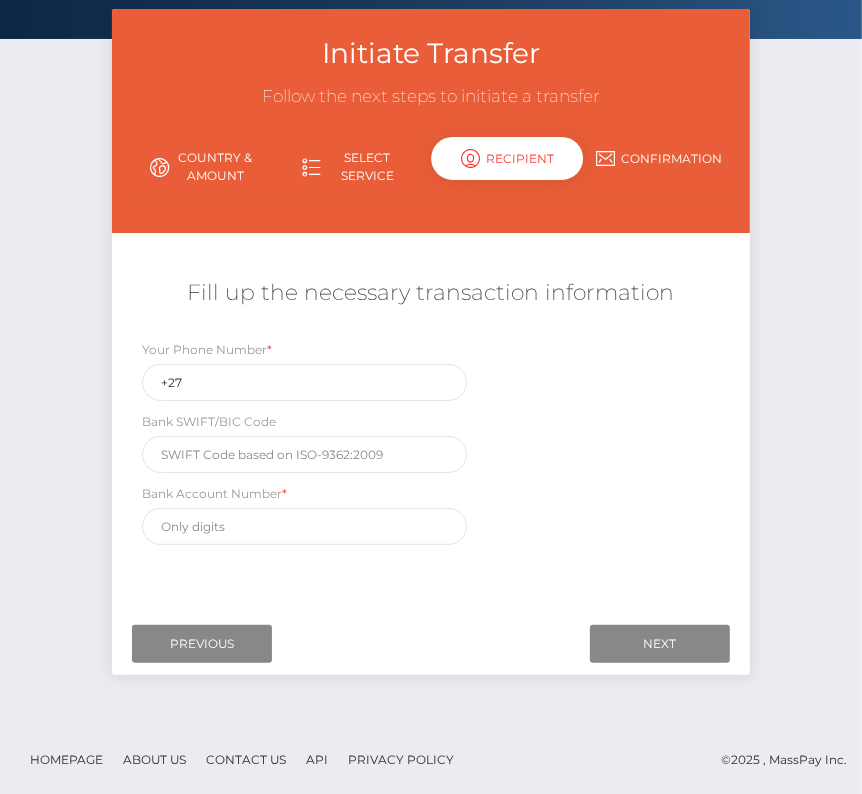 scroll, scrollTop: 0, scrollLeft: 0, axis: both 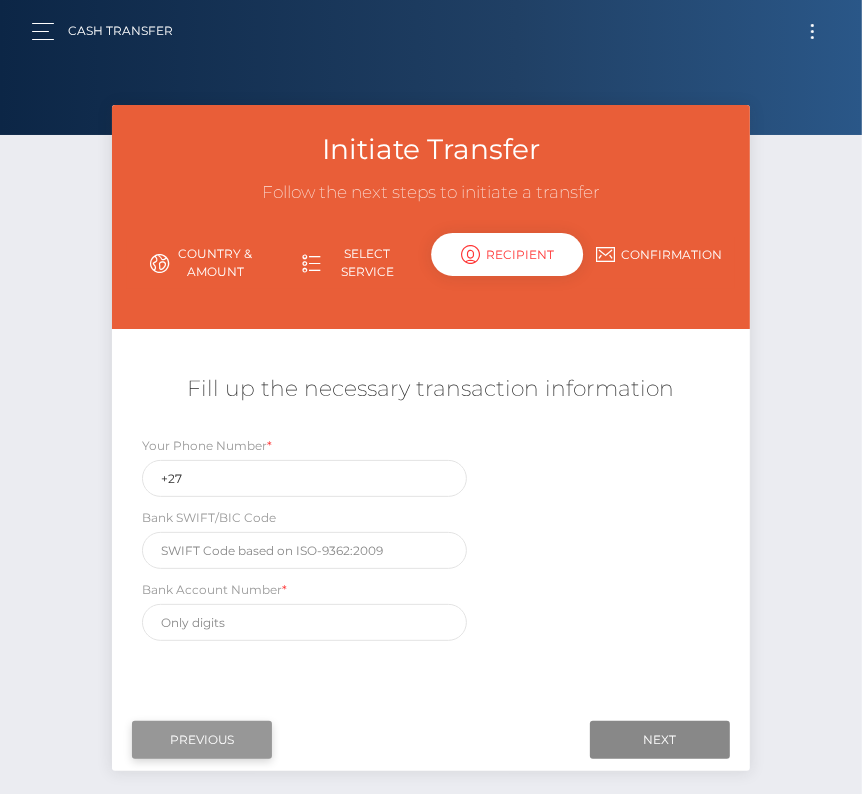 click on "Previous" at bounding box center [202, 740] 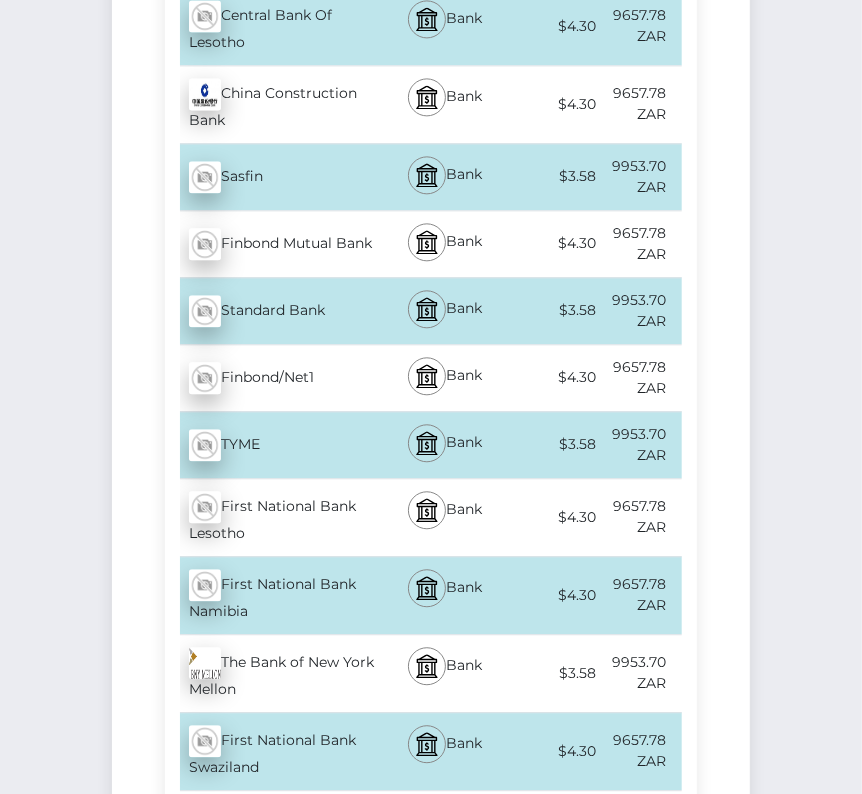 scroll, scrollTop: 2322, scrollLeft: 0, axis: vertical 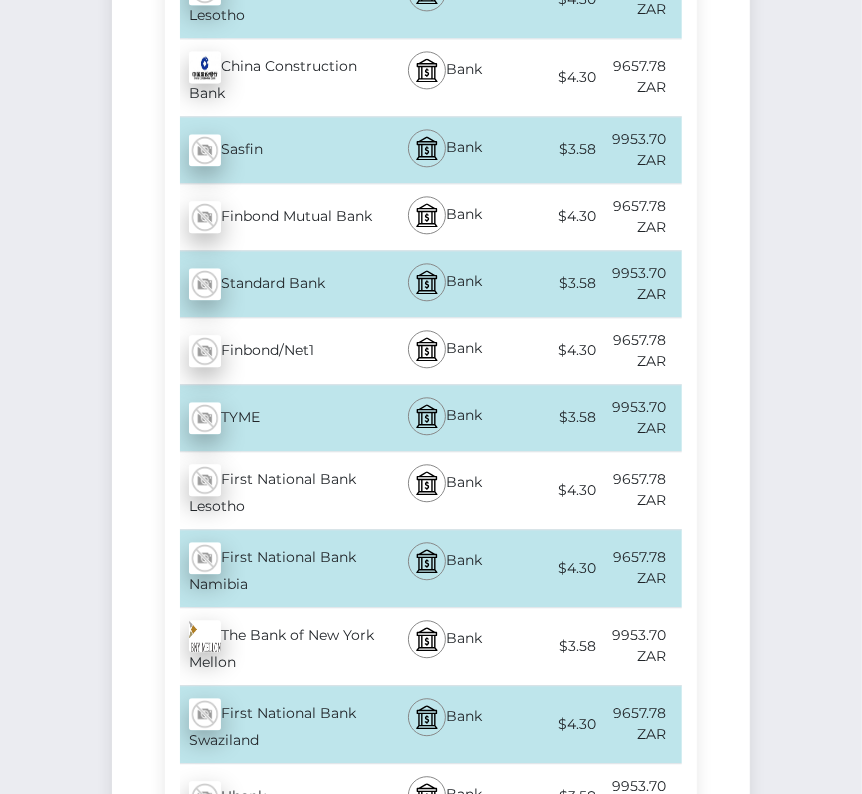 click on "First National Bank Lesotho  - ZAR" at bounding box center [272, 490] 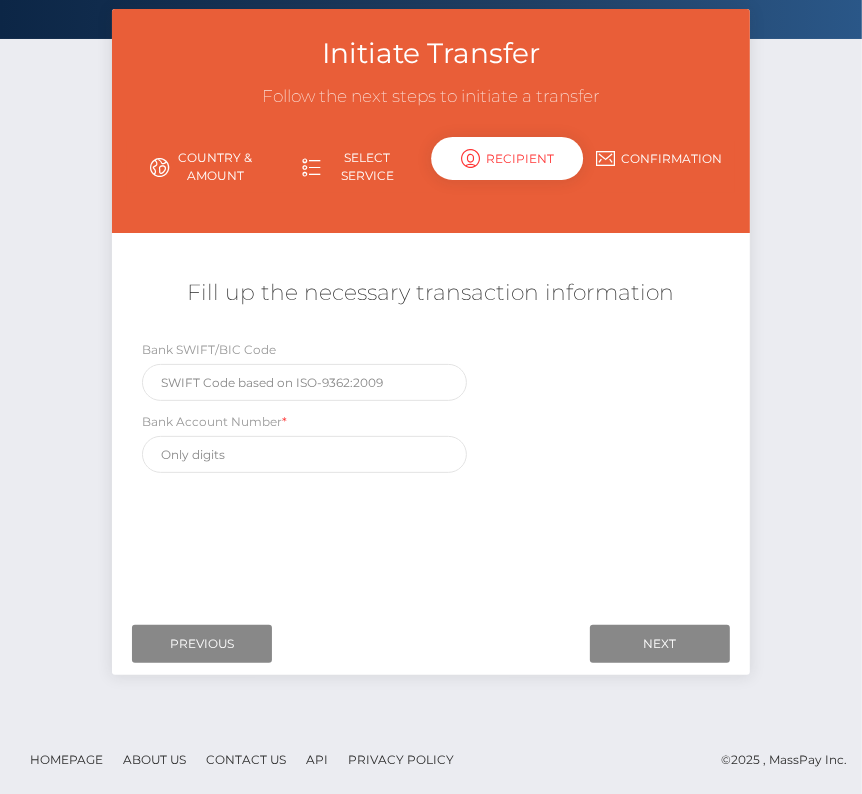 scroll, scrollTop: 0, scrollLeft: 0, axis: both 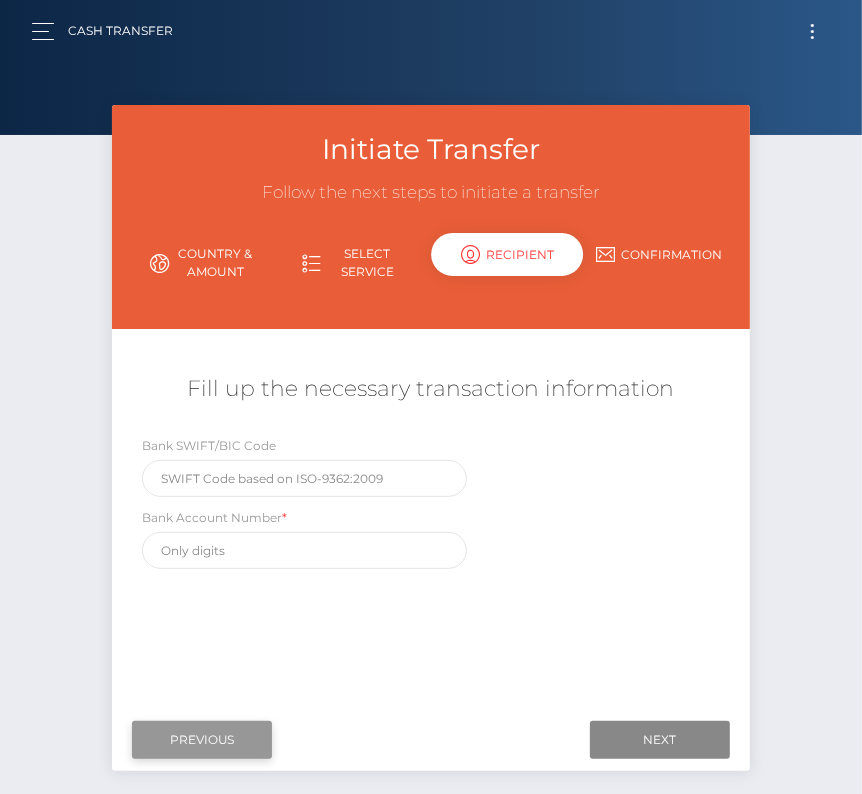click on "Previous" at bounding box center [202, 740] 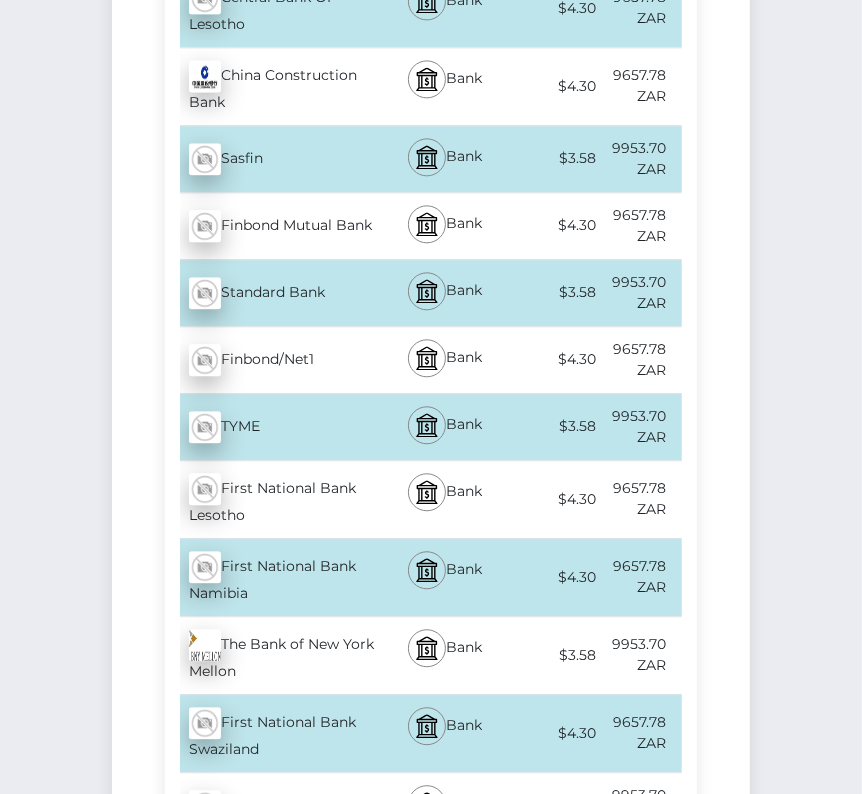 scroll, scrollTop: 2343, scrollLeft: 0, axis: vertical 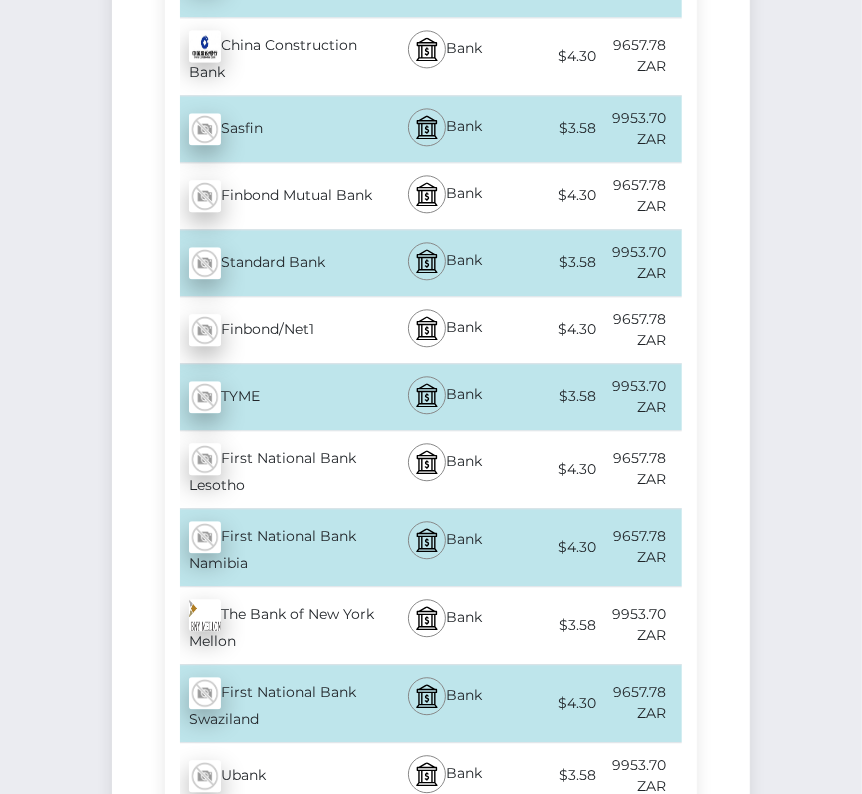 click on "First National Bank Namibia  - ZAR" at bounding box center (272, 547) 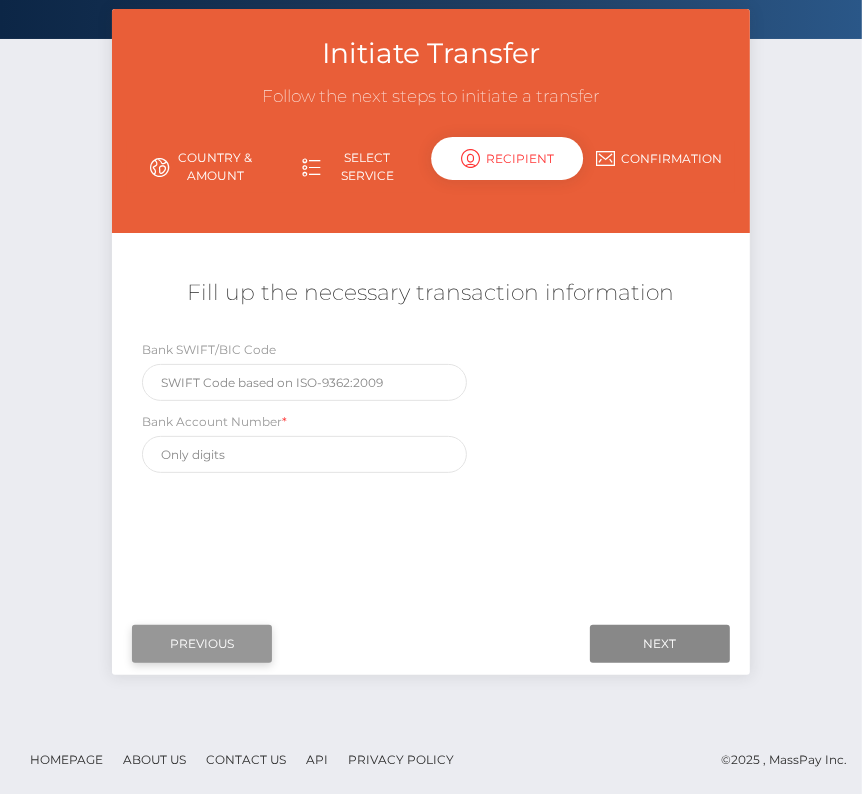 scroll, scrollTop: 0, scrollLeft: 0, axis: both 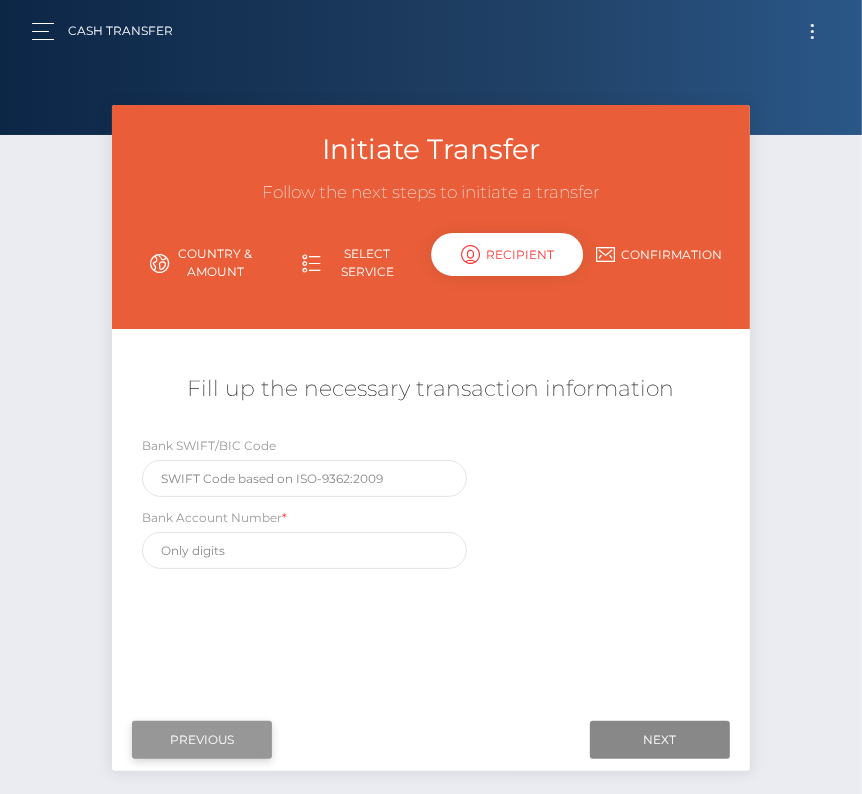 click on "Previous" at bounding box center [202, 740] 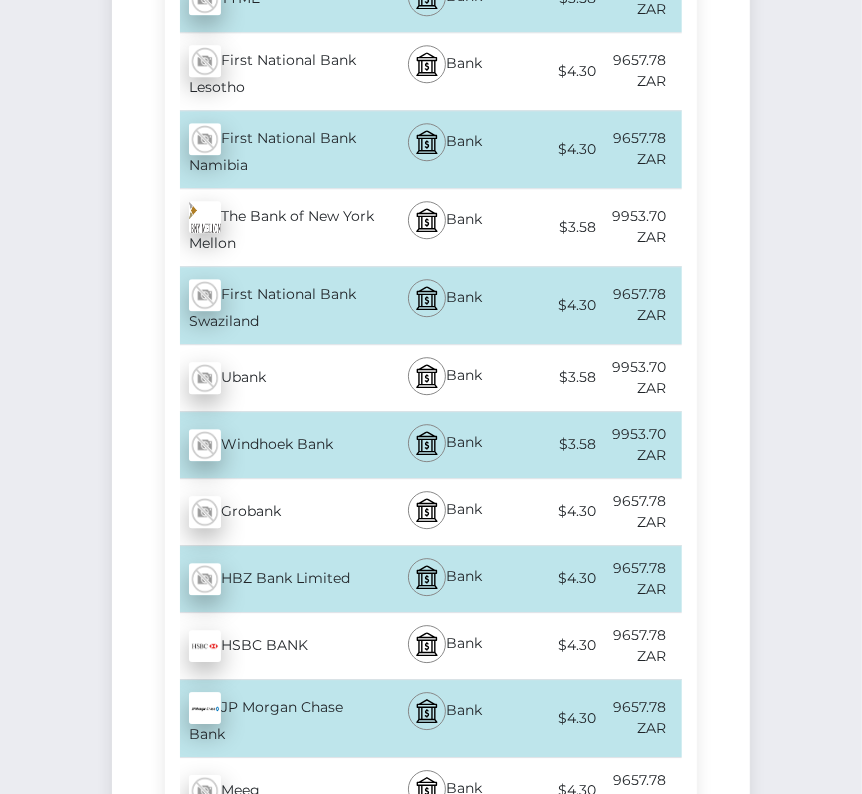 scroll, scrollTop: 2740, scrollLeft: 0, axis: vertical 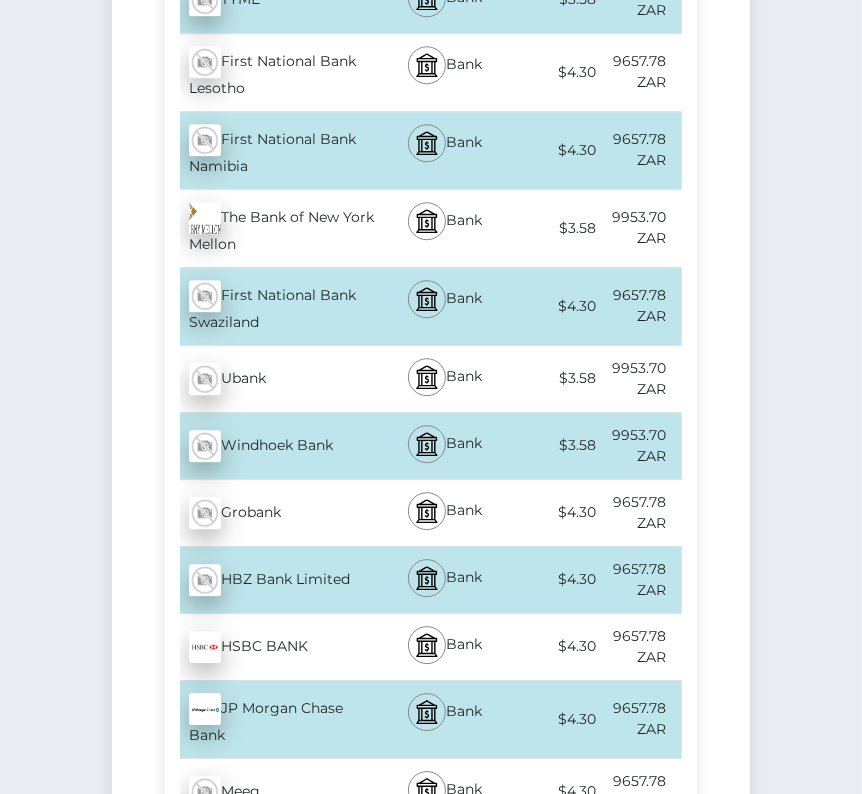 click on "First National Bank Swaziland  - ZAR" at bounding box center [272, 306] 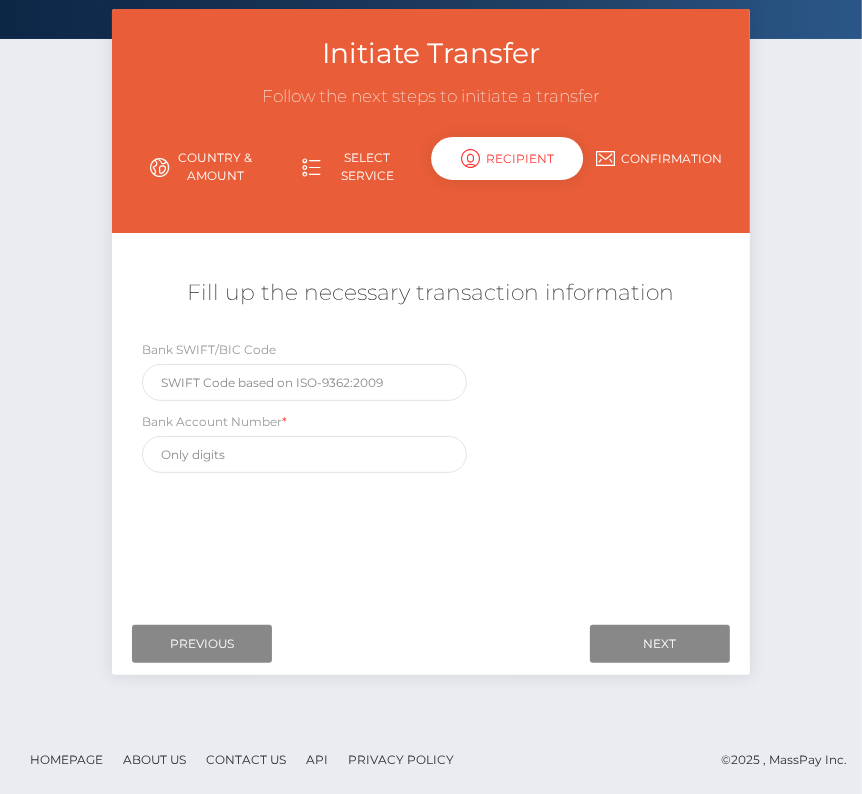 scroll, scrollTop: 0, scrollLeft: 0, axis: both 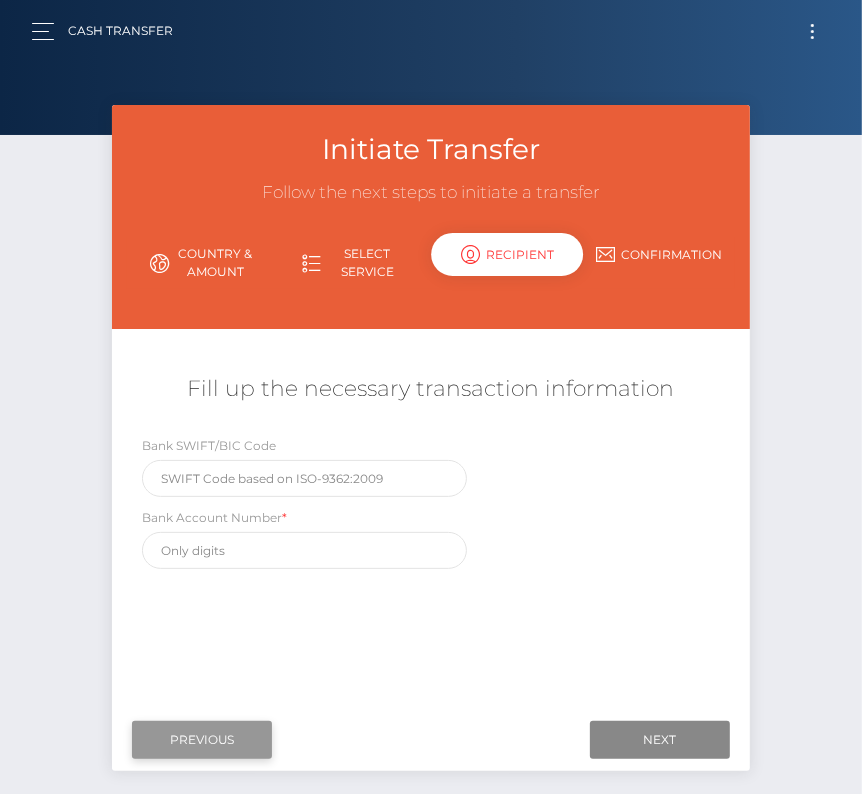 click on "Previous" at bounding box center [202, 740] 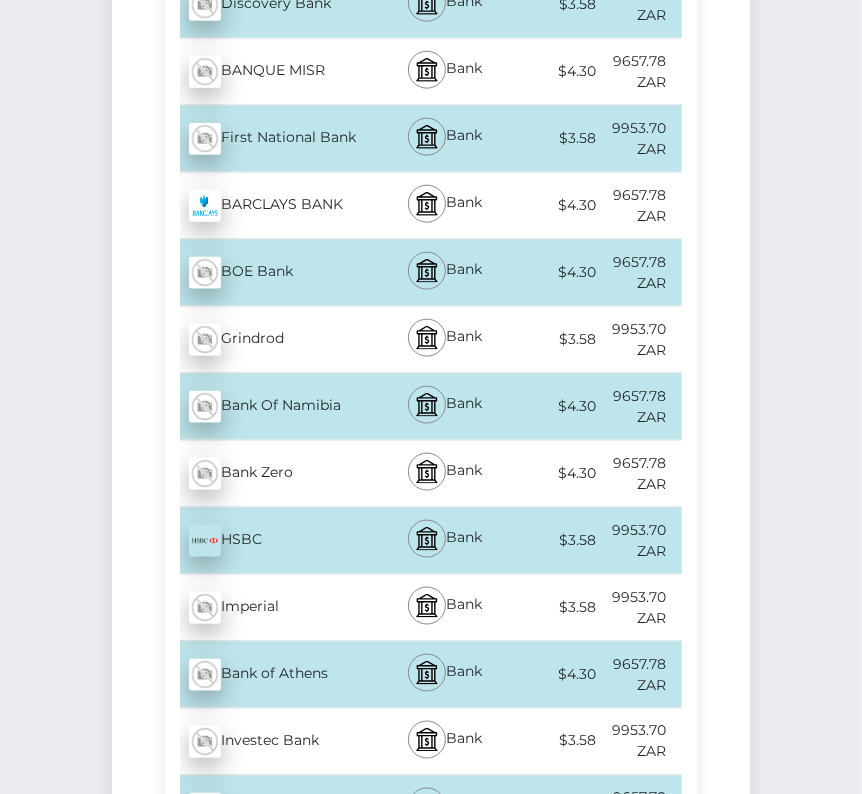 scroll, scrollTop: 0, scrollLeft: 0, axis: both 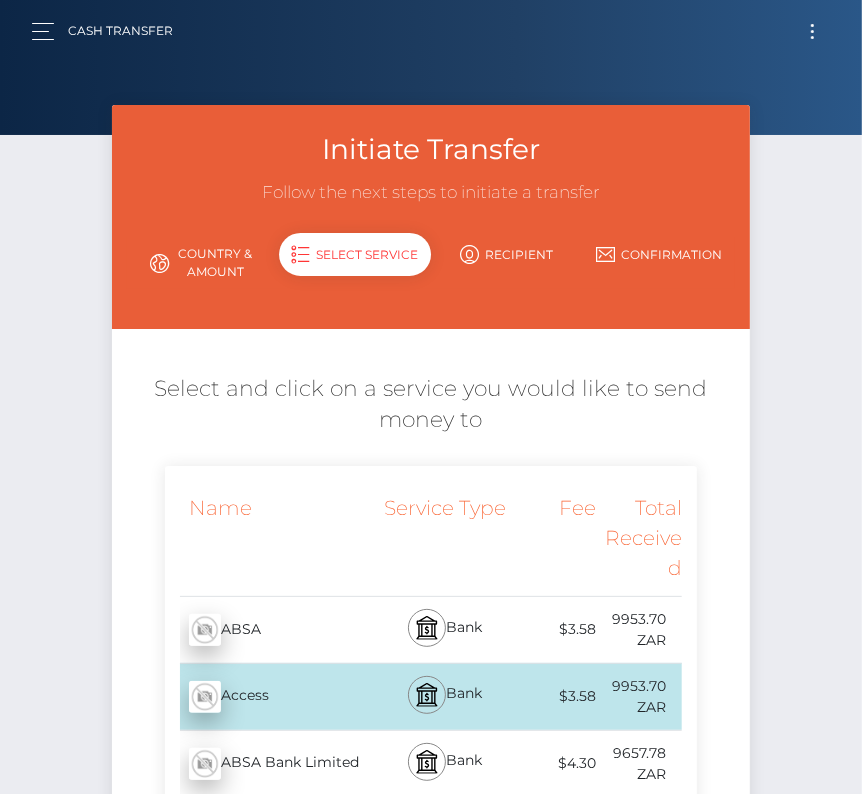 click at bounding box center (812, 31) 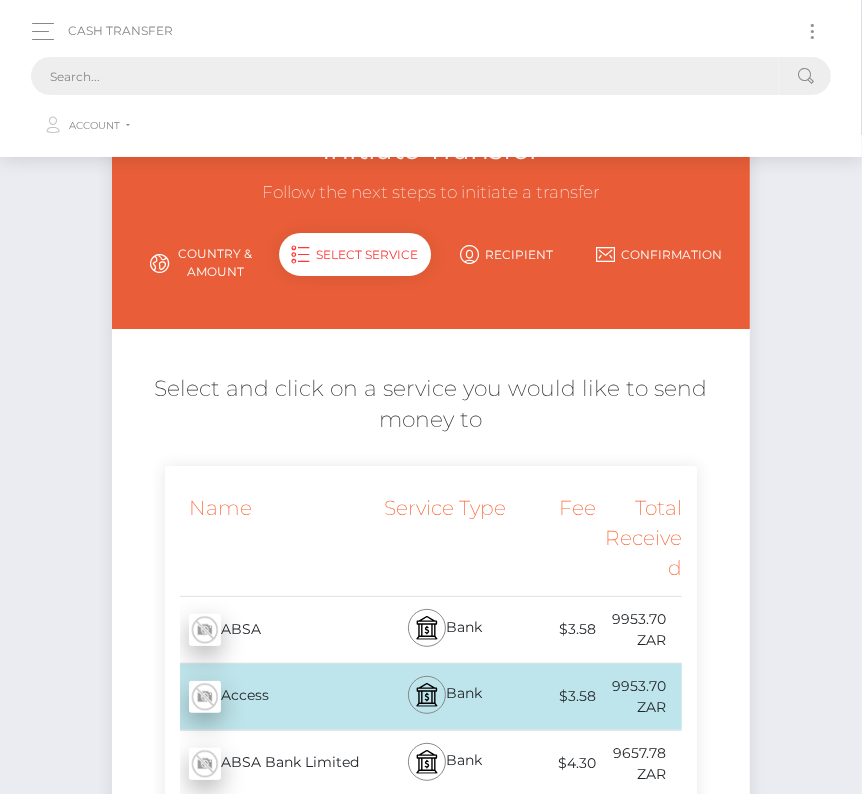 click at bounding box center (405, 76) 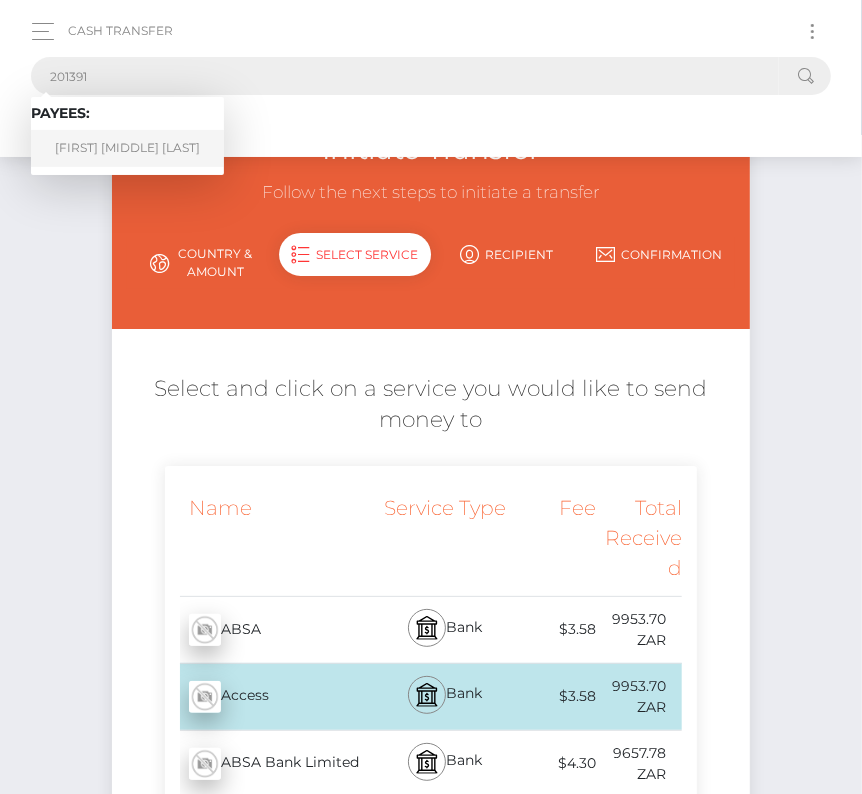 type on "201391" 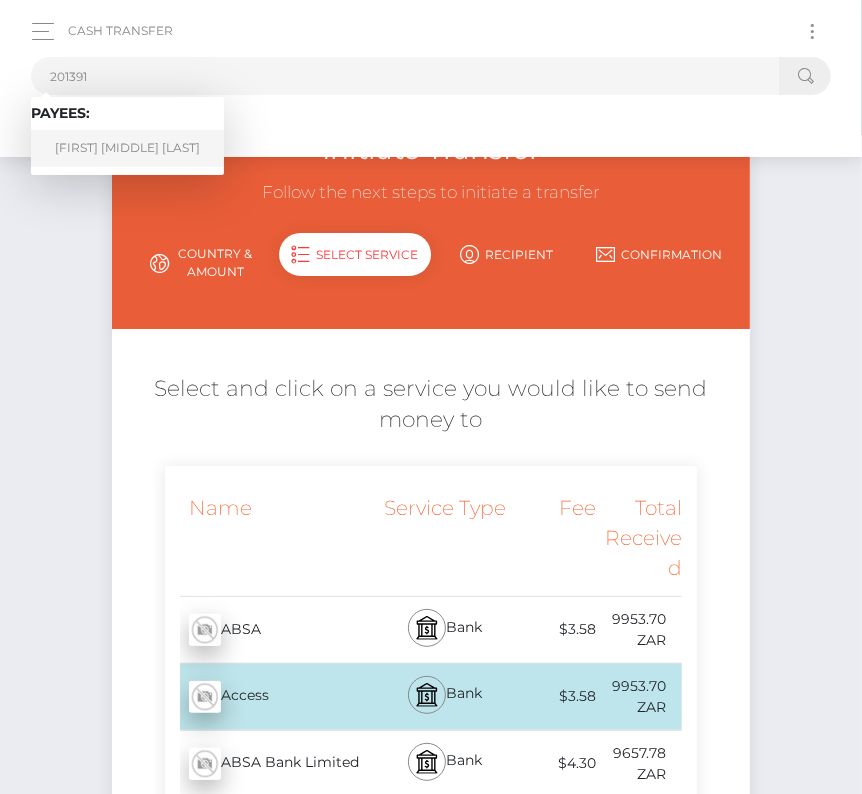 click on "JEREMY DANIEL JOHNSON" at bounding box center [127, 148] 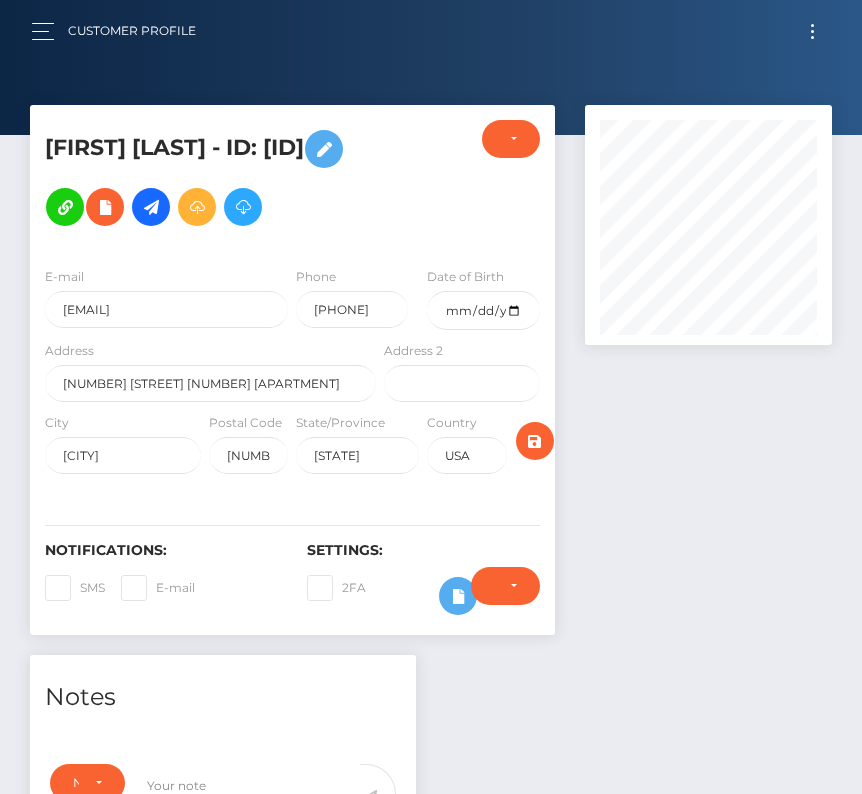 scroll, scrollTop: 0, scrollLeft: 0, axis: both 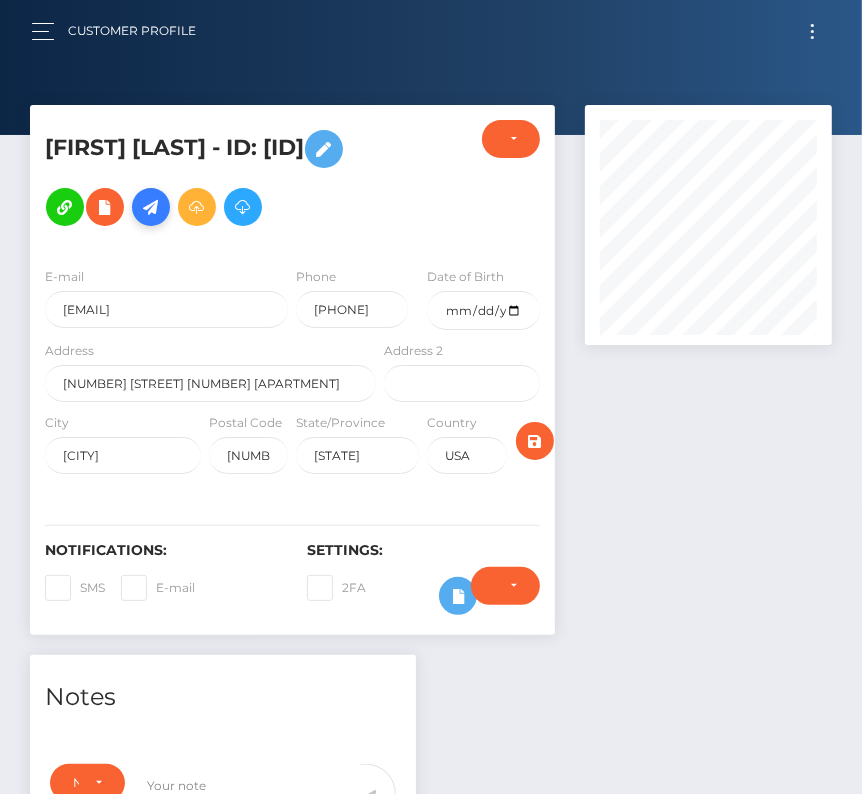 click at bounding box center [151, 207] 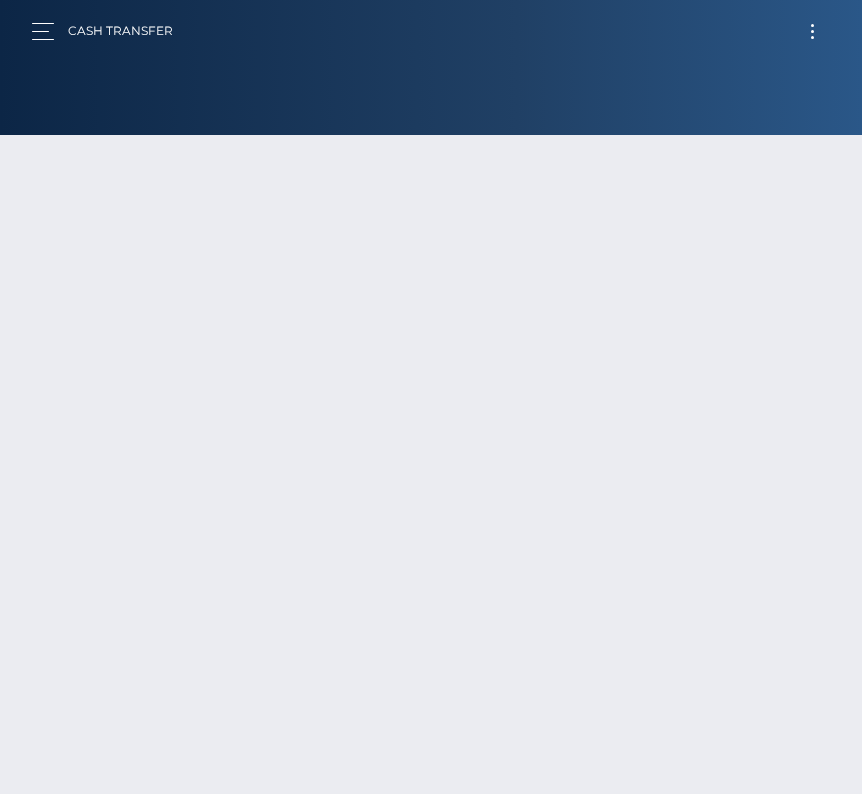 scroll, scrollTop: 0, scrollLeft: 0, axis: both 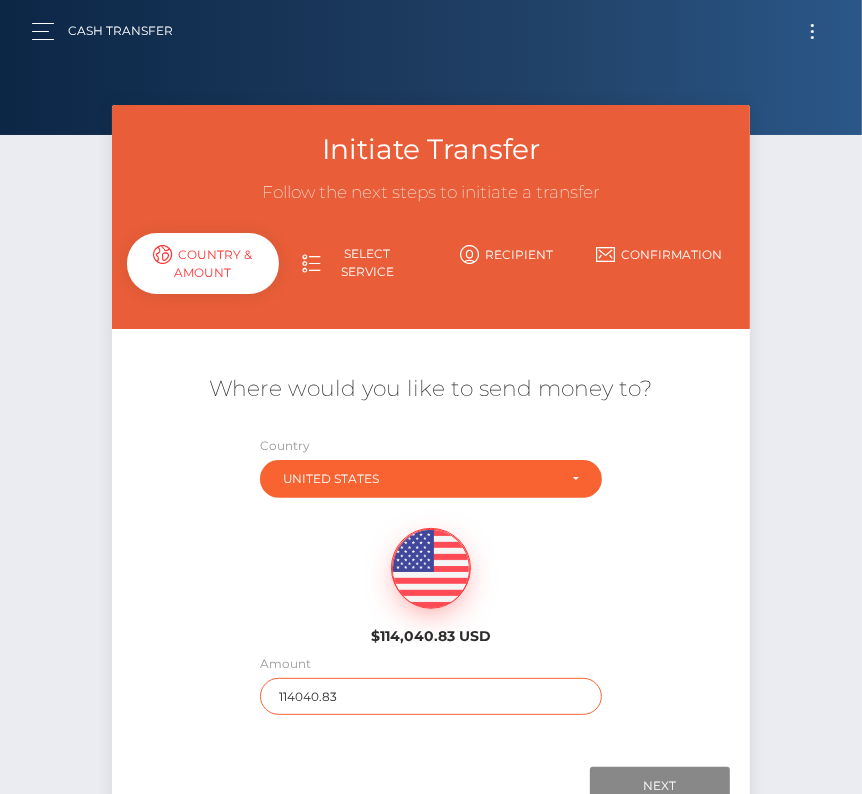 click on "114040.83" at bounding box center [431, 696] 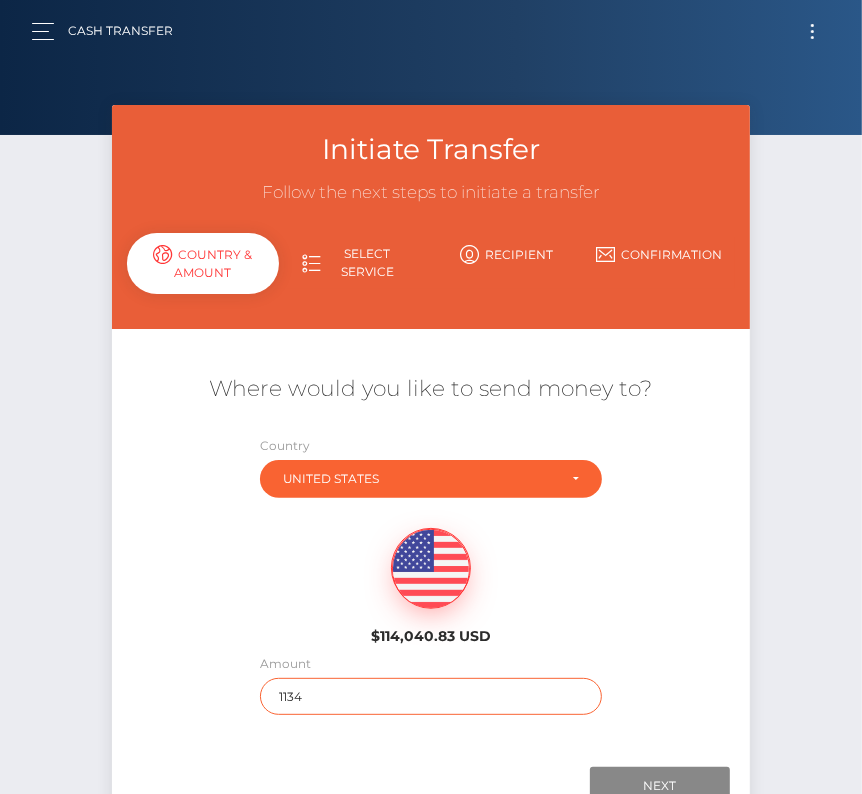 type on "1134" 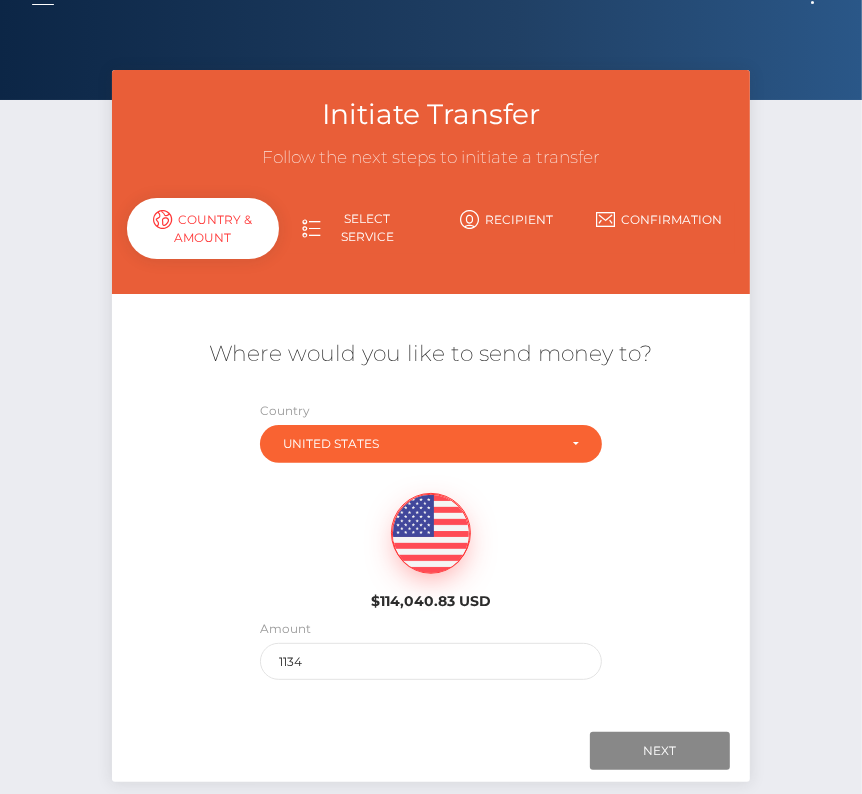 scroll, scrollTop: 46, scrollLeft: 0, axis: vertical 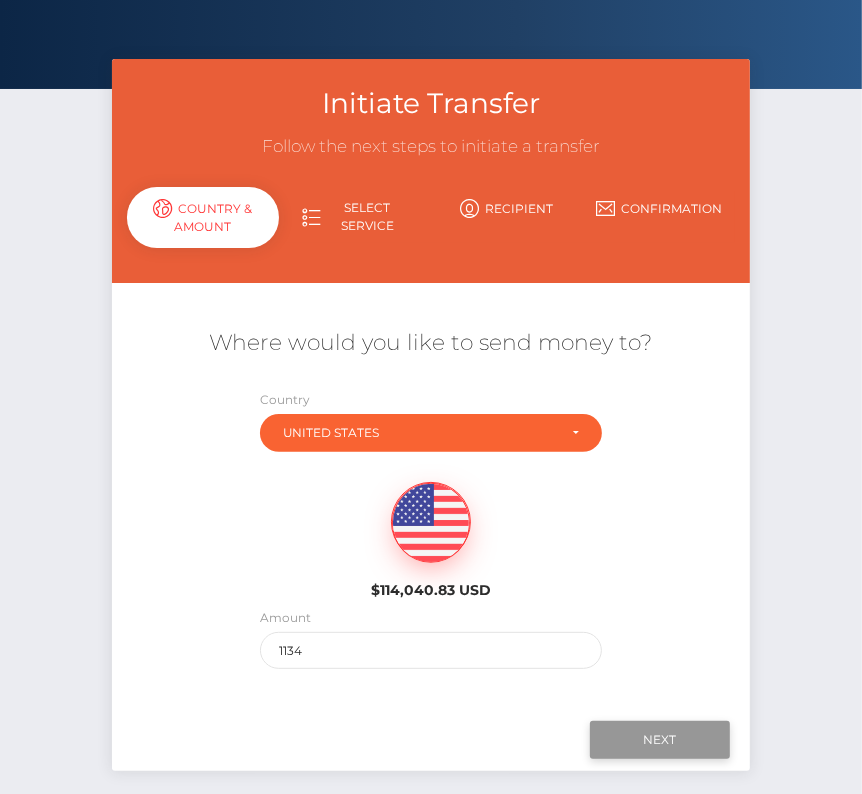 click on "Next" at bounding box center [660, 740] 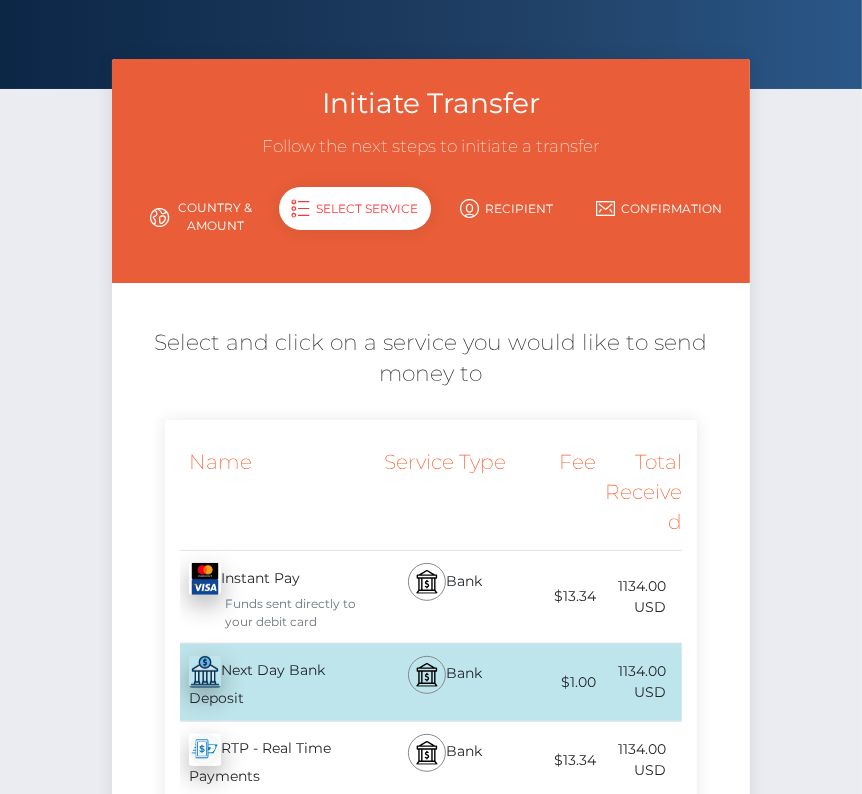 click on "Next Day Bank Deposit  - USD" at bounding box center [272, 682] 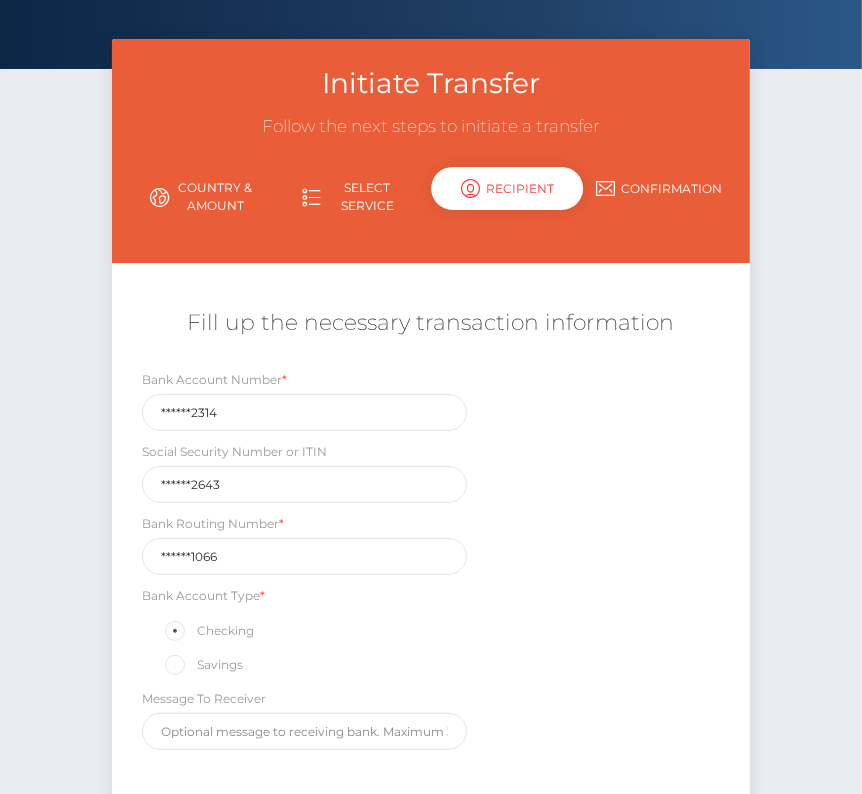 scroll, scrollTop: 112, scrollLeft: 0, axis: vertical 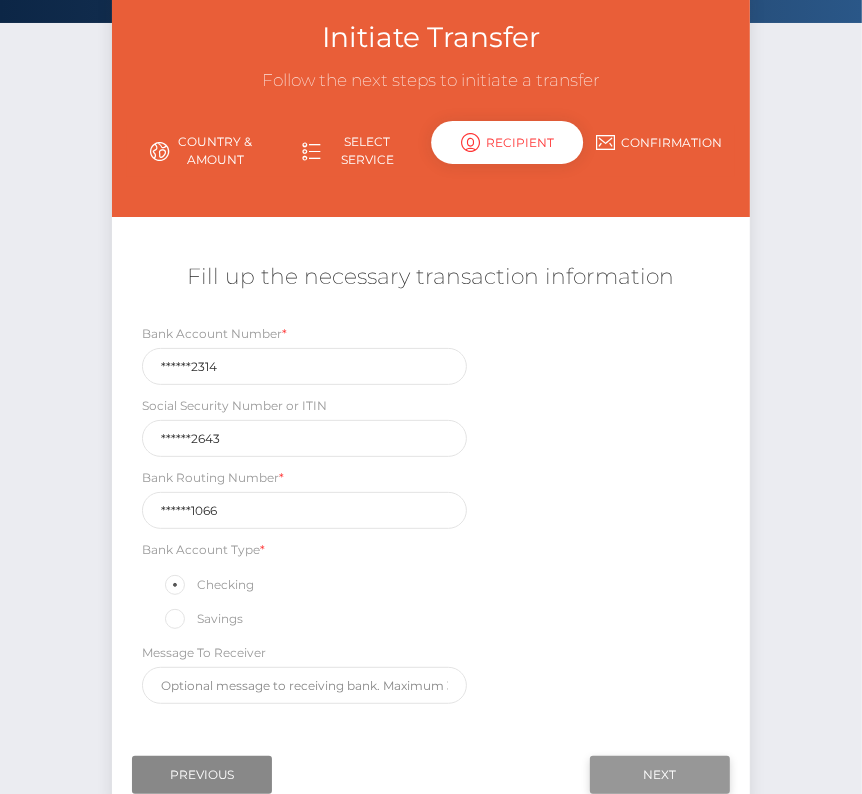 click on "Next" at bounding box center (660, 775) 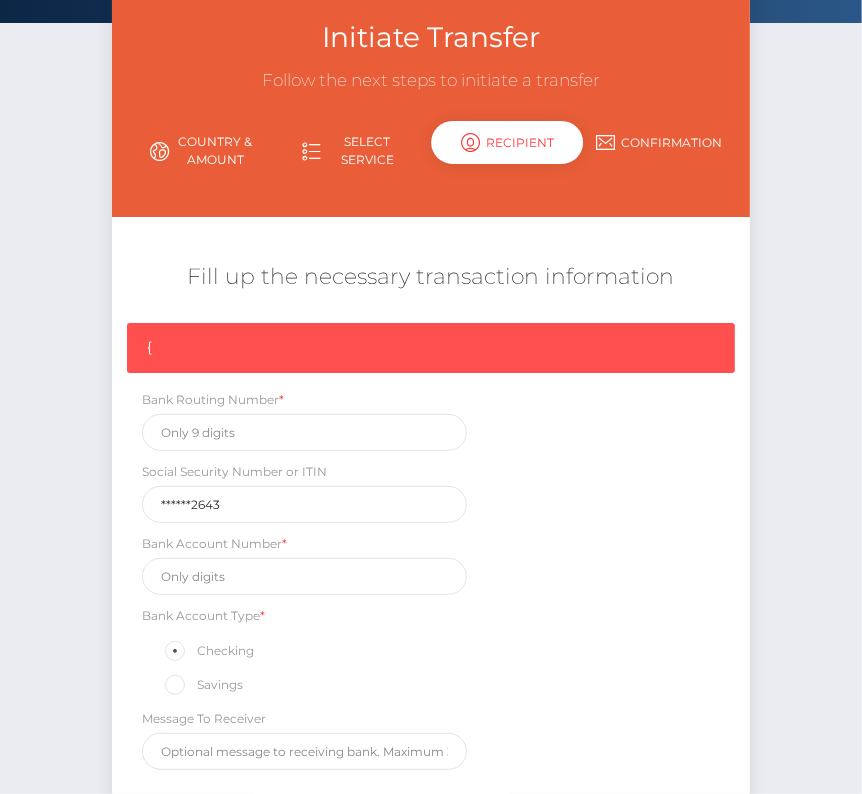 scroll, scrollTop: 301, scrollLeft: 0, axis: vertical 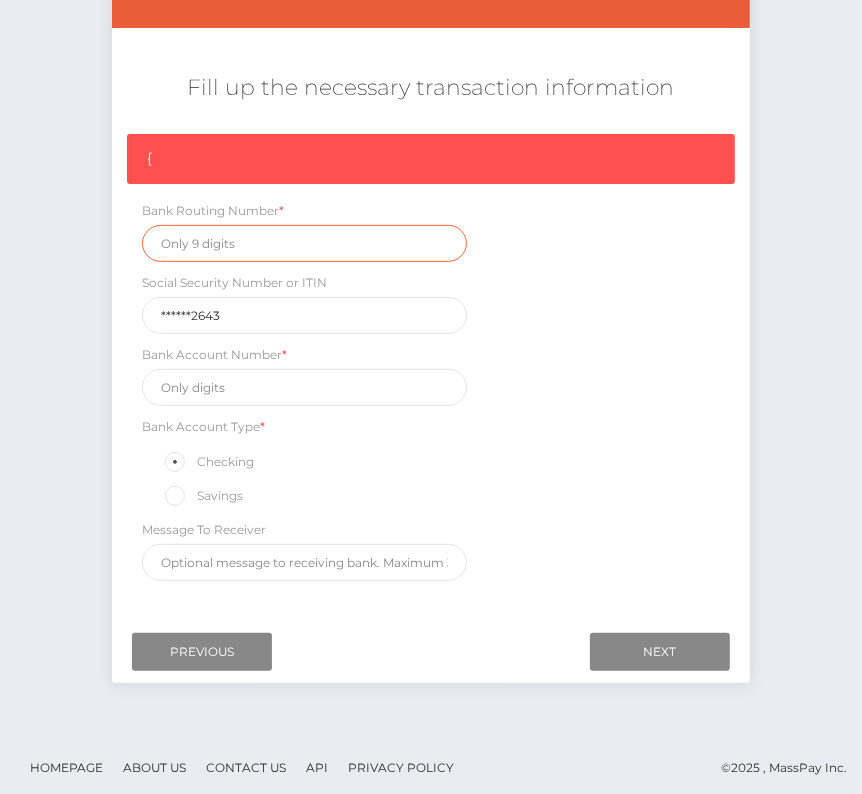 click at bounding box center [304, 243] 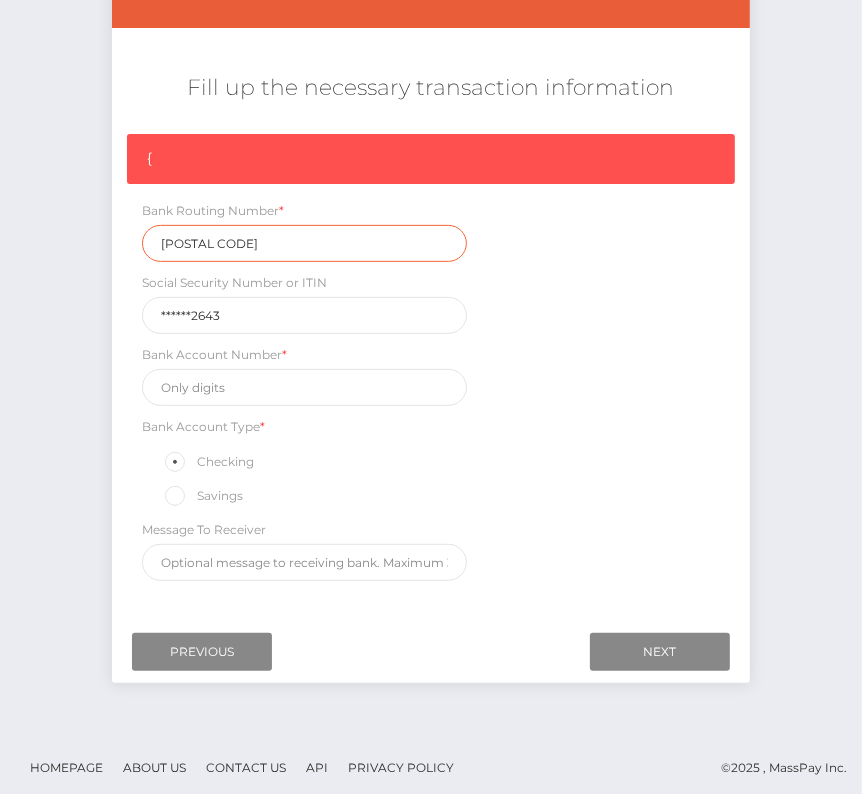 type on "056001066" 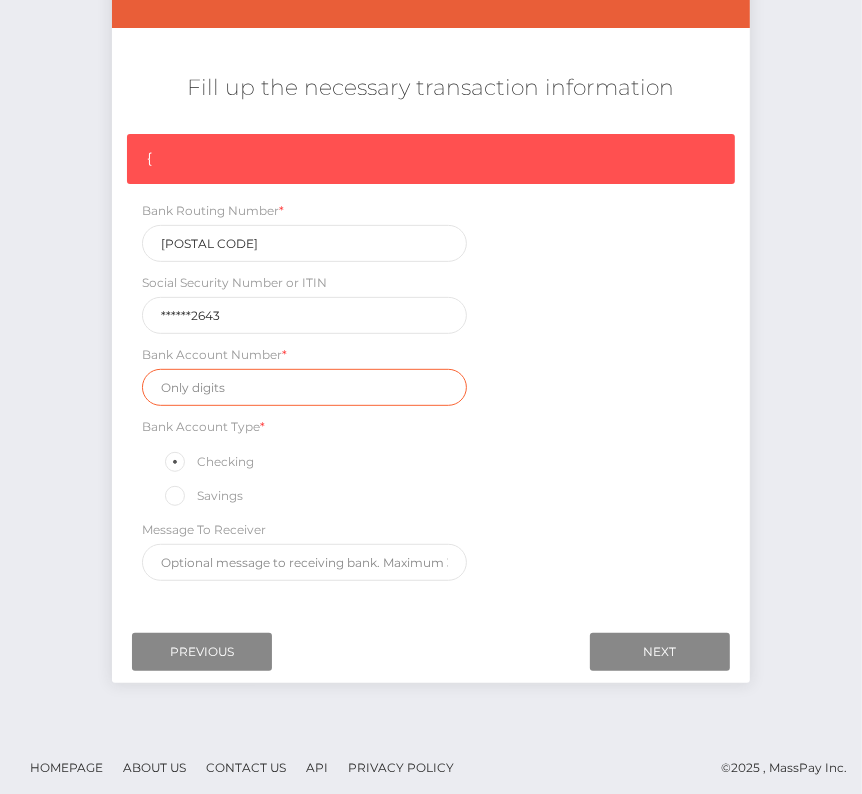 click at bounding box center (304, 387) 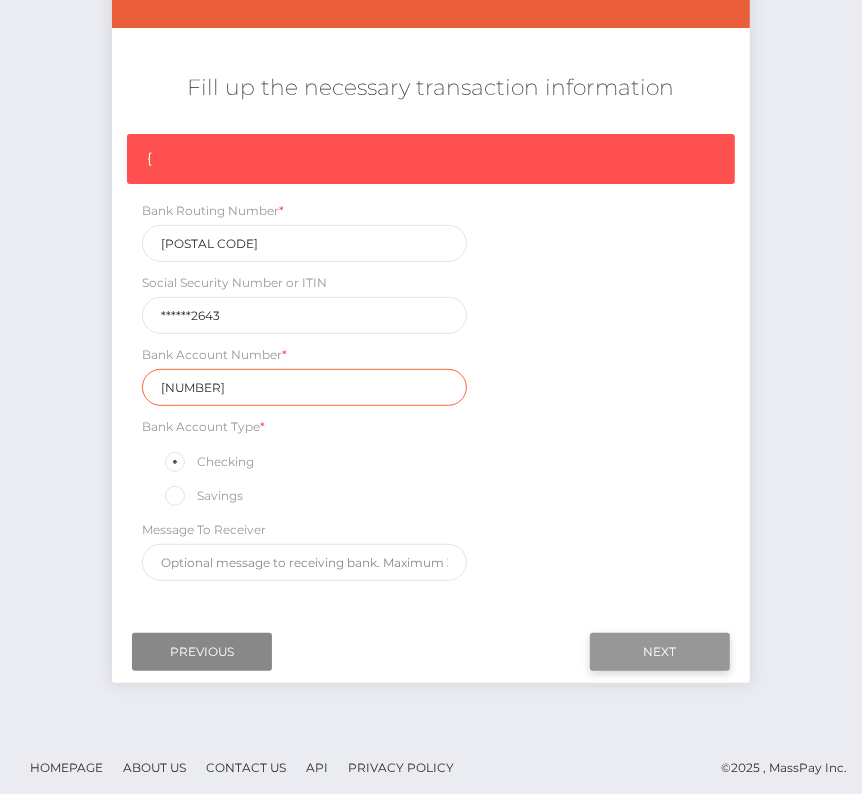 type on "1006832314" 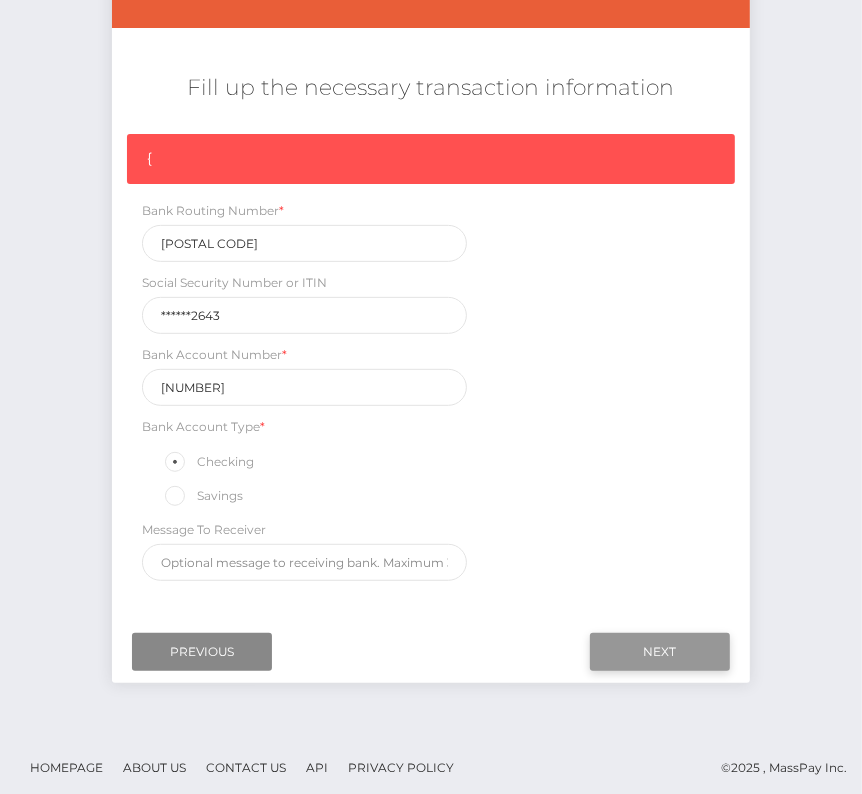 click on "Next" at bounding box center (660, 652) 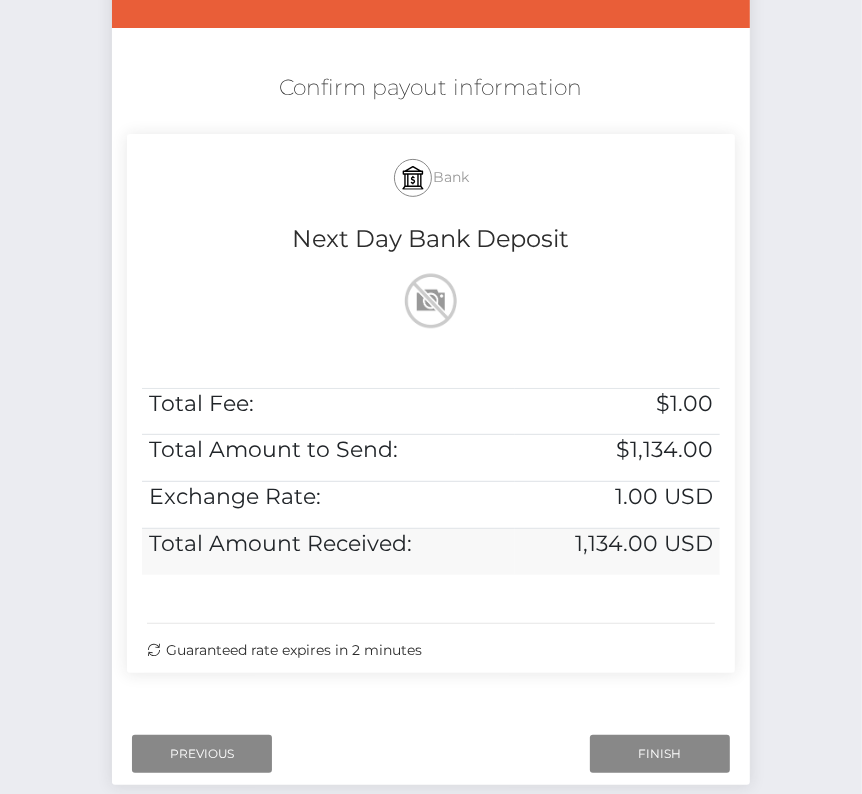 scroll, scrollTop: 374, scrollLeft: 0, axis: vertical 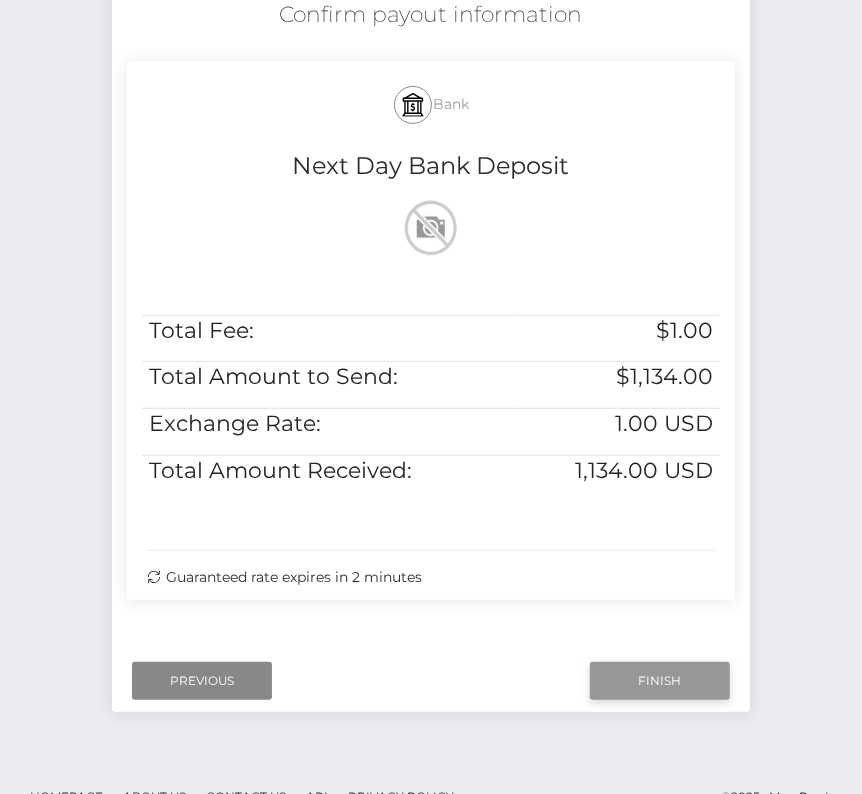 click on "Finish" at bounding box center (660, 681) 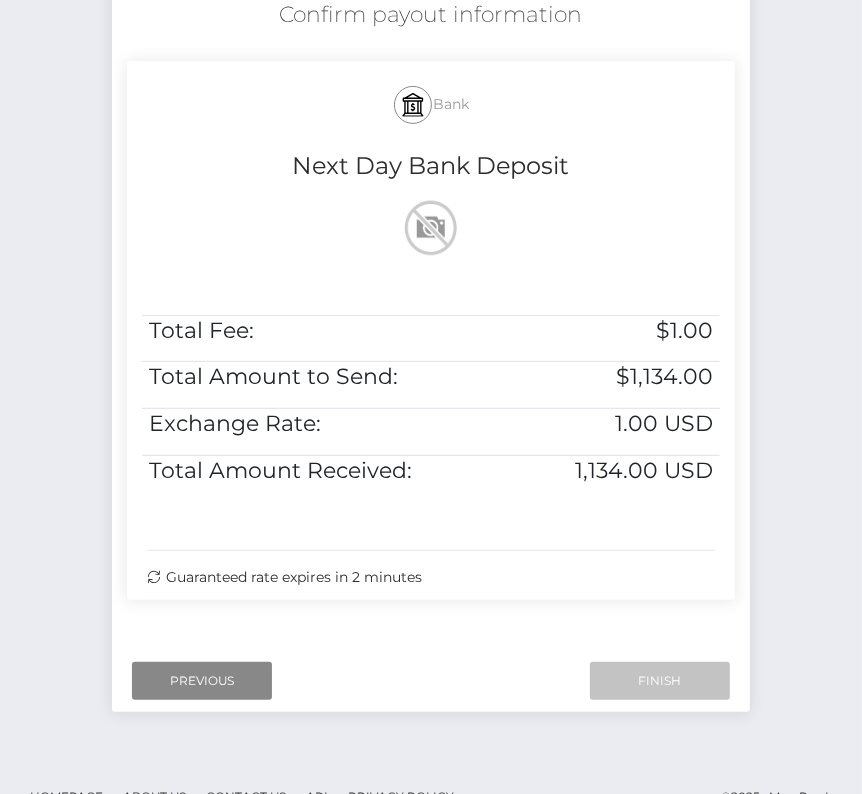 scroll, scrollTop: 408, scrollLeft: 0, axis: vertical 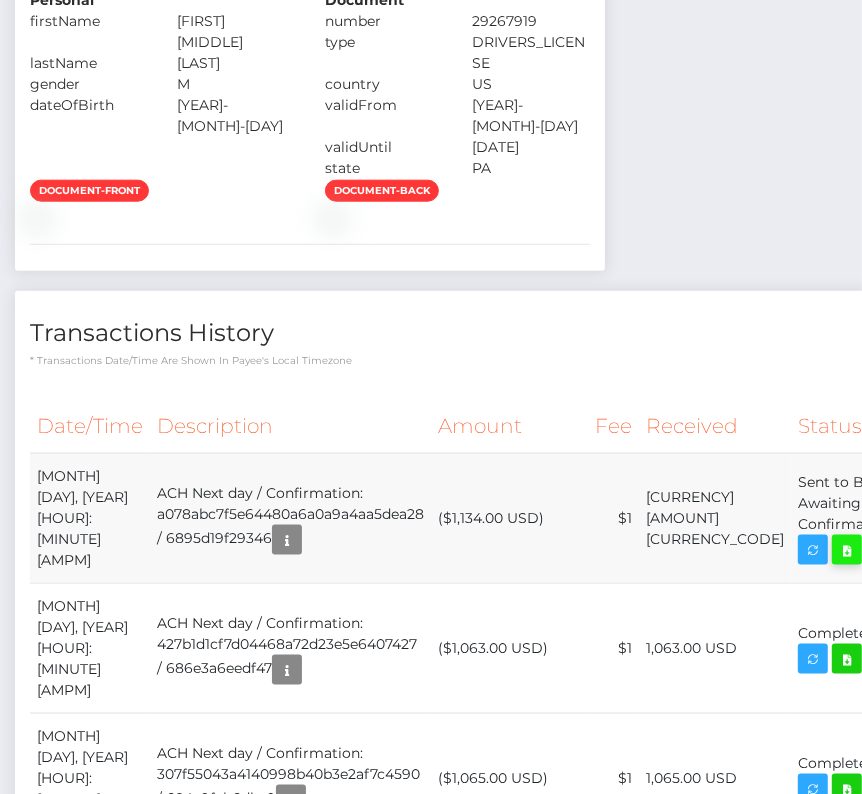 click at bounding box center (847, 550) 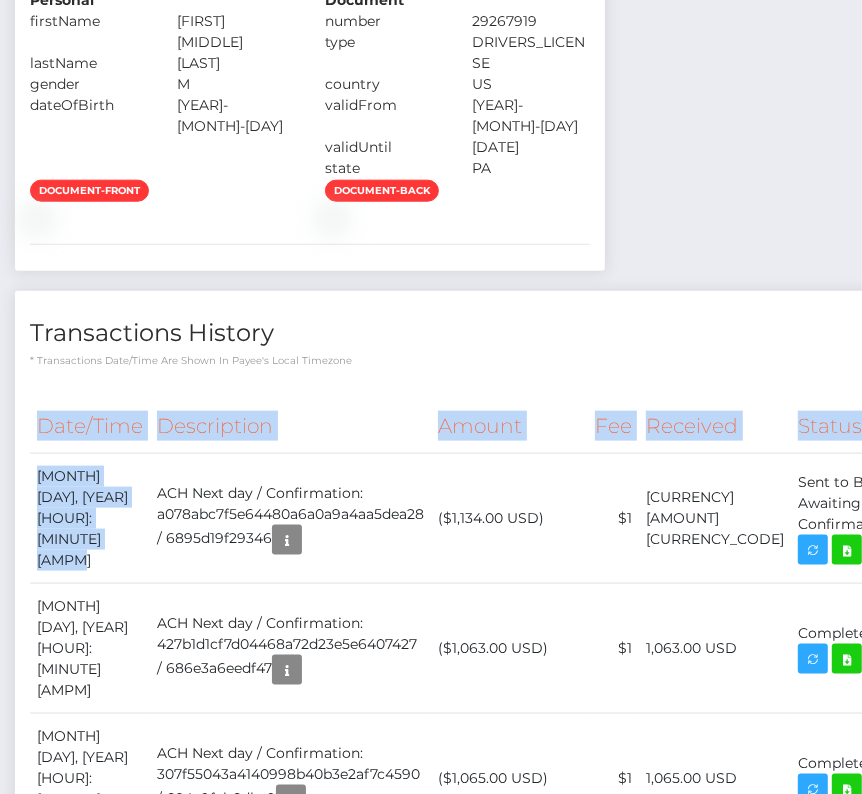 drag, startPoint x: 32, startPoint y: 630, endPoint x: 834, endPoint y: 651, distance: 802.2749 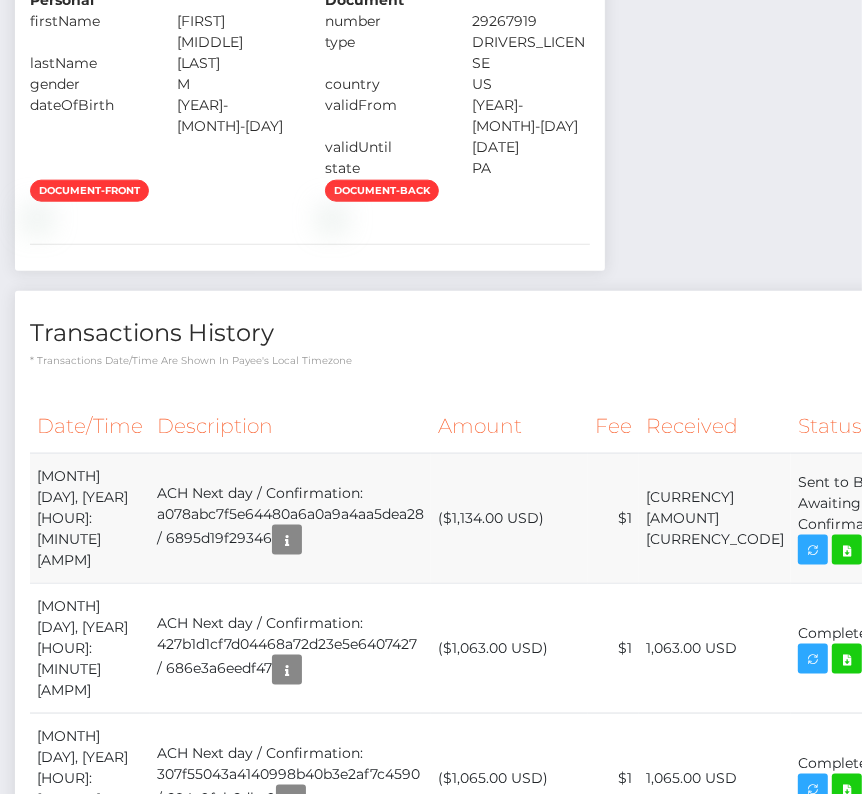 click on "Sent to Bank, Awaiting Confirmation" at bounding box center [845, 519] 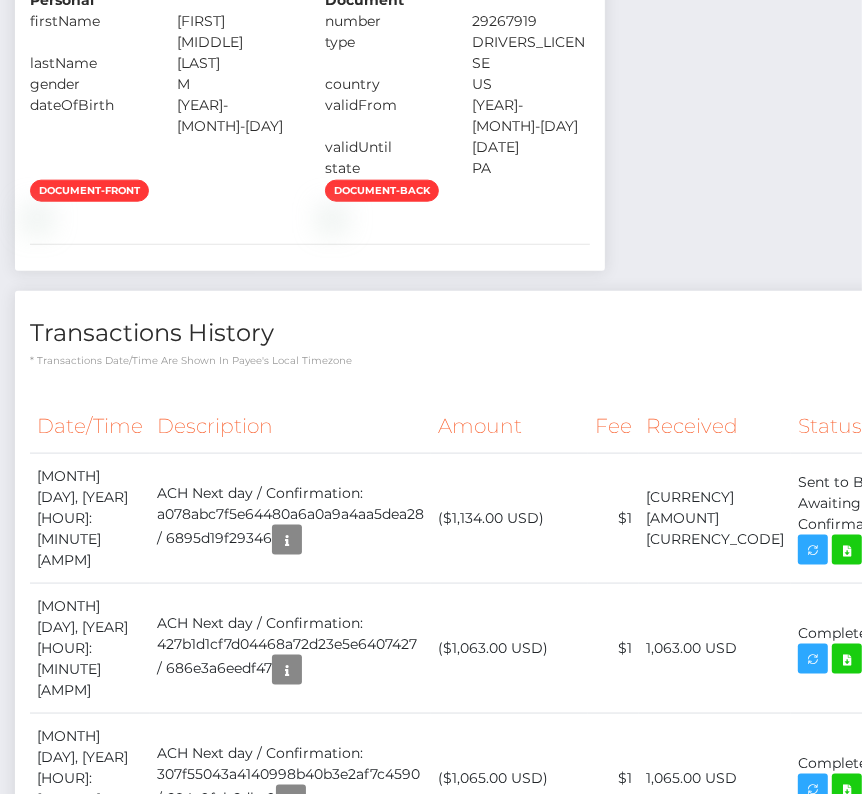 copy on "August  8, 2025 06:31AM
ACH Next day / Confirmation: a078abc7f5e64480a6a0a9a4aa5dea28 / 6895d19f29346
($1,134.00 USD)
$1
1,134.00 USD
Sent to Bank, Awaiting Confirmation" 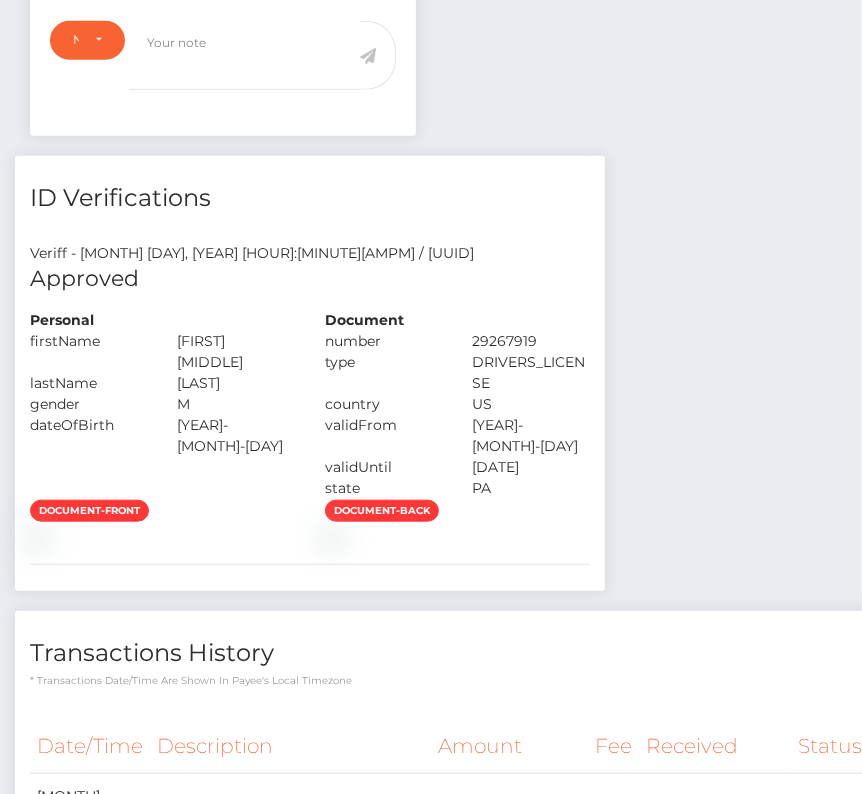 scroll, scrollTop: 0, scrollLeft: 0, axis: both 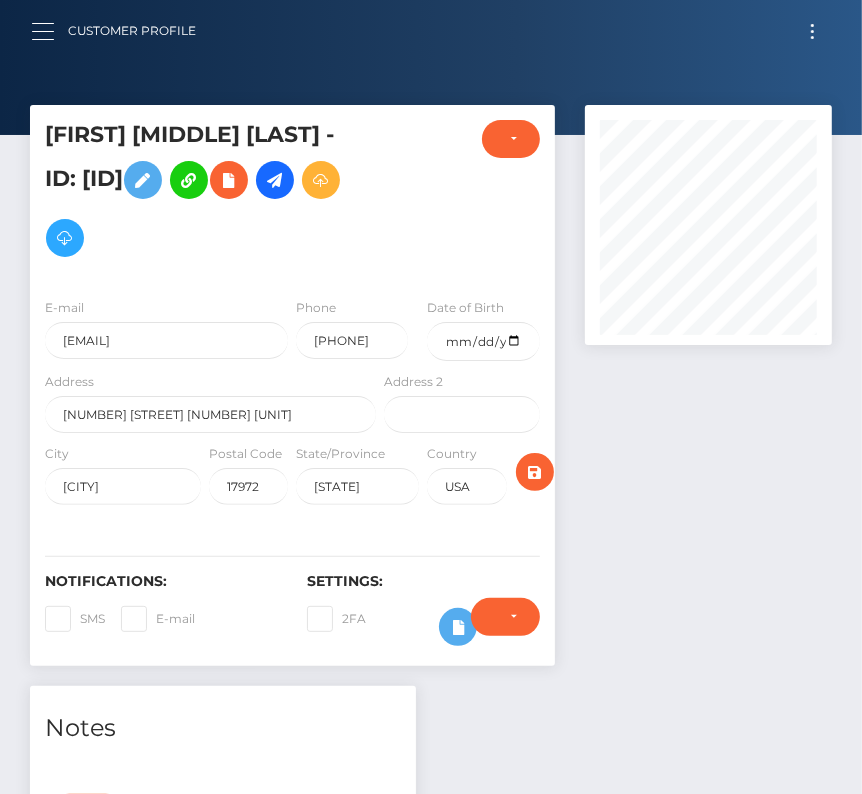 click at bounding box center [49, 31] 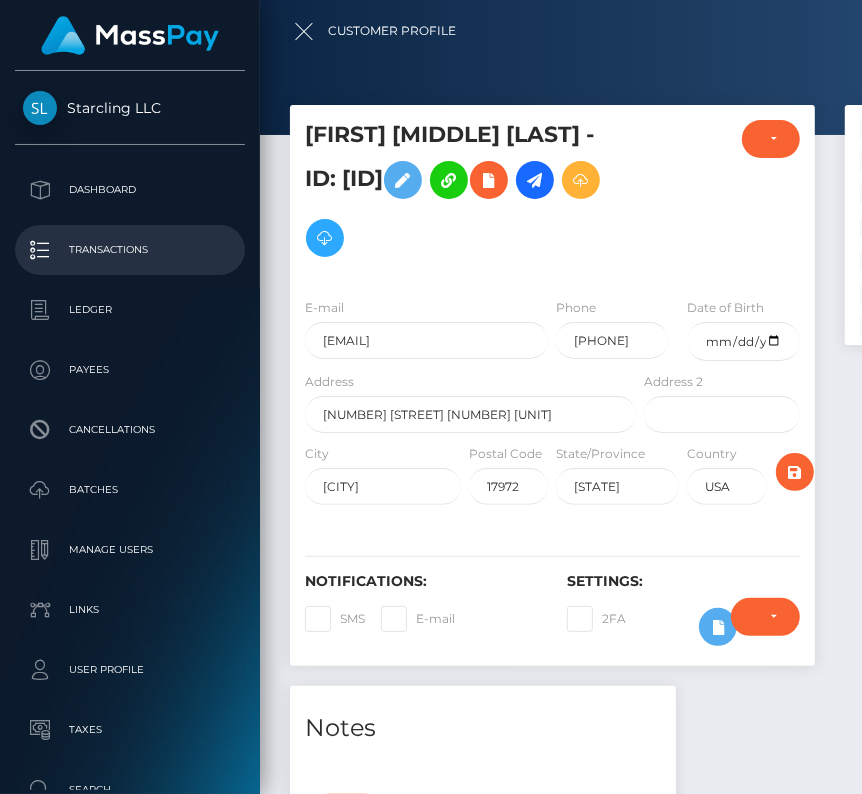 click on "Transactions" at bounding box center (130, 250) 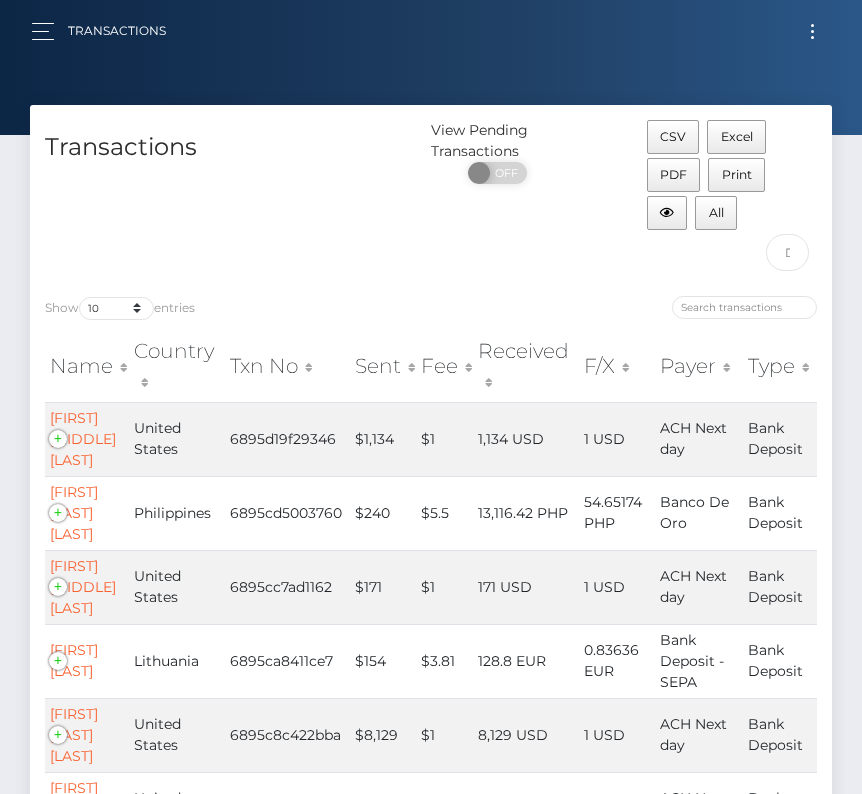 scroll, scrollTop: 0, scrollLeft: 0, axis: both 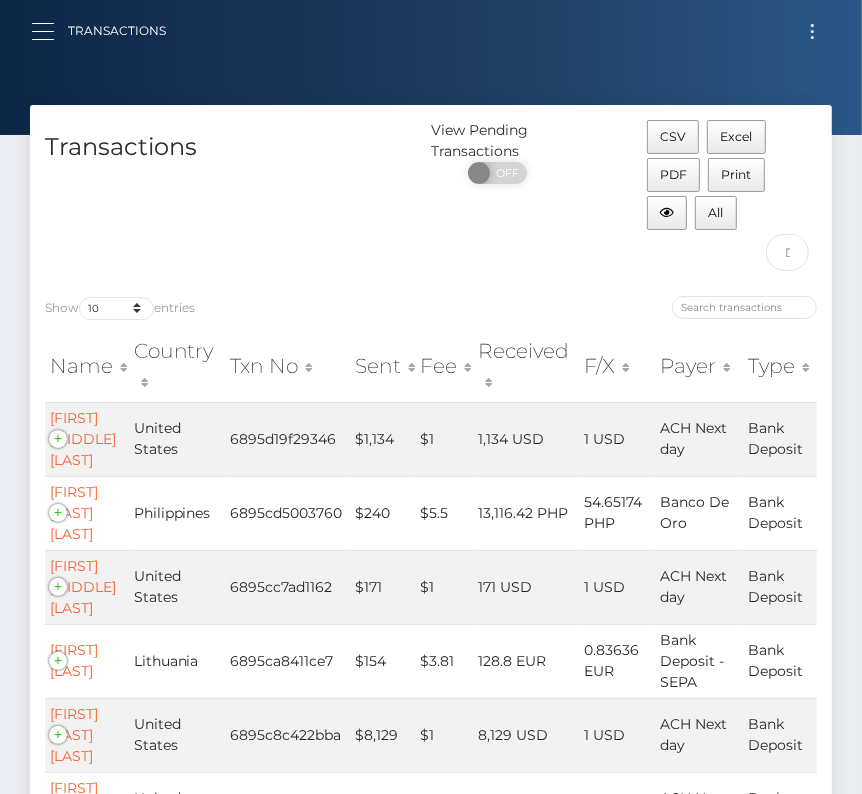 click at bounding box center [49, 31] 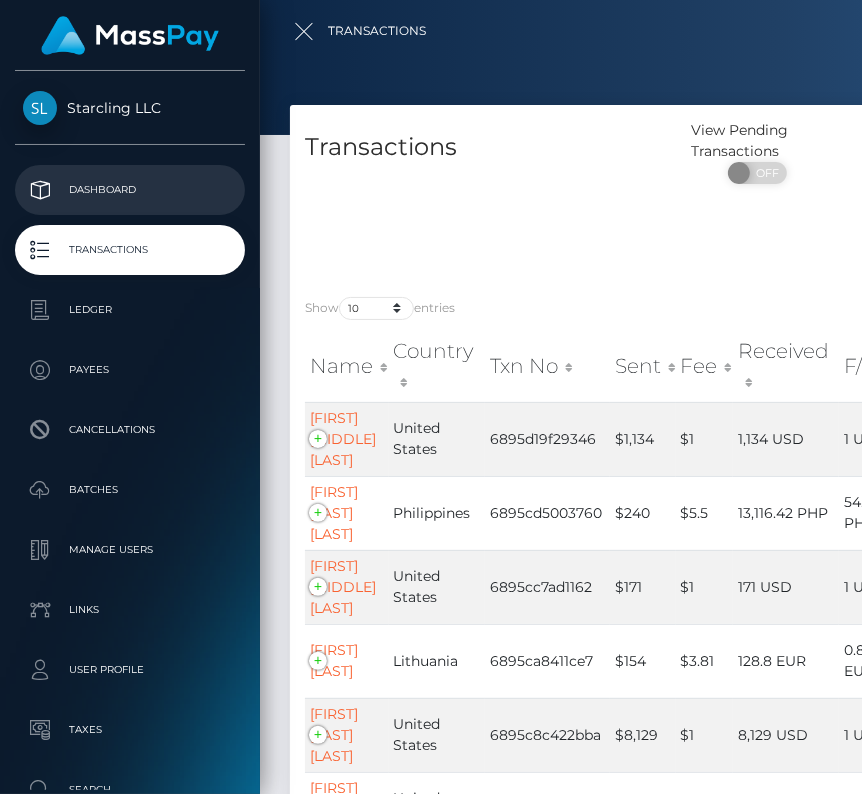 click on "Dashboard" at bounding box center (130, 190) 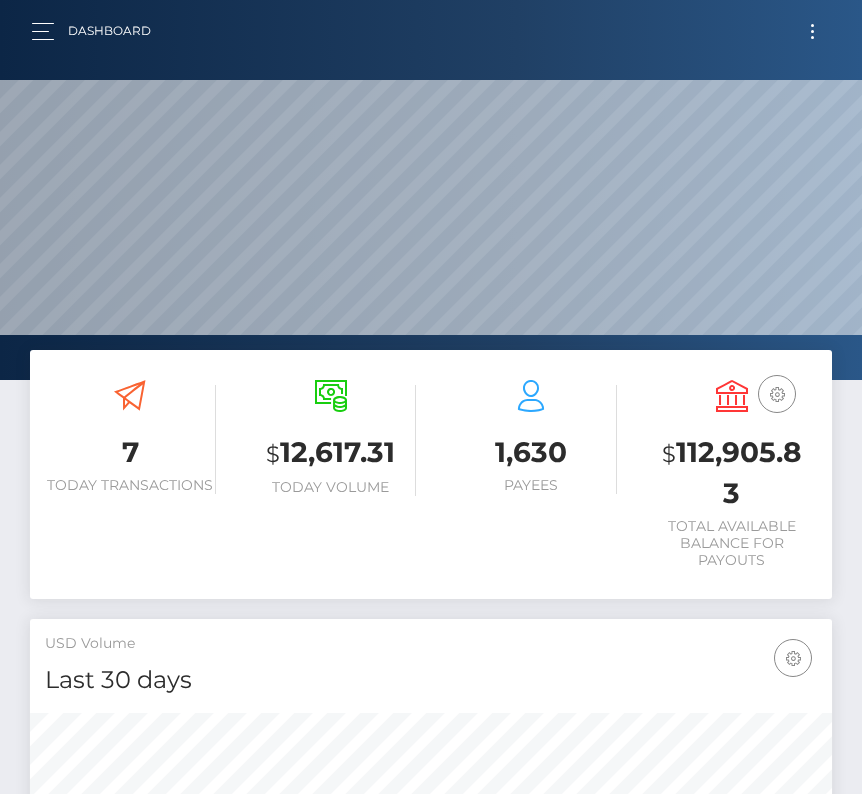 scroll, scrollTop: 0, scrollLeft: 0, axis: both 